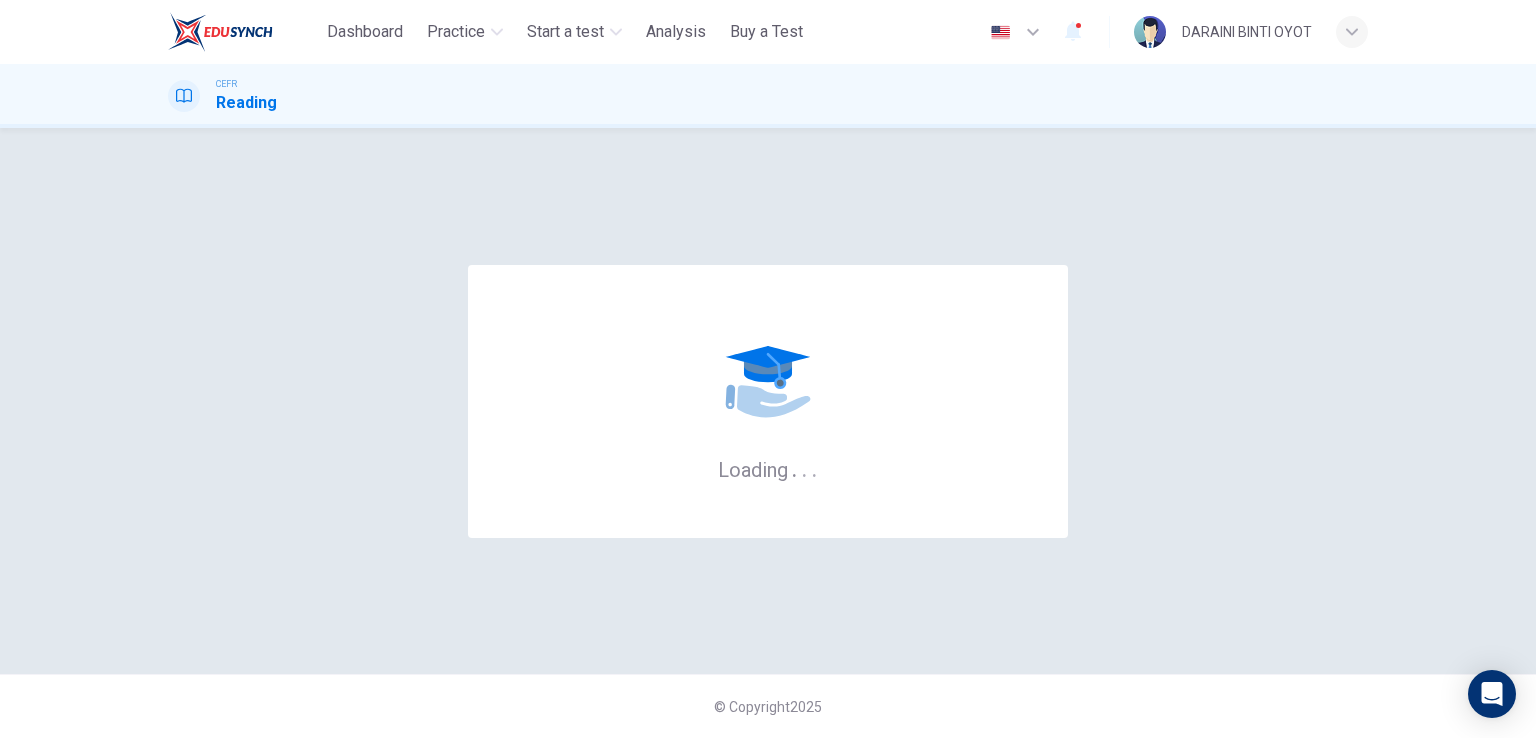 scroll, scrollTop: 0, scrollLeft: 0, axis: both 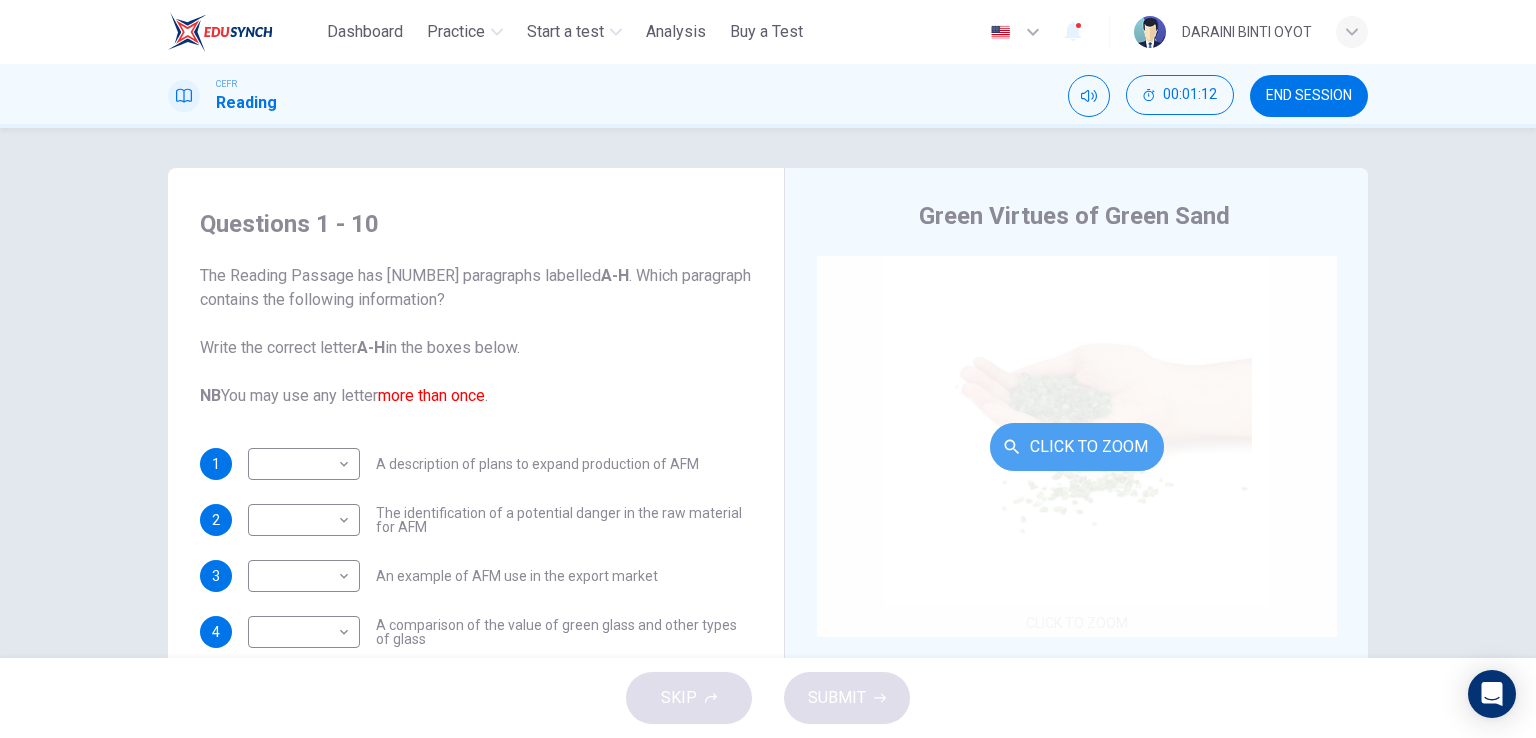 click on "Click to Zoom" at bounding box center (1077, 447) 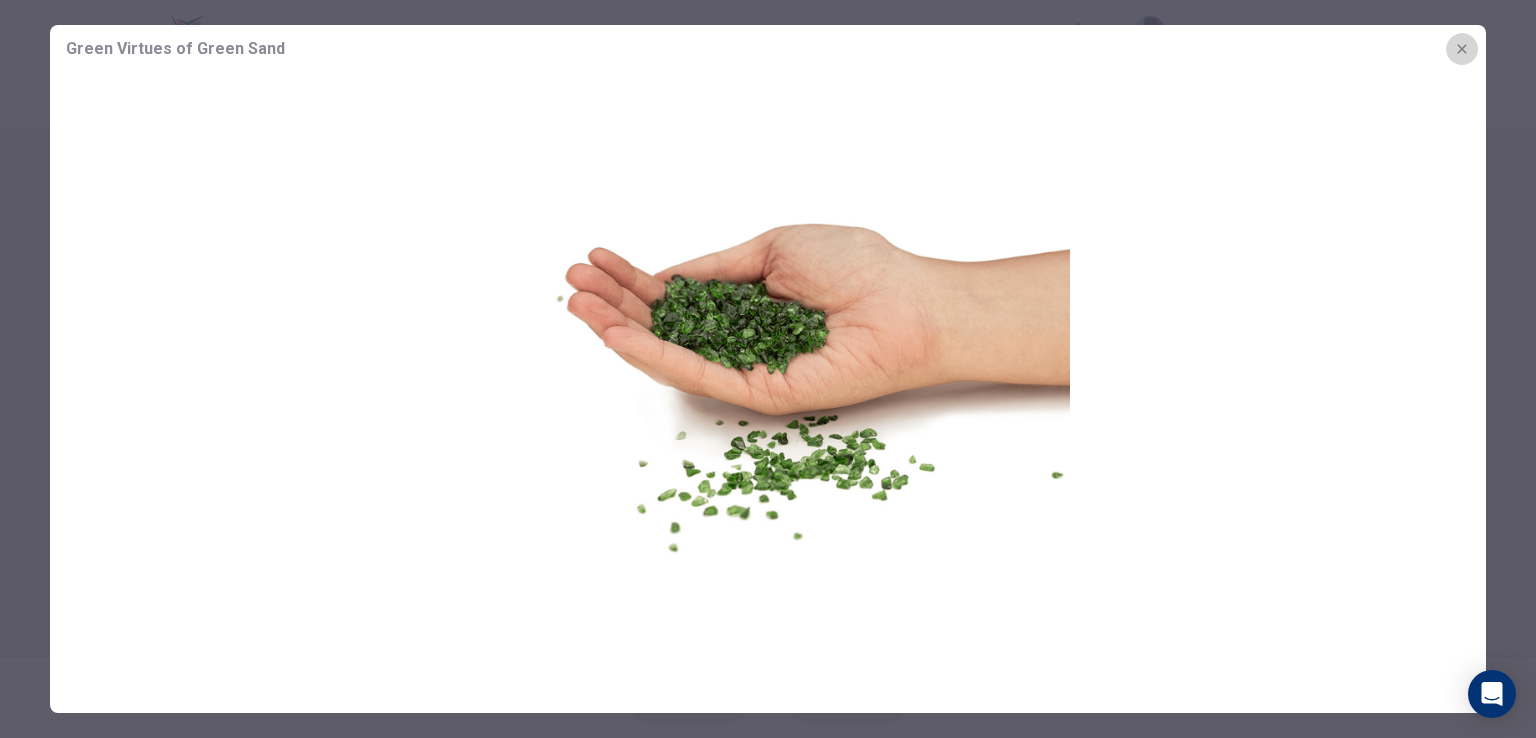click at bounding box center (1462, 49) 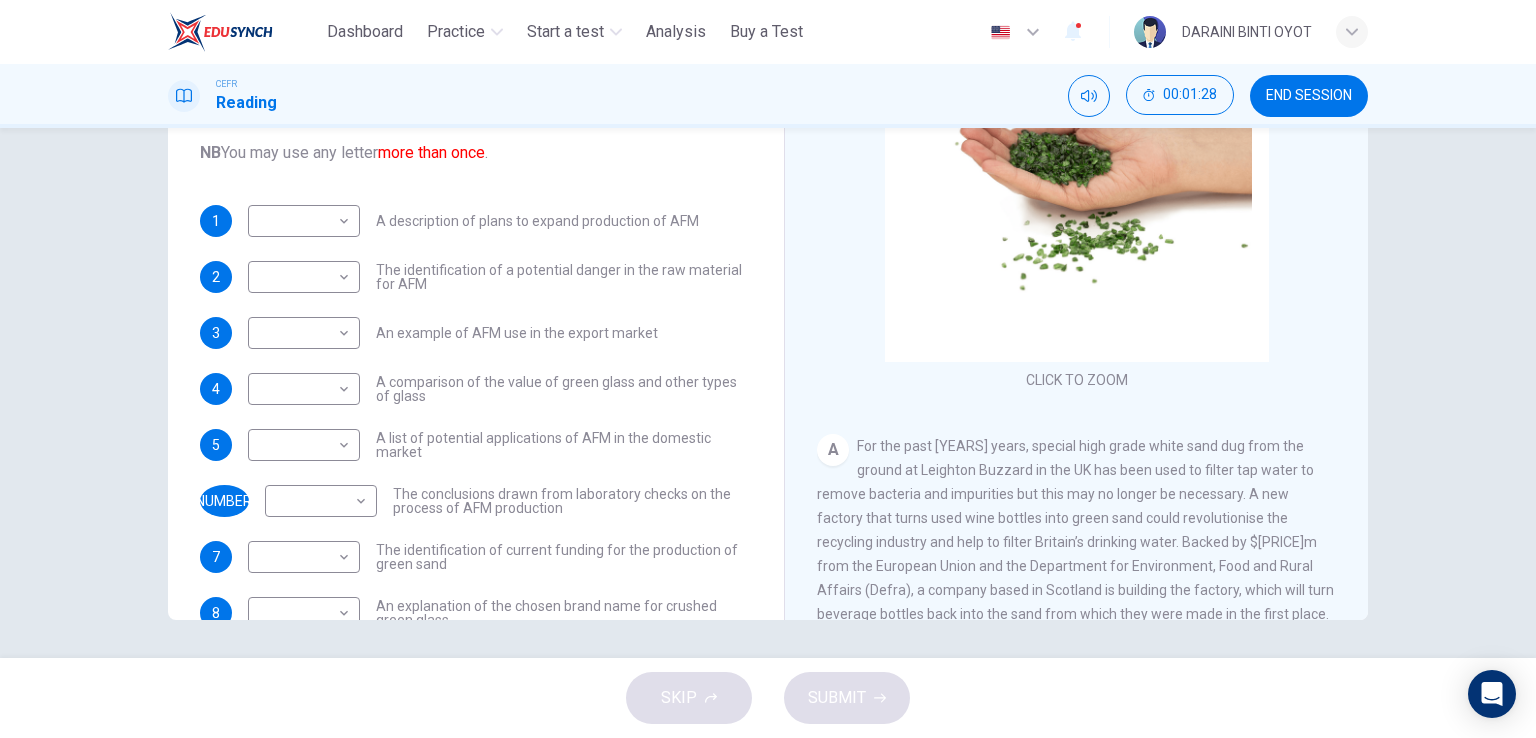 scroll, scrollTop: 245, scrollLeft: 0, axis: vertical 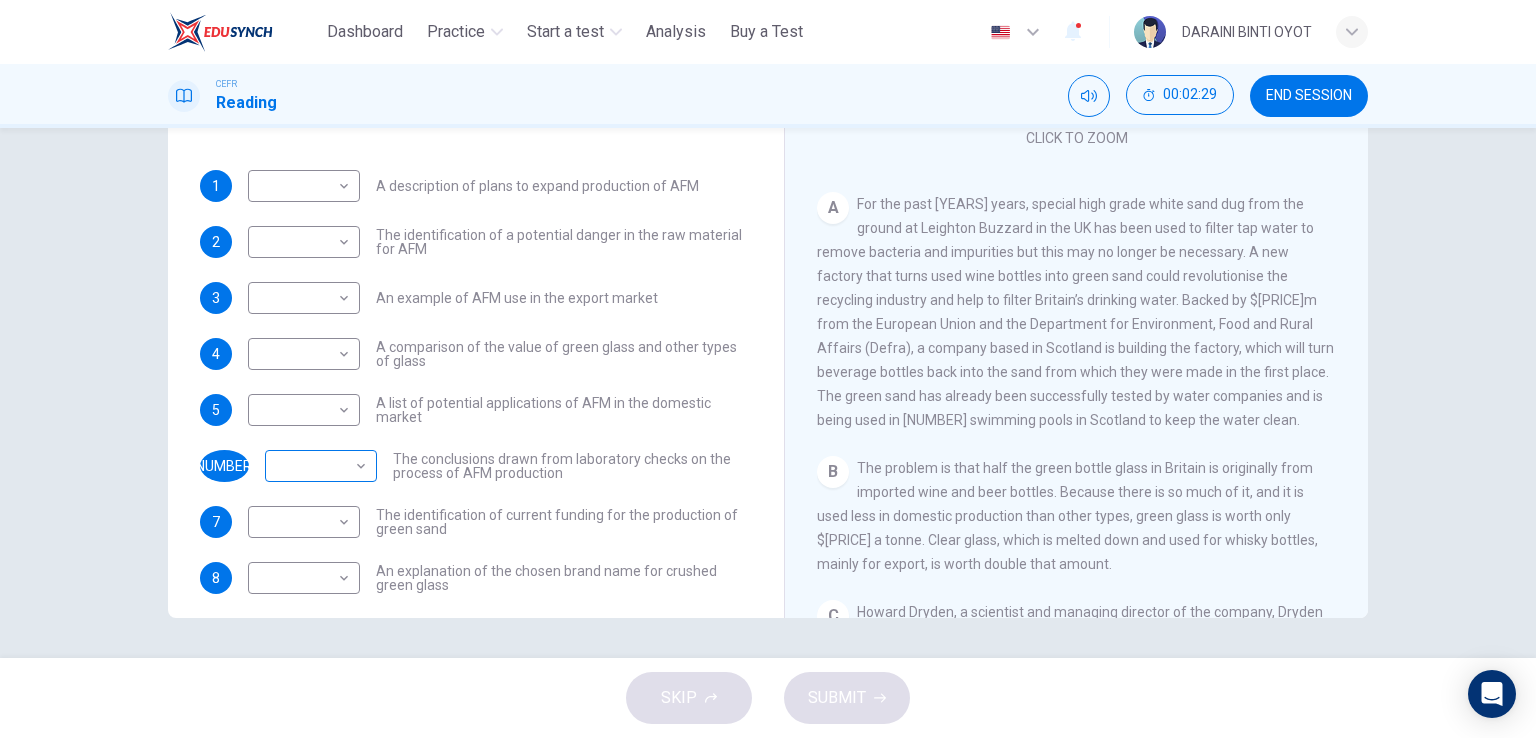 click on "This site uses cookies, as explained in our Privacy Policy . If you agree to the use of cookies, please click the Accept button and continue to browse our site. Privacy Policy Accept Dashboard Practice Start a test Analysis Buy a Test English ​ DARAINI BINTI OYOT CEFR Reading [TIME] END SESSION Questions 1 - 10 The Reading Passage has 8 paragraphs labelled A-H . Which paragraph contains the following information?
Write the correct letter A-H in the boxes below.
NB You may use any letter more than once . 1 ​ ​ A description of plans to expand production of AFM 2 ​ ​ The identification of a potential danger in the raw material for AFM 3 ​ ​ An example of AFM use in the export market 4 ​ ​ A comparison of the value of green glass and other types of glass 5 ​ ​ A list of potential applications of AFM in the domestic market 6 ​ ​ The conclusions drawn from laboratory checks on the process of AFM production 7 ​ ​ 8 ​ ​ 9 ​ ​ 10 ​ ​ CLICK TO ZOOM A B C D E F" at bounding box center (768, 369) 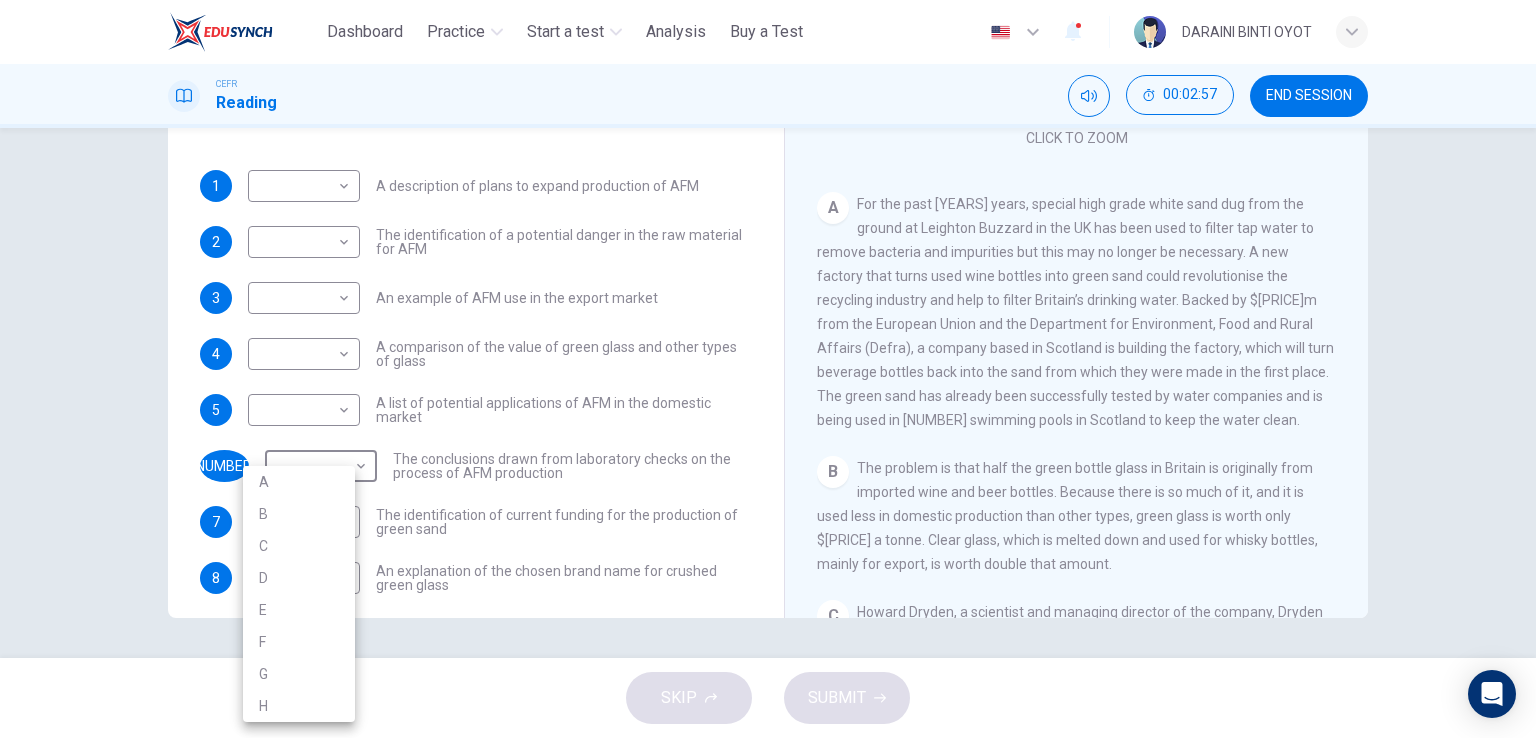 drag, startPoint x: 1344, startPoint y: 214, endPoint x: 1353, endPoint y: 220, distance: 10.816654 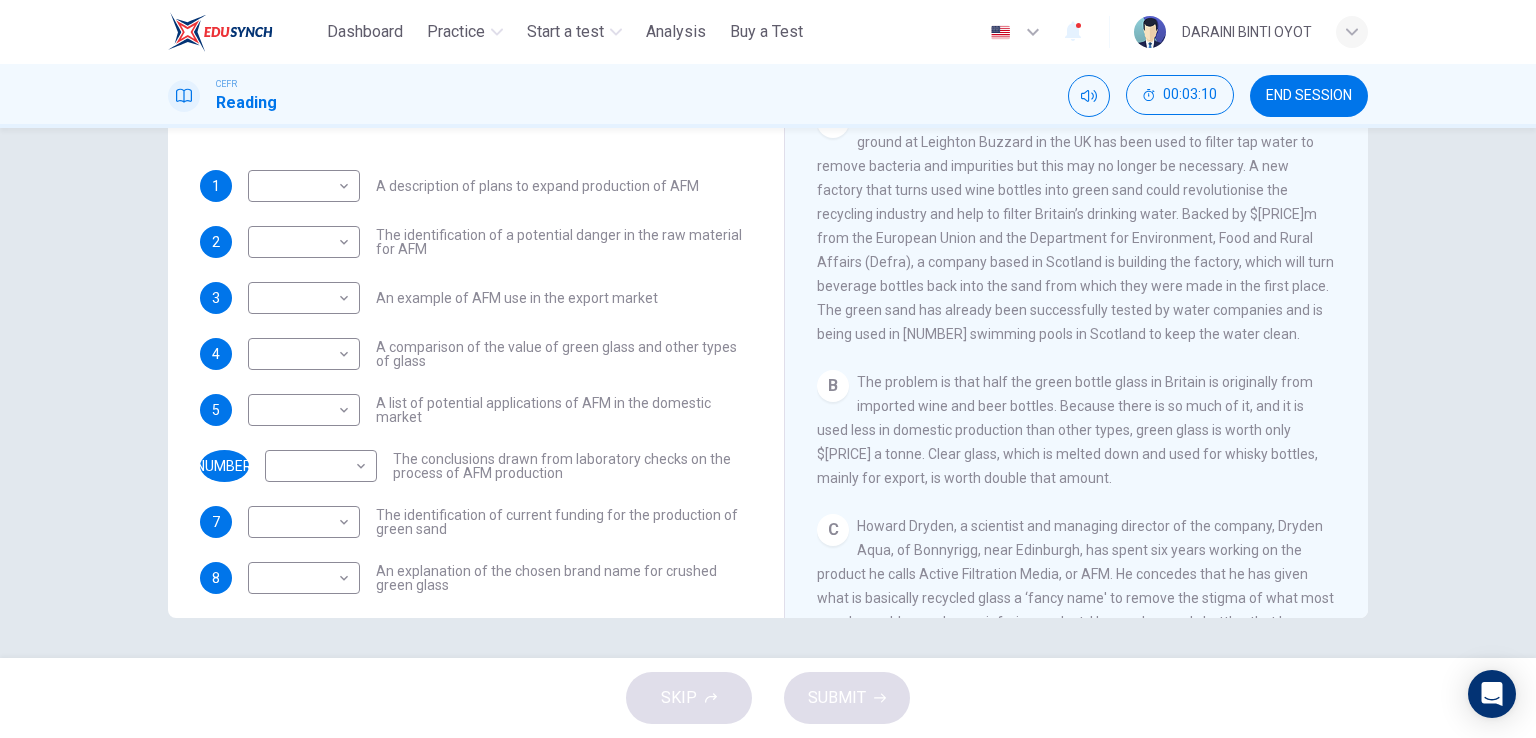 scroll, scrollTop: 320, scrollLeft: 0, axis: vertical 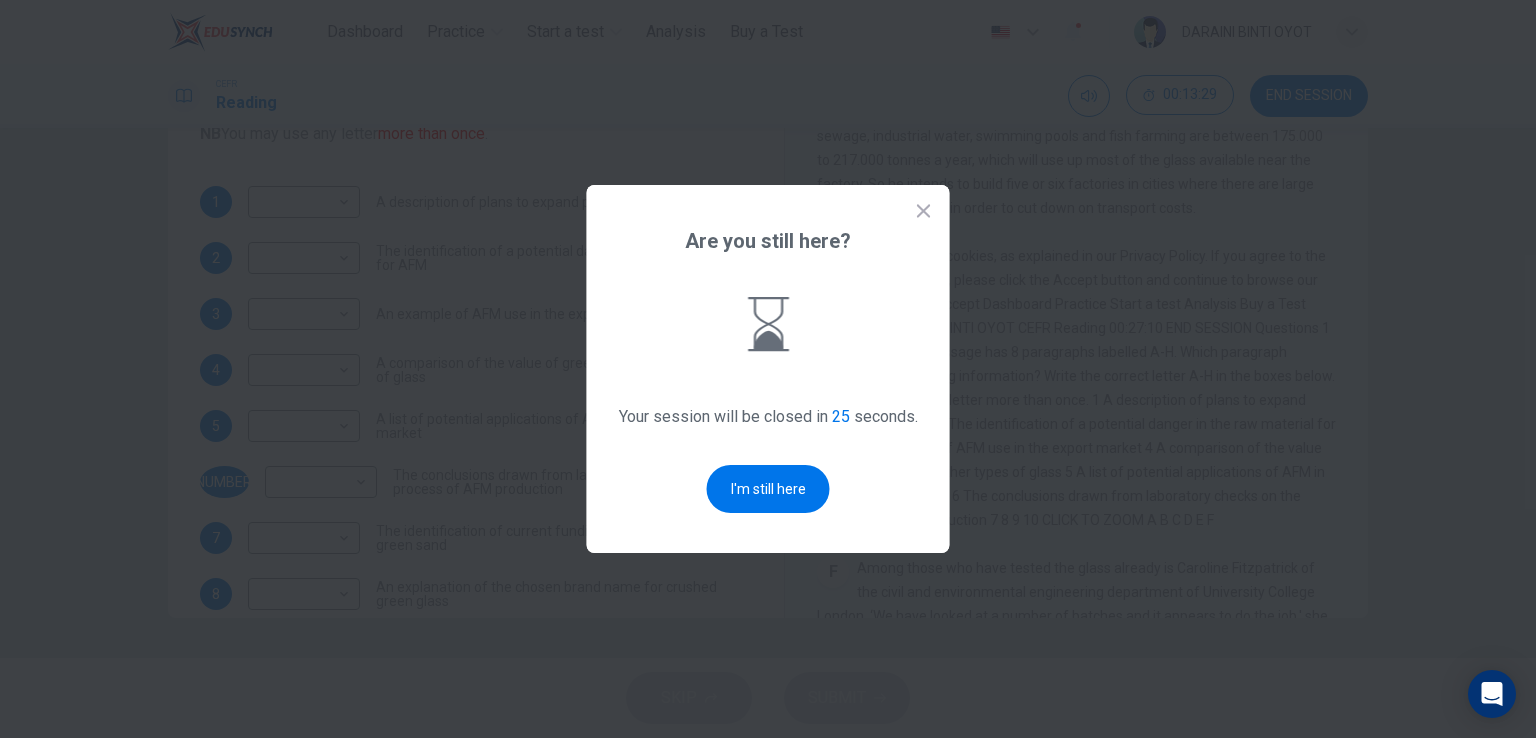click on "I'm still here" at bounding box center (768, 489) 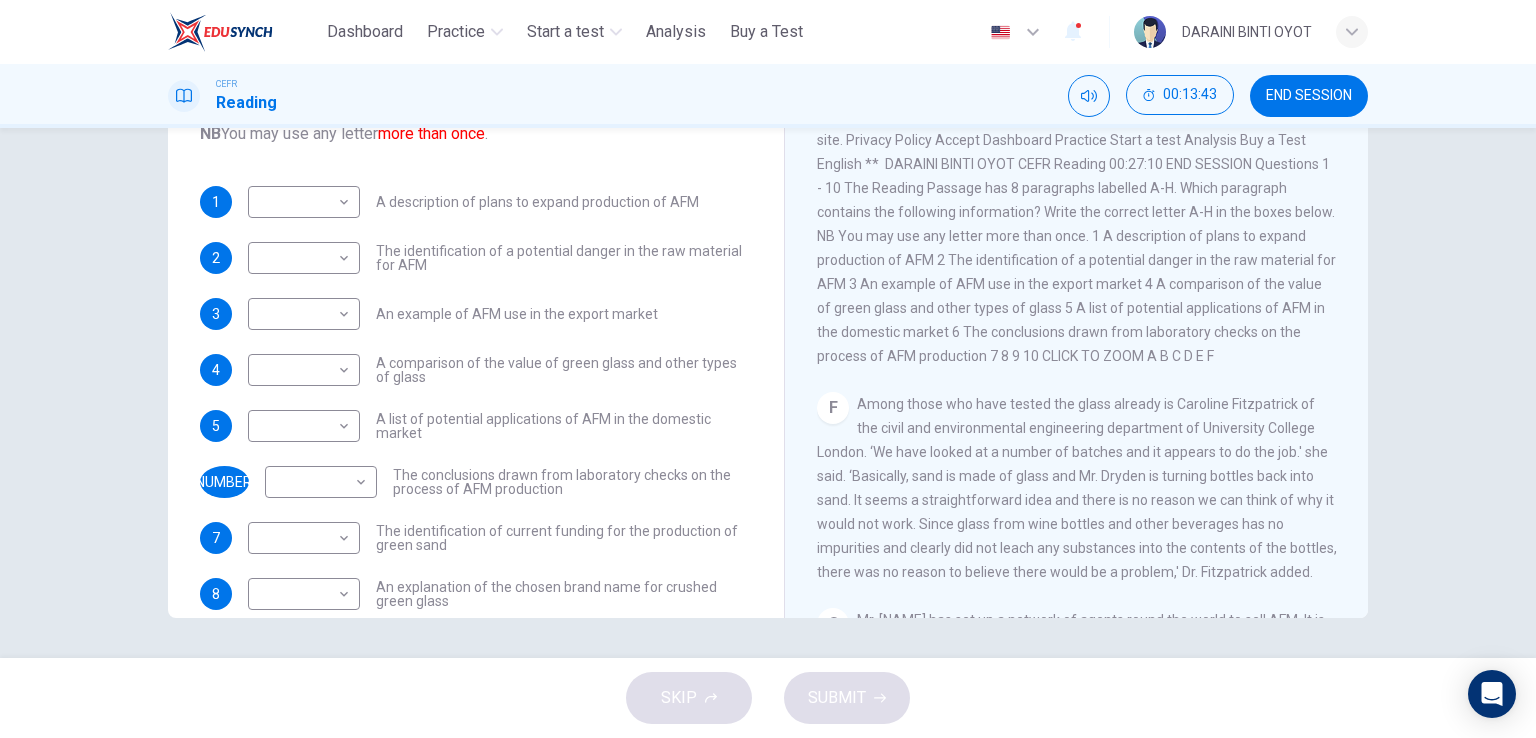 scroll, scrollTop: 1252, scrollLeft: 0, axis: vertical 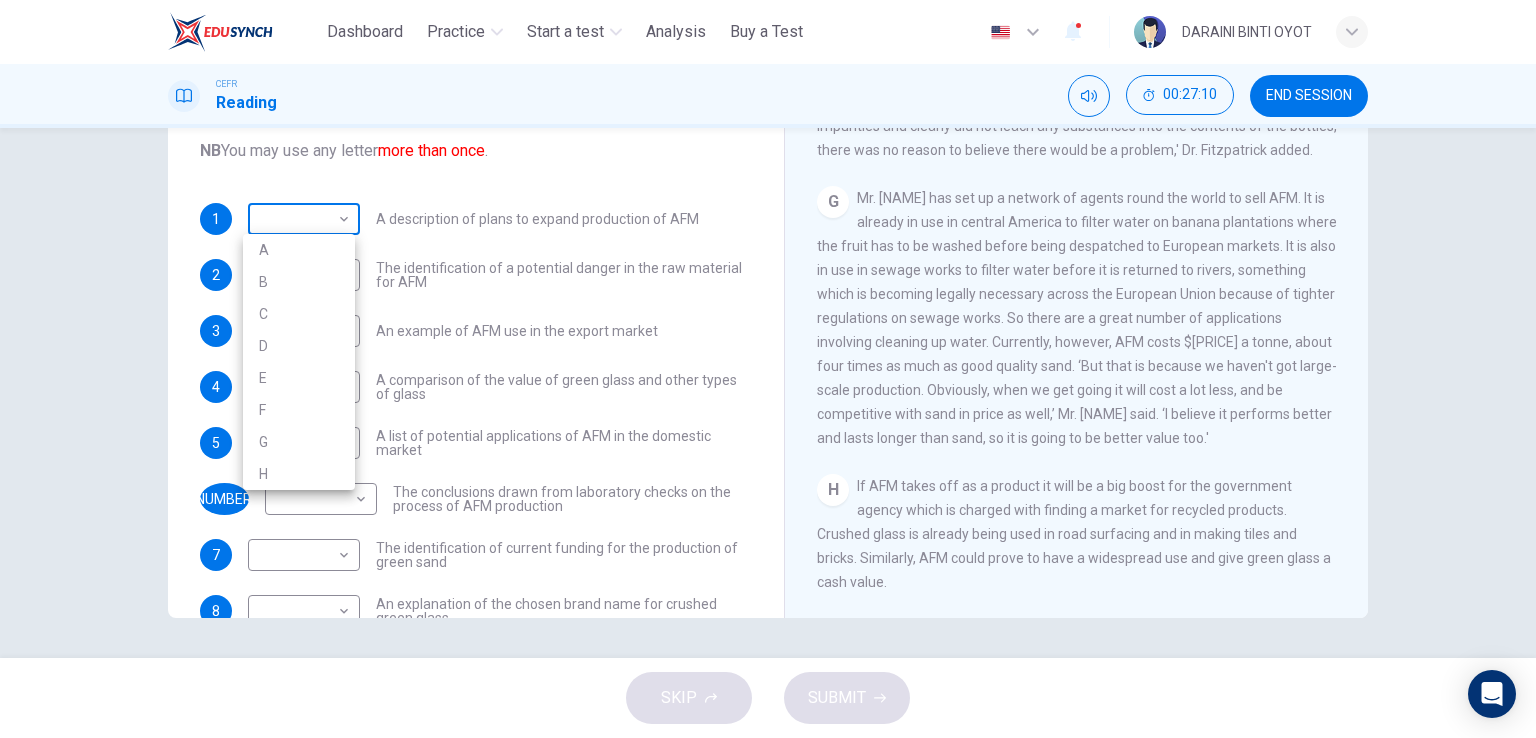 click on "This site uses cookies, as explained in our  Privacy Policy . If you agree to the use of cookies, please click the Accept button and continue to browse our site.   Privacy Policy Accept Dashboard Practice Start a test Analysis Buy a Test English ** ​ DARAINI BINTI OYOT CEFR Reading 00:27:10 END SESSION Questions 1 - 10 The Reading Passage has 8 paragraphs labelled  A-H . Which paragraph contains the following information?
Write the correct letter  A-H  in the boxes below.
NB  You may use any letter  more than once . 1 ​ ​ A description of plans to expand production of AFM 2 ​ ​ The identification of a potential danger in the raw material for AFM 3 ​ ​ An example of AFM use in the export market 4 ​ ​ A comparison of the value of green glass and other types of glass 5 ​ ​ A list of potential applications of AFM in the domestic market 6 ​ ​ The conclusions drawn from laboratory checks on the process of AFM production 7 ​ ​ 8 ​ ​ 9 ​ ​ 10 ​ ​ CLICK TO ZOOM A B C D E F" at bounding box center [768, 369] 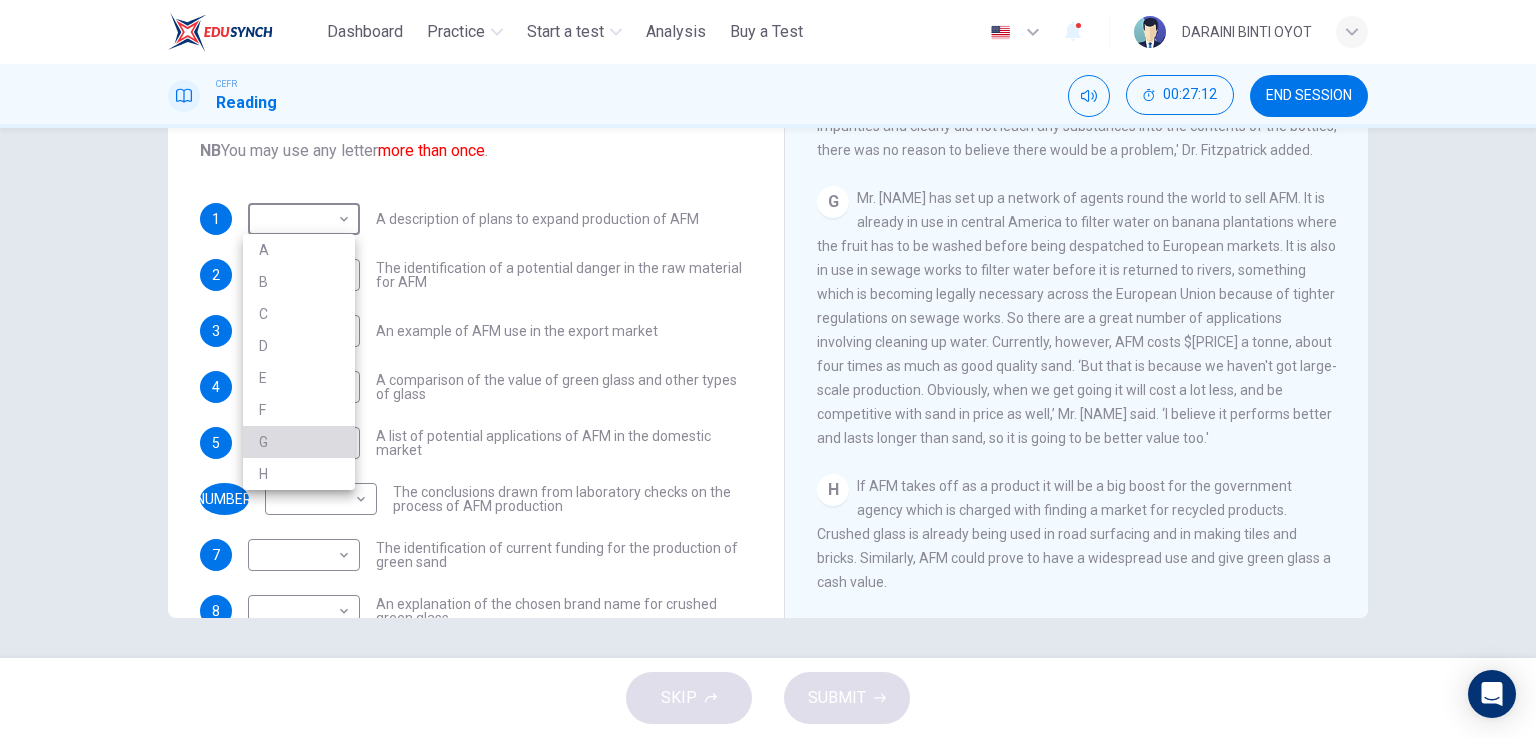 click on "G" at bounding box center (299, 442) 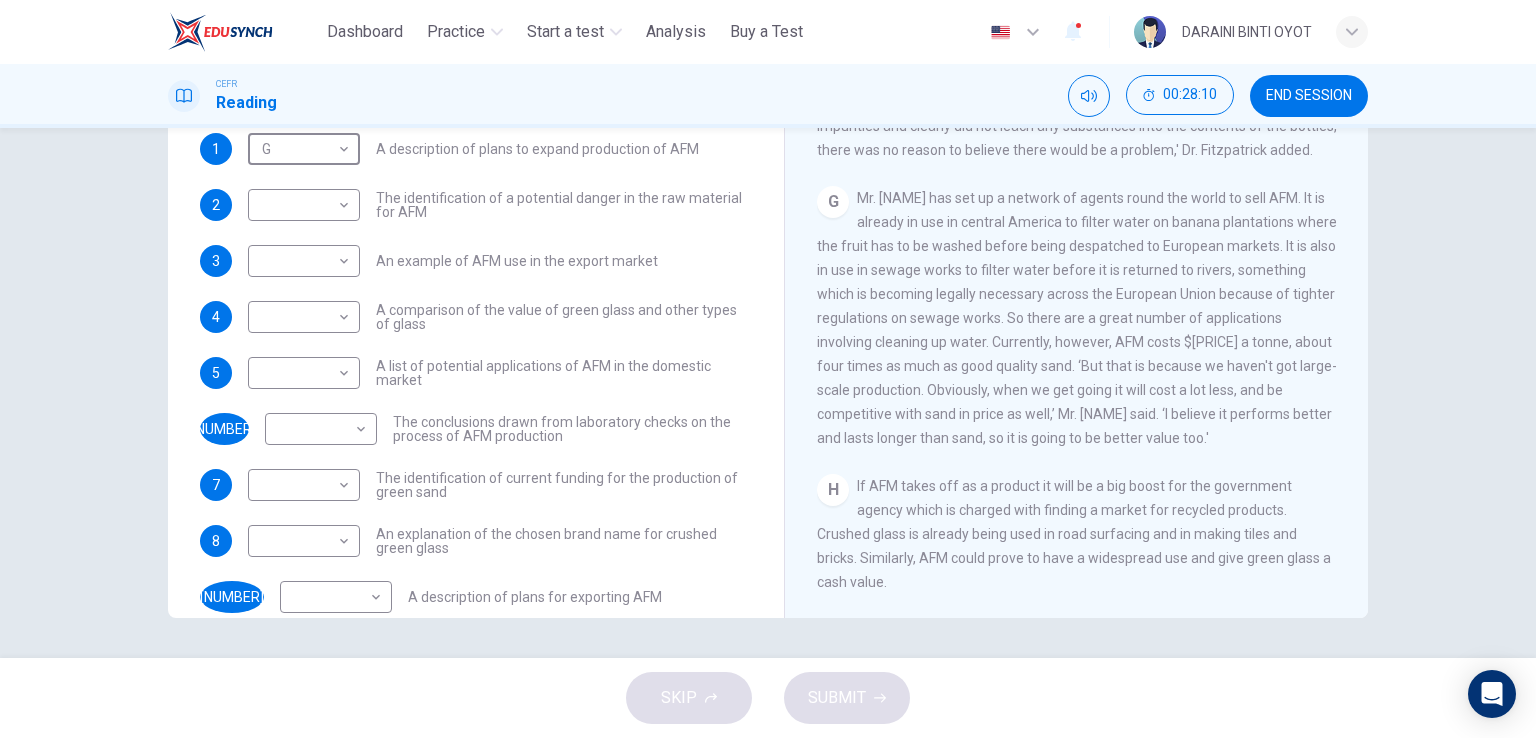 scroll, scrollTop: 160, scrollLeft: 0, axis: vertical 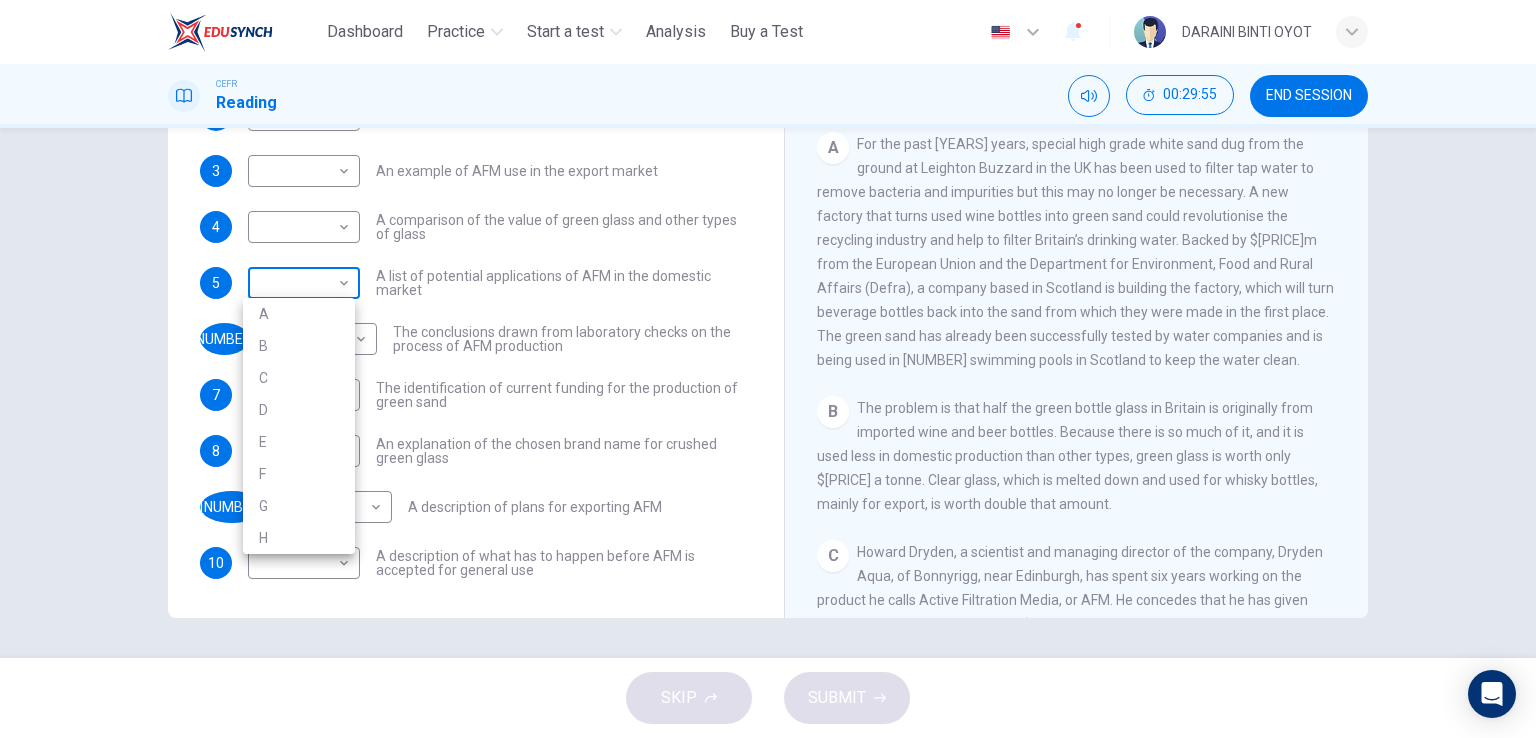 click on "This site uses cookies, as explained in our Privacy Policy . If you agree to the use of cookies, please click the Accept button and continue to browse our site. Privacy Policy Accept Dashboard Practice Start a test Analysis Buy a Test English ​ DARAINI BINTI OYOT CEFR Reading 00:29:55 END SESSION Questions 1 - 10 The Reading Passage has 8 paragraphs labelled A-H. Which paragraph contains the following information? Write the correct letter A-H in the boxes below. NB You may use any letter more than once. 1 G * ​ A description of plans to expand production of AFM 2 ​ ​ The identification of a potential danger in the raw material for AFM 3 ​ ​ An example of AFM use in the export market 4 ​ ​ A comparison of the value of green glass and other types of glass 5 ​ ​ A list of potential applications of AFM in the domestic market 6 ​ ​ The conclusions drawn from laboratory checks on the process of AFM production 7 ​ ​ 8 ​ ​ 9 ​ ​ 10 ​ ​ CLICK TO ZOOM A B C D E F" at bounding box center [768, 369] 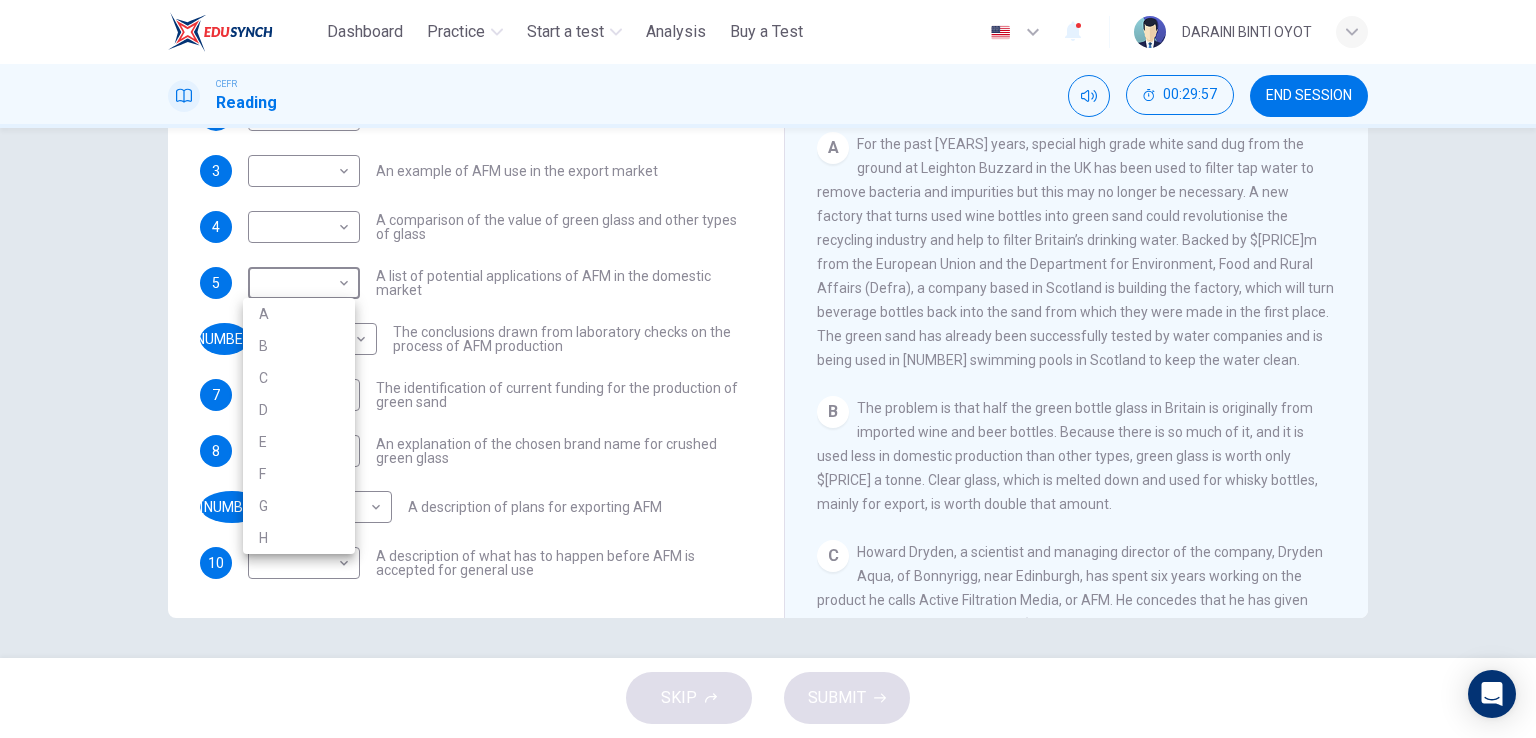 click on "A" at bounding box center (299, 314) 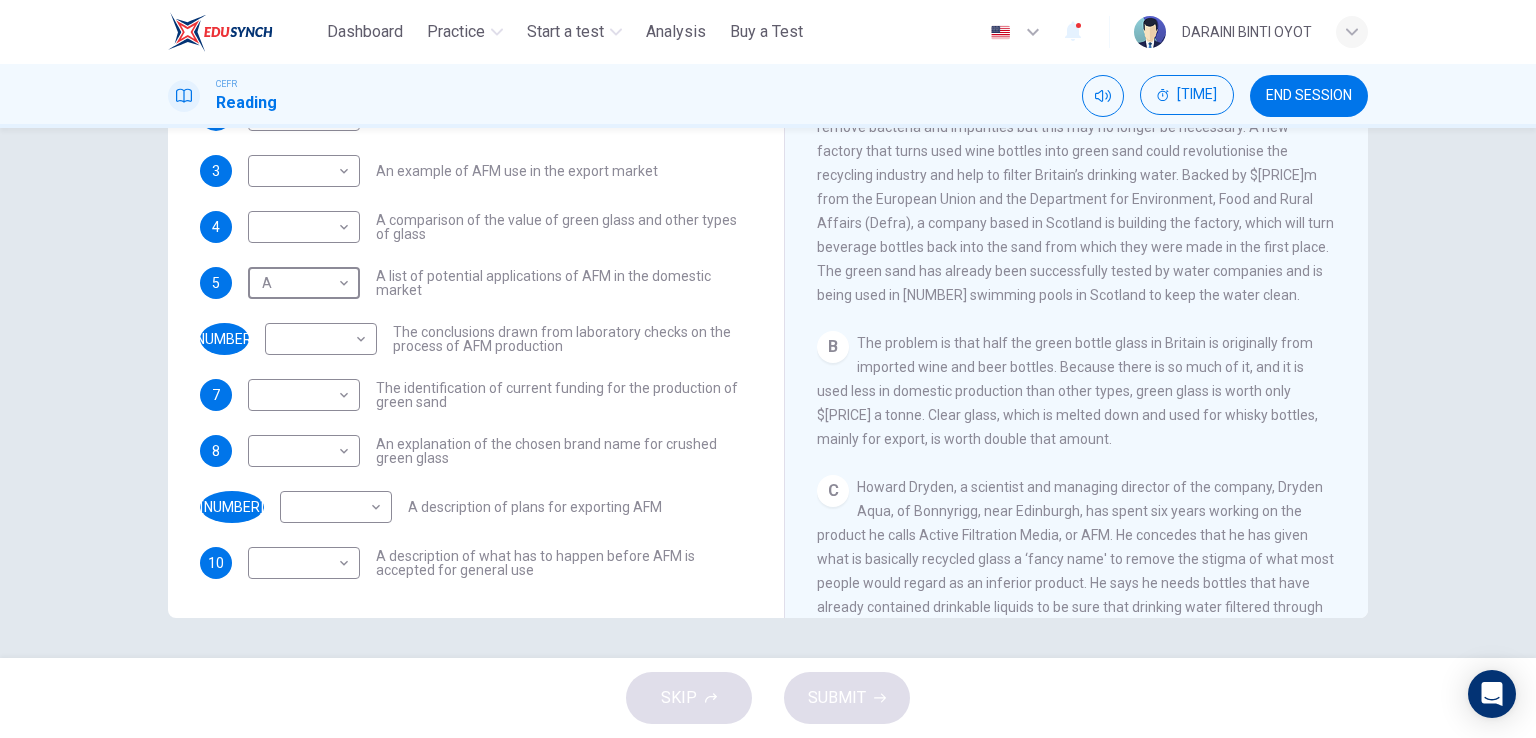 scroll, scrollTop: 400, scrollLeft: 0, axis: vertical 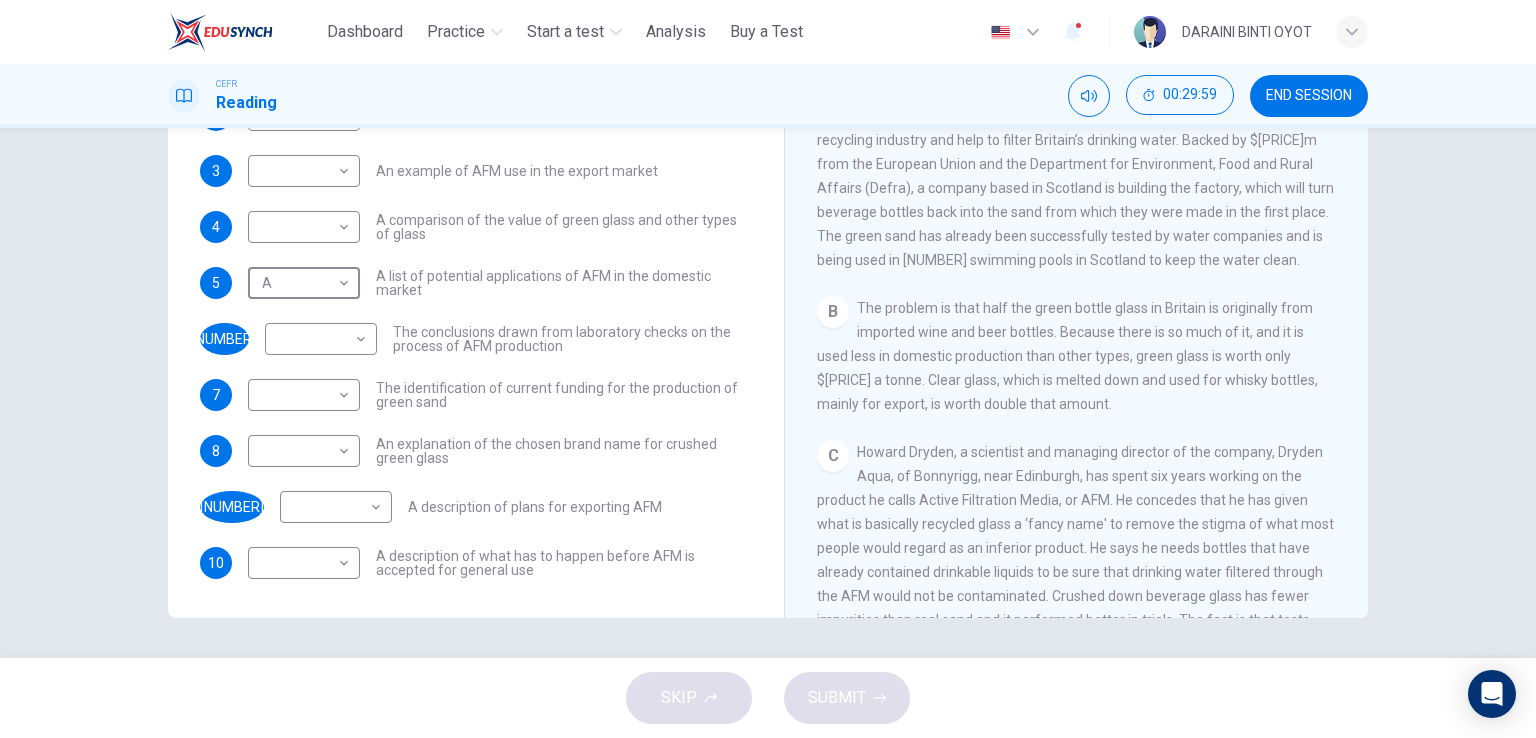 click on "The problem is that half the green bottle glass in Britain is originally from imported wine and beer bottles. Because there is so much of it, and it is used less in domestic production than other types, green glass is worth only $[PRICE] a tonne. Clear glass, which is melted down and used for whisky bottles, mainly for export, is worth double that amount." at bounding box center (1075, 152) 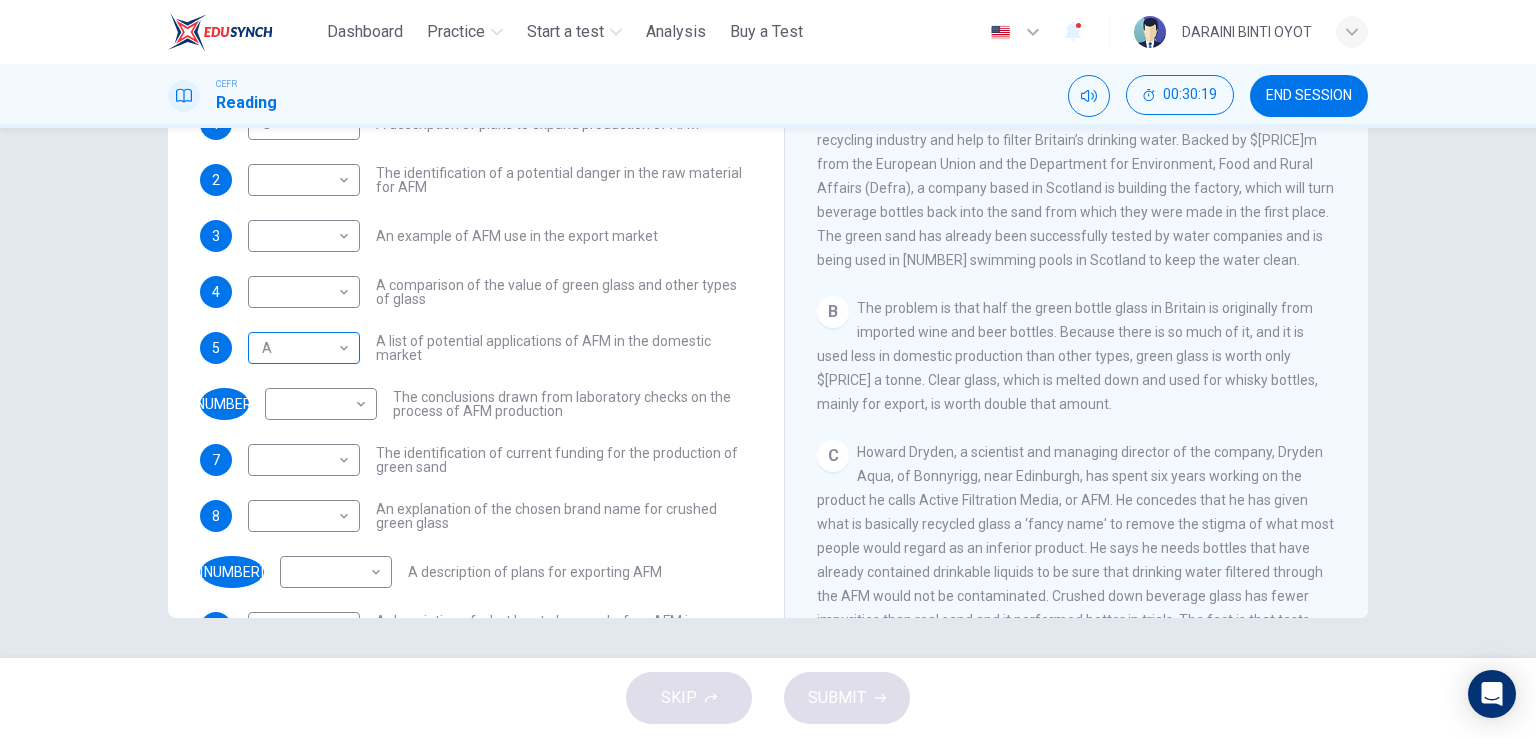 scroll, scrollTop: 60, scrollLeft: 0, axis: vertical 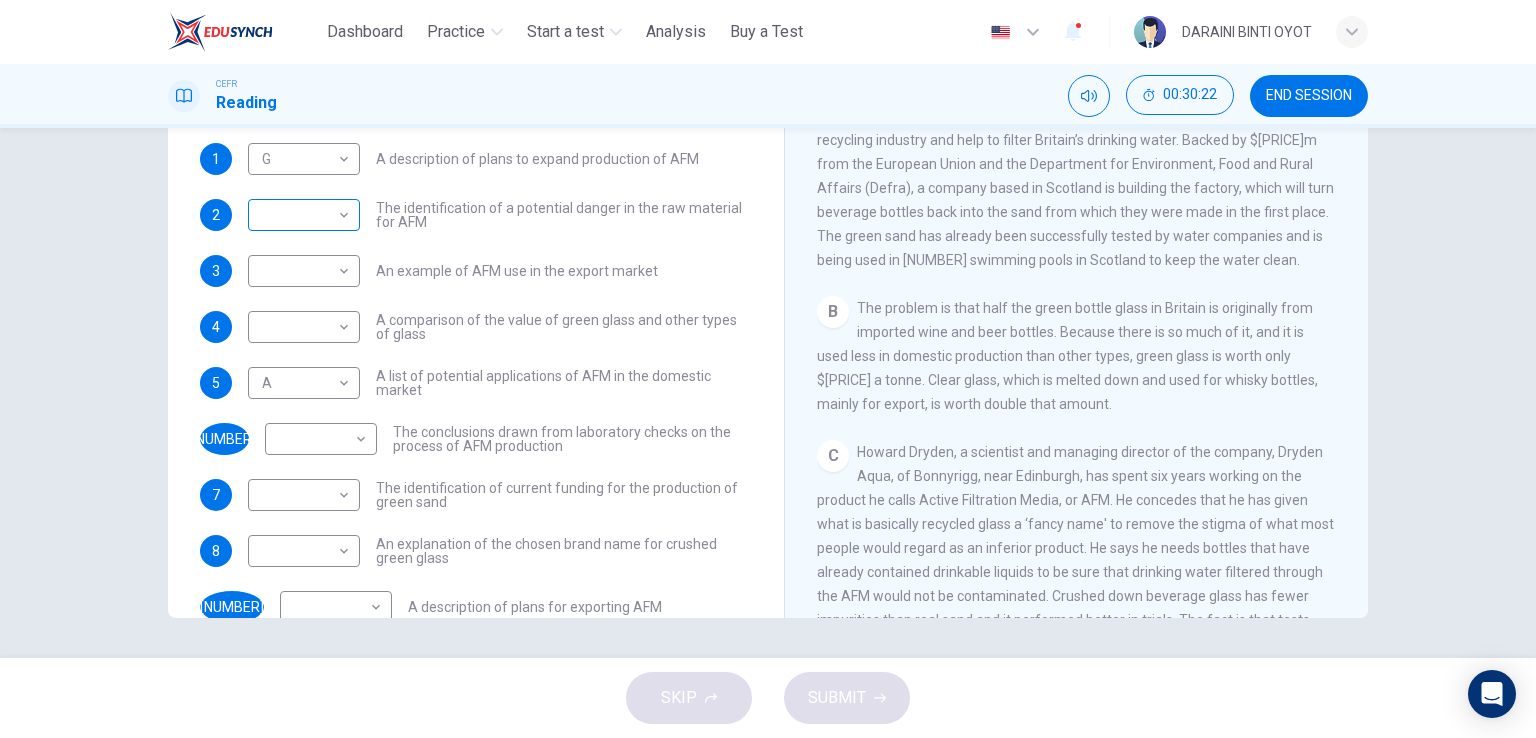 click on "This site uses cookies, as explained in our  Privacy Policy . If you agree to the use of cookies, please click the Accept button and continue to browse our site.   Privacy Policy Accept Dashboard Practice Start a test Analysis Buy a Test English ** ​ [FULL NAME] CEFR Reading 00:30:22 END SESSION Questions 1 - 10 The Reading Passage has 8 paragraphs labelled  A-H . Which paragraph contains the following information?
Write the correct letter  A-H  in the boxes below.
NB  You may use any letter  more than once . 1 G * ​ A description of plans to expand production of AFM 2 ​ ​ The identification of a potential danger in the raw material for AFM 3 ​ ​ An example of AFM use in the export market 4 ​ ​ A comparison of the value of green glass and other types of glass 5 A * ​ A list of potential applications of AFM in the domestic market 6 ​ ​ The conclusions drawn from laboratory checks on the process of AFM production 7 ​ ​ 8 ​ ​ 9 ​ ​ 10 ​ ​ CLICK TO ZOOM A B C D E F" at bounding box center (768, 369) 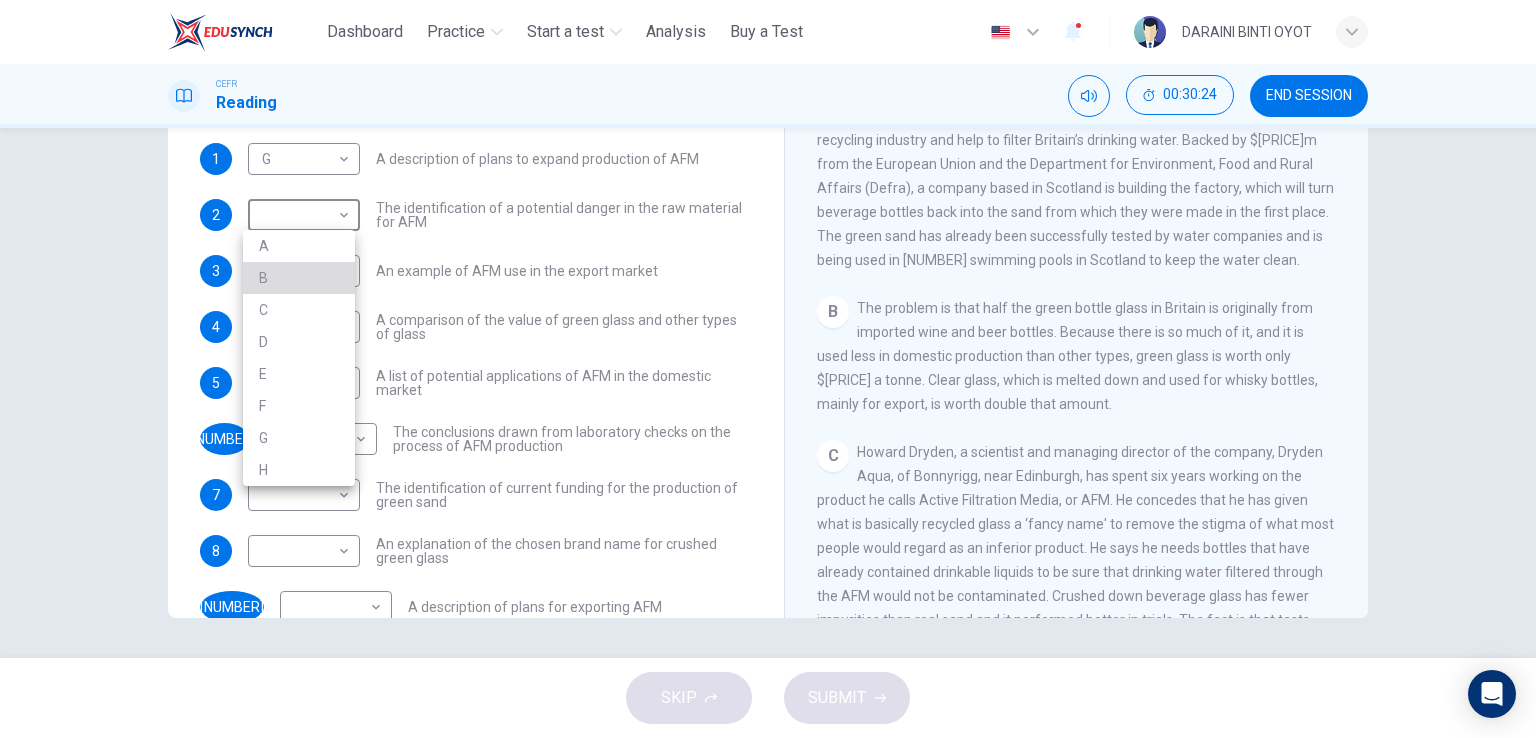 click on "B" at bounding box center (299, 278) 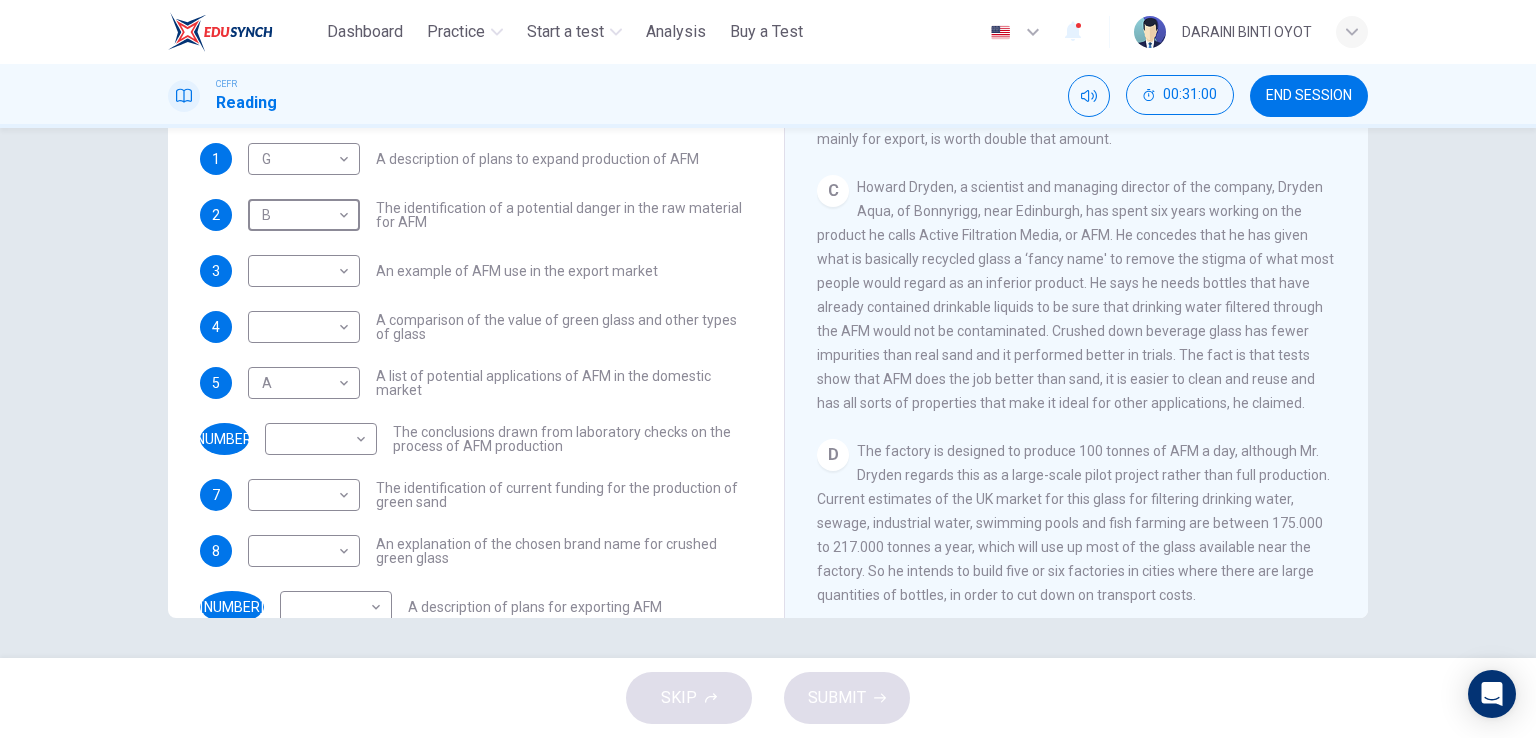 scroll, scrollTop: 700, scrollLeft: 0, axis: vertical 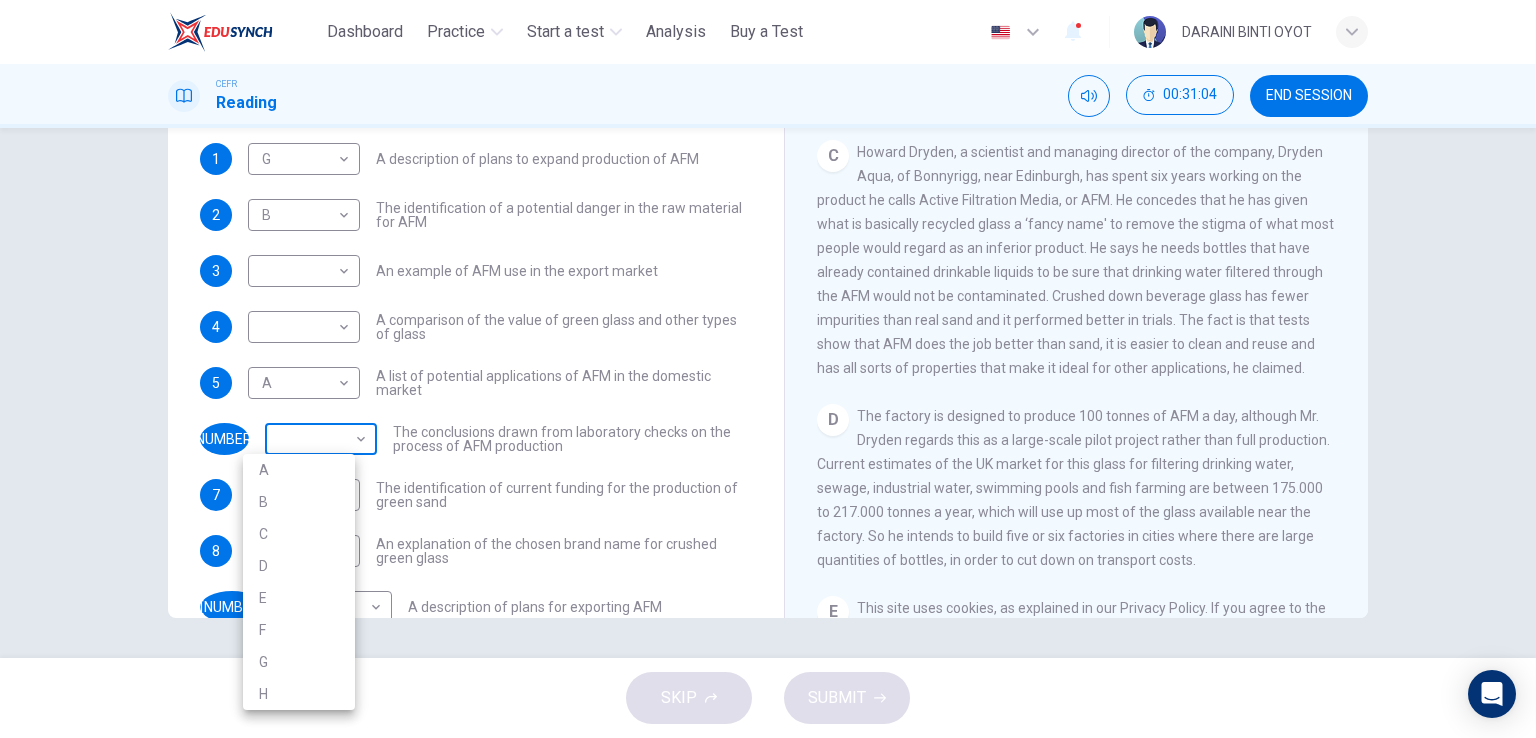 click on "This site uses cookies, as explained in our  Privacy Policy . If you agree to the use of cookies, please click the Accept button and continue to browse our site.   Privacy Policy Accept Dashboard Practice Start a test Analysis Buy a Test English ** ​ [PERSON] CEFR Reading [TIME] END SESSION Questions 1 - 10 The Reading Passage has 8 paragraphs labelled  A-H . Which paragraph contains the following information?
Write the correct letter  A-H  in the boxes below.
NB  You may use any letter  more than once . 1 G * ​ A description of plans to expand production of AFM 2 B * ​ The identification of a potential danger in the raw material for AFM 3 ​ ​ An example of AFM use in the export market 4 ​ ​ A comparison of the value of green glass and other types of glass 5 A * ​ A list of potential applications of AFM in the domestic market 6 ​ ​ The conclusions drawn from laboratory checks on the process of AFM production 7 ​ ​ 8 ​ ​ 9 ​ ​ 10 ​ ​ CLICK TO ZOOM A B C D E F" at bounding box center [768, 369] 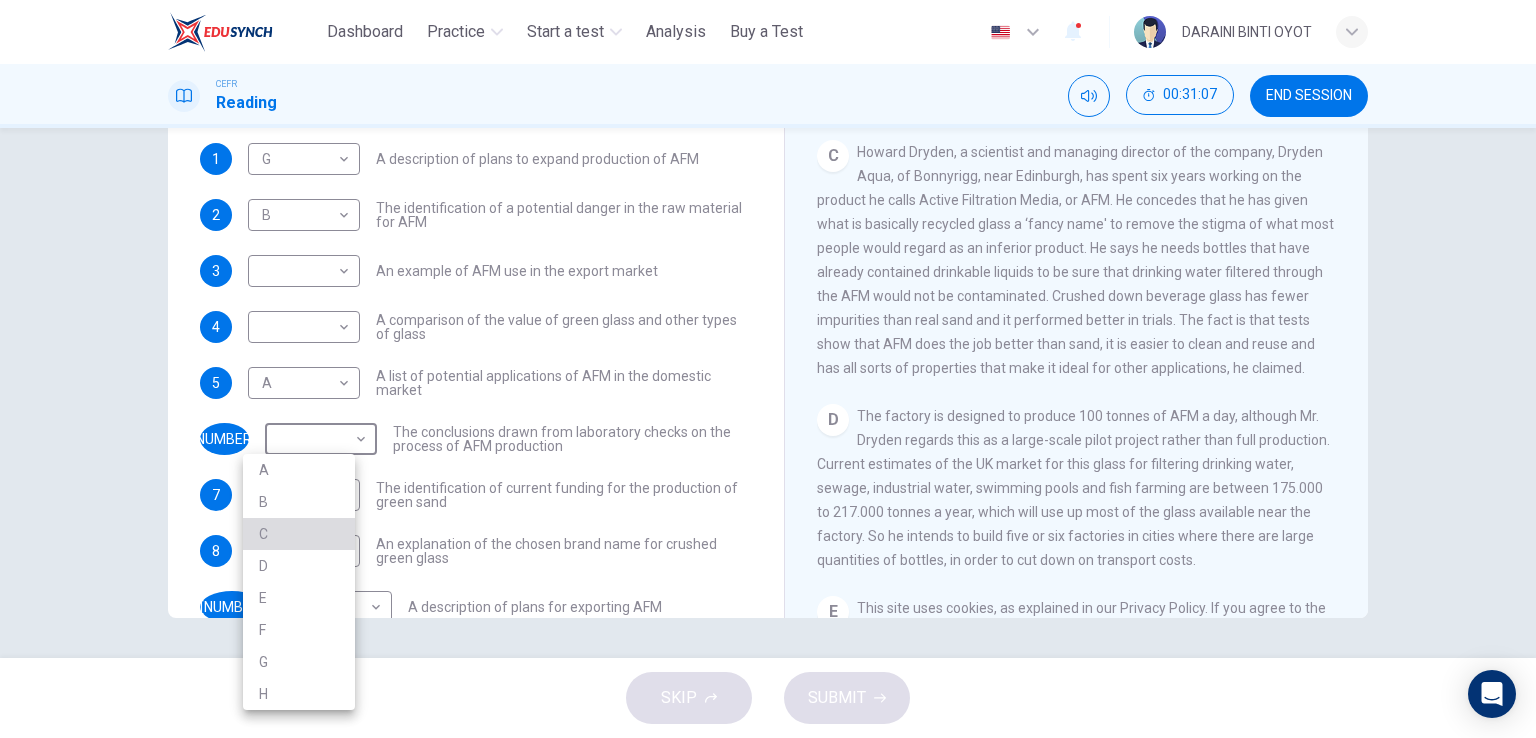 click on "C" at bounding box center (299, 534) 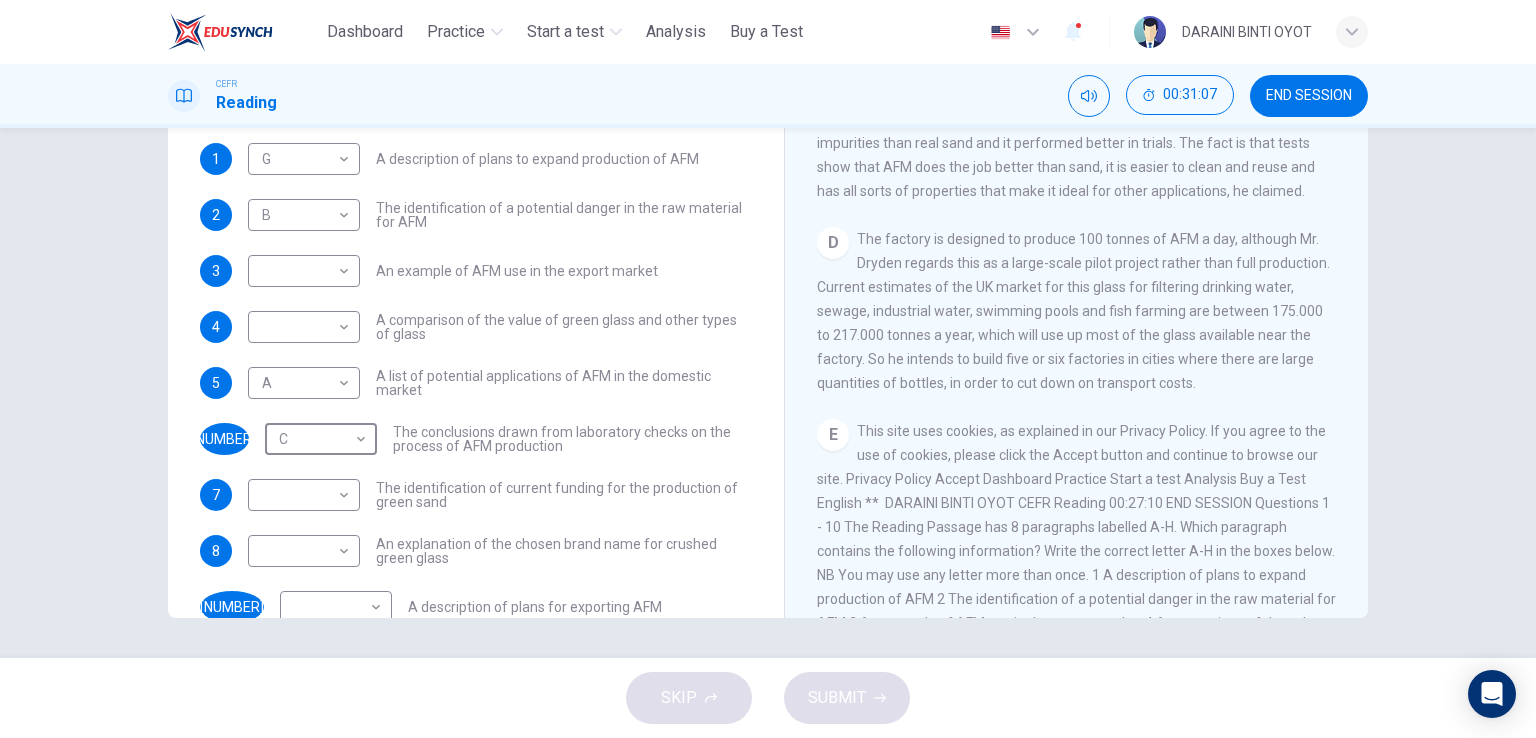 scroll, scrollTop: 900, scrollLeft: 0, axis: vertical 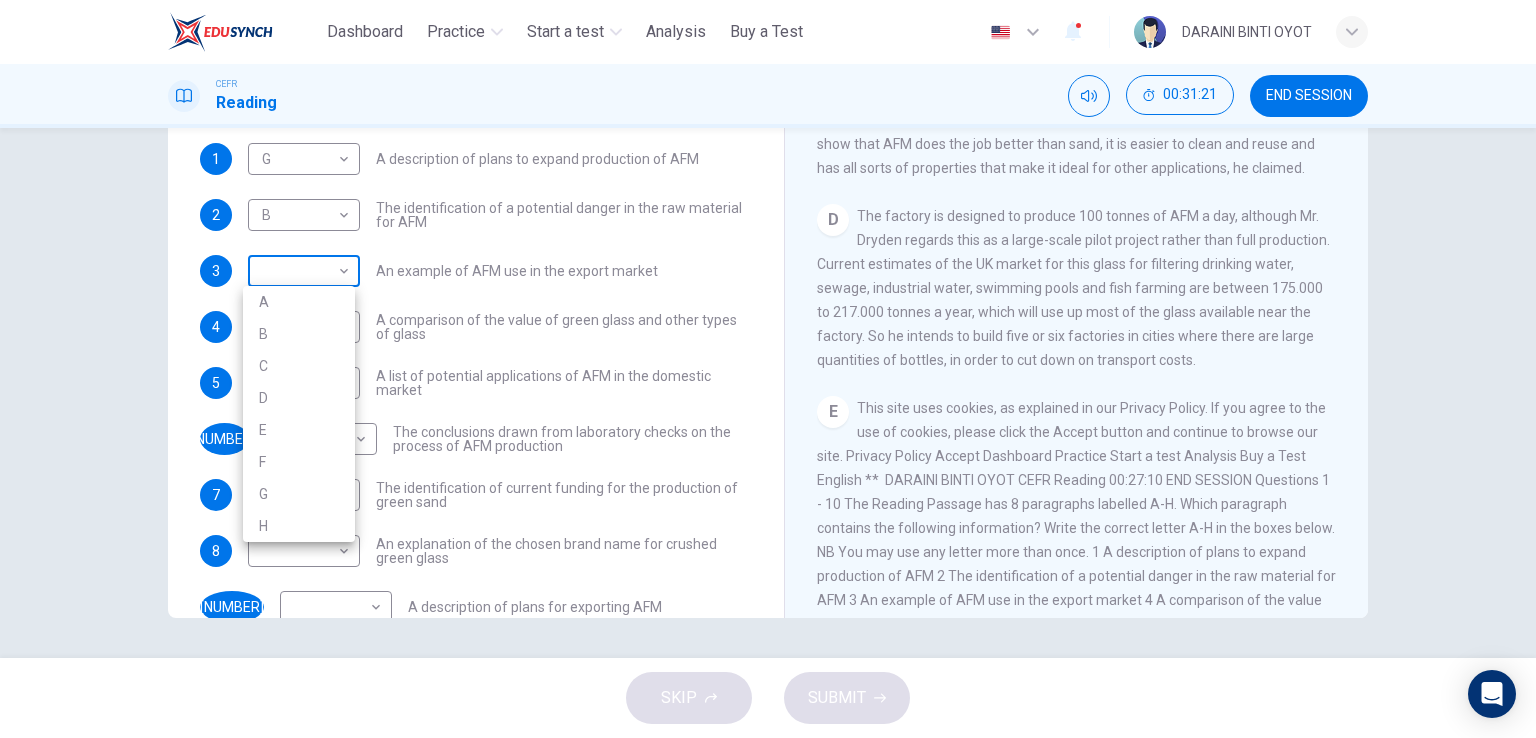 click on "This site uses cookies, as explained in our  Privacy Policy . If you agree to the use of cookies, please click the Accept button and continue to browse our site.   Privacy Policy Accept Dashboard Practice Start a test Analysis Buy a Test English ** ​ [FULL NAME] CEFR Reading 00:31:21 END SESSION Questions 1 - 10 The Reading Passage has 8 paragraphs labelled  A-H . Which paragraph contains the following information?
Write the correct letter  A-H  in the boxes below.
NB  You may use any letter  more than once . 1 G * ​ A description of plans to expand production of AFM 2 B * ​ The identification of a potential danger in the raw material for AFM 3 ​ ​ An example of AFM use in the export market 4 ​ ​ A comparison of the value of green glass and other types of glass 5 A * ​ A list of potential applications of AFM in the domestic market 6 C * ​ The conclusions drawn from laboratory checks on the process of AFM production 7 ​ ​ 8 ​ ​ 9 ​ ​ 10 ​ ​ CLICK TO ZOOM A B C D E F" at bounding box center [768, 369] 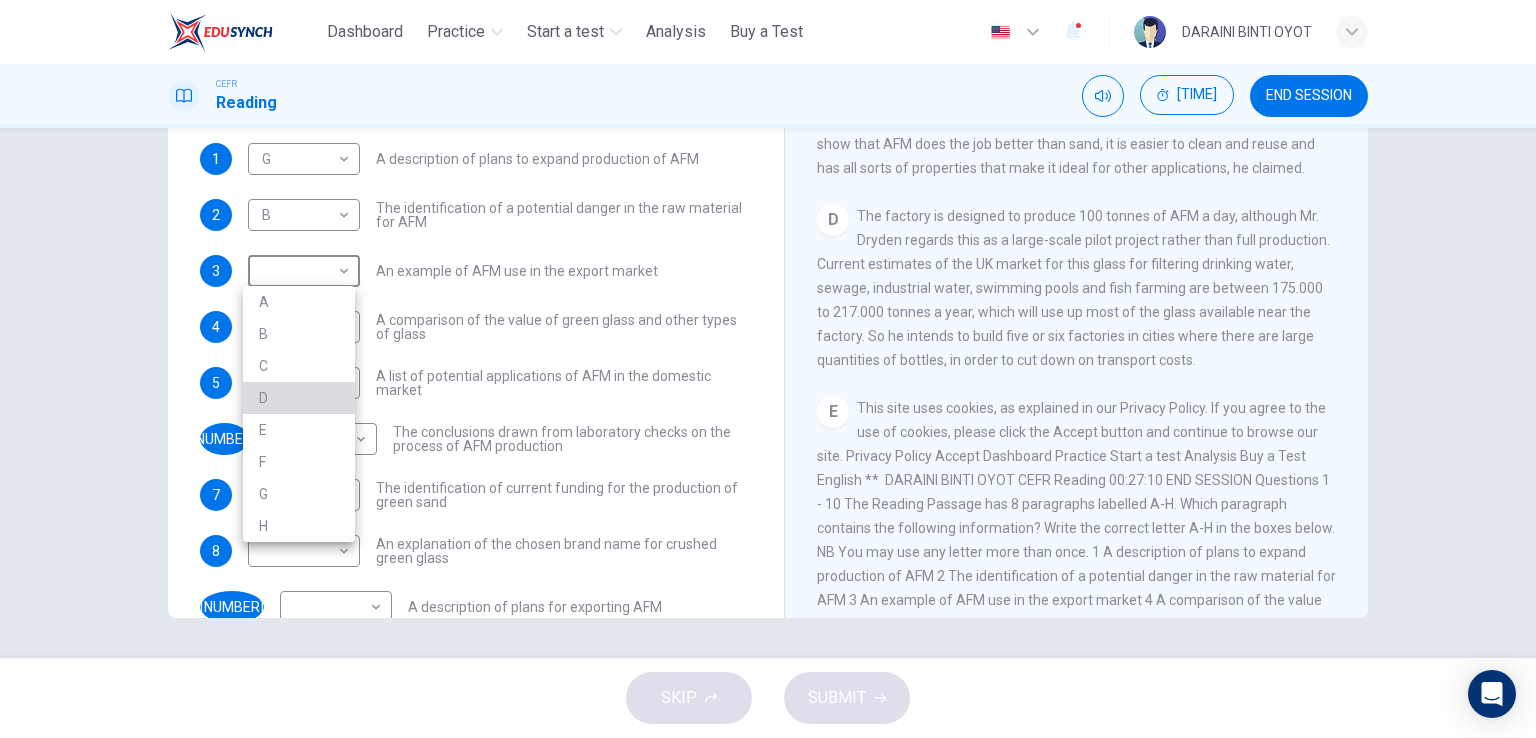 click on "D" at bounding box center (299, 398) 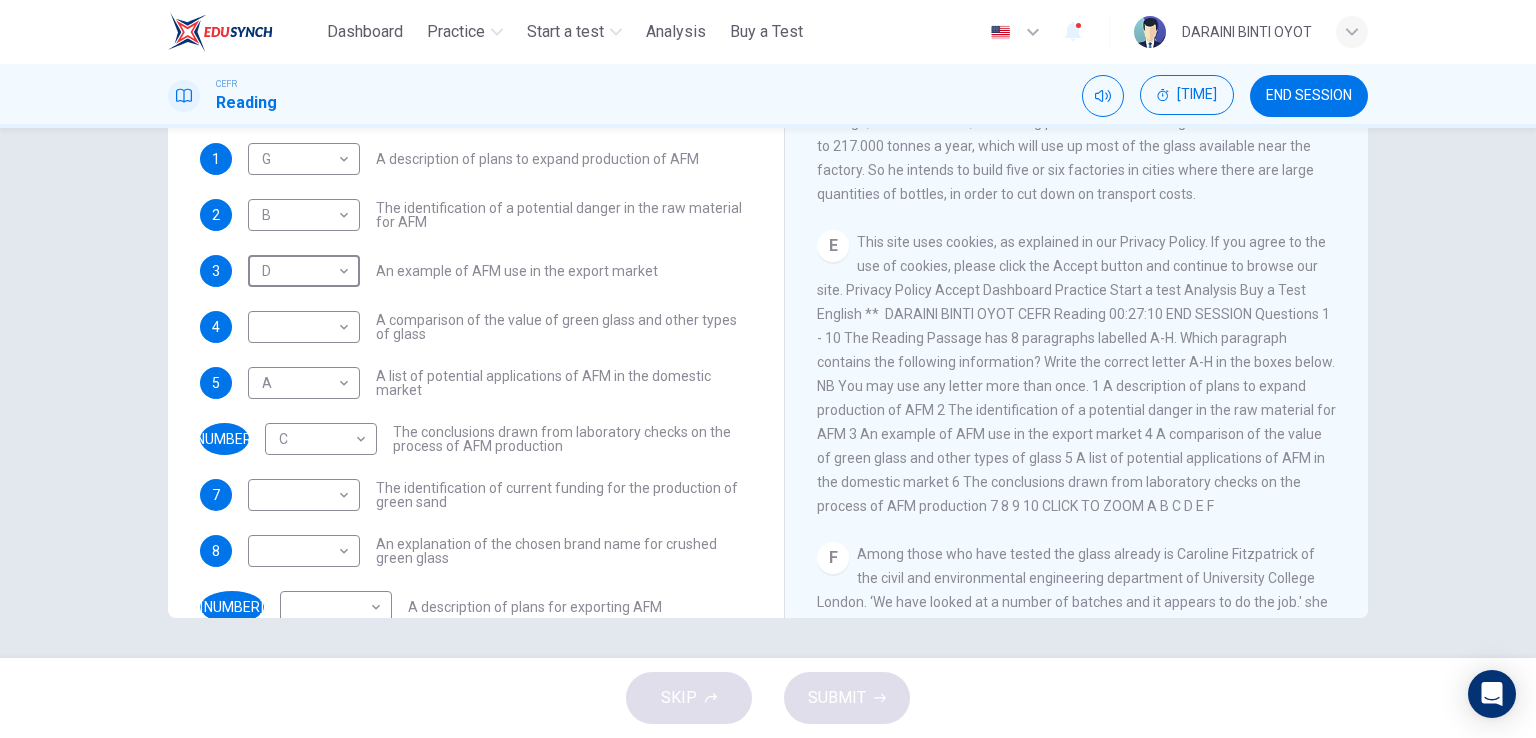 scroll, scrollTop: 1100, scrollLeft: 0, axis: vertical 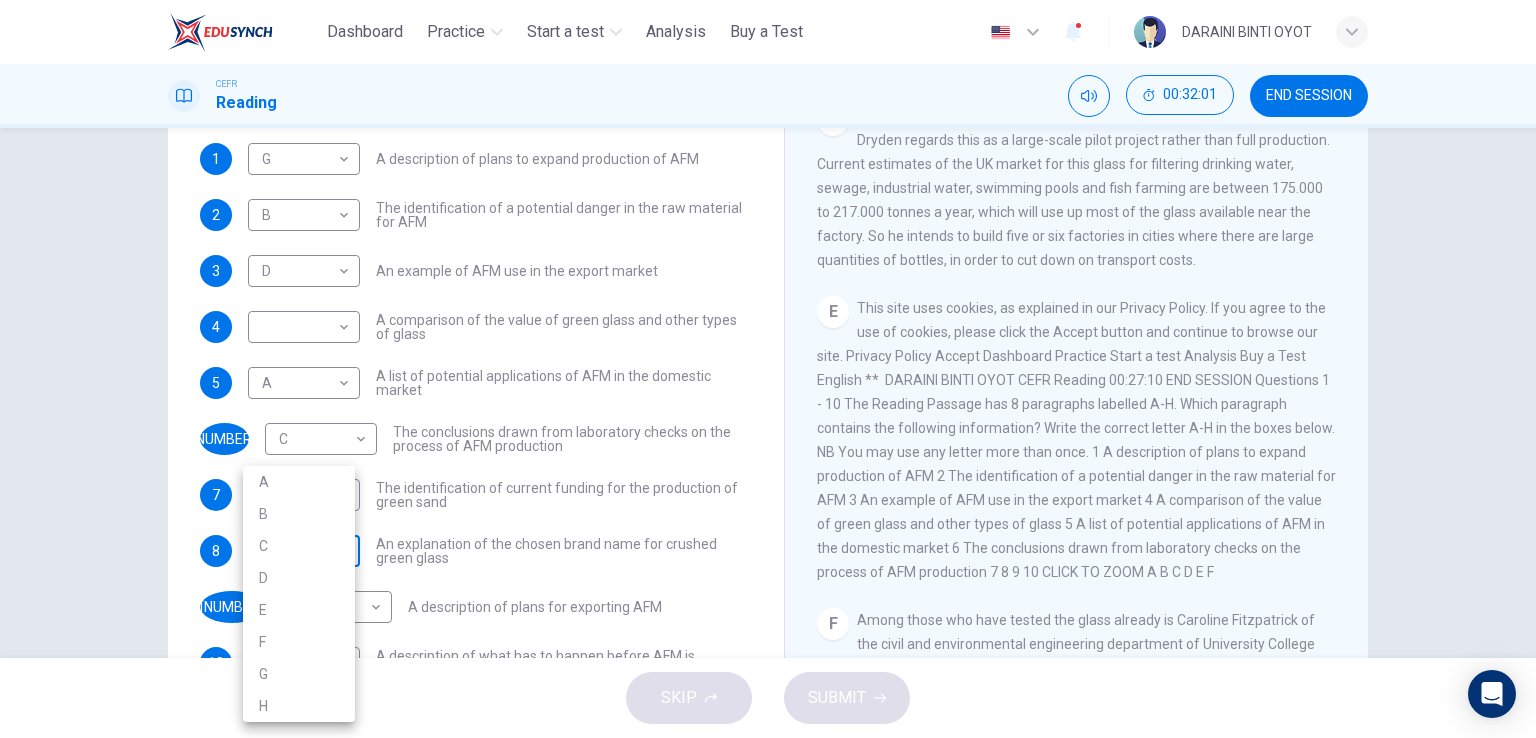 click on "This site uses cookies, as explained in our  Privacy Policy . If you agree to the use of cookies, please click the Accept button and continue to browse our site.   Privacy Policy Accept Dashboard Practice Start a test Analysis Buy a Test English ** ​ DARAINI BINTI OYOT CEFR Reading 00:32:01 END SESSION Questions 1 - 10 The Reading Passage has 8 paragraphs labelled  A-H . Which paragraph contains the following information?
Write the correct letter  A-H  in the boxes below.
NB  You may use any letter  more than once . 1 G * ​ A description of plans to expand production of AFM 2 B * ​ The identification of a potential danger in the raw material for AFM 3 D * ​ An example of AFM use in the export market 4 ​ ​ A comparison of the value of green glass and other types of glass 5 A * ​ A list of potential applications of AFM in the domestic market 6 C * ​ The conclusions drawn from laboratory checks on the process of AFM production 7 ​ ​ 8 ​ ​ 9 ​ ​ 10 ​ ​ CLICK TO ZOOM A B C D E F" at bounding box center [768, 369] 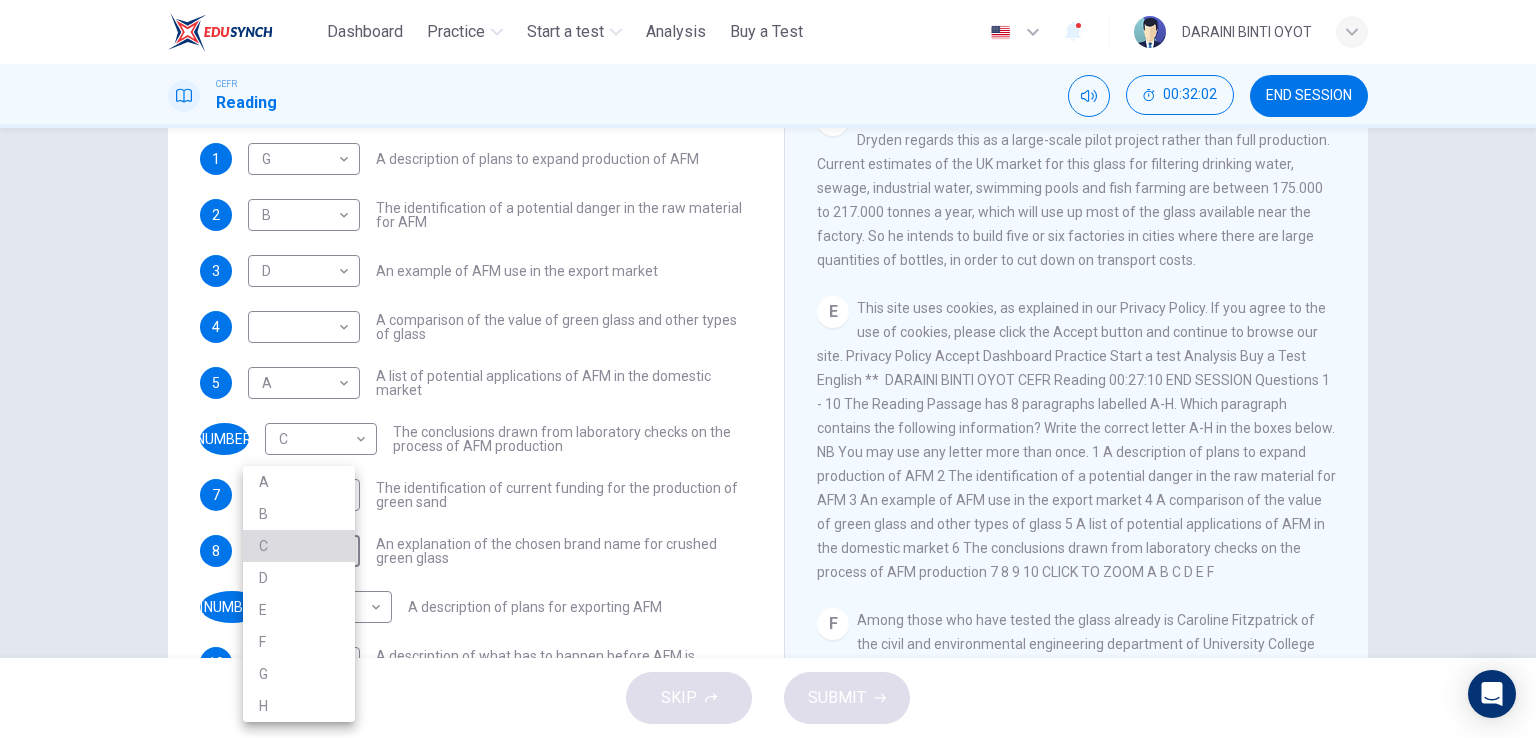 click on "C" at bounding box center (299, 546) 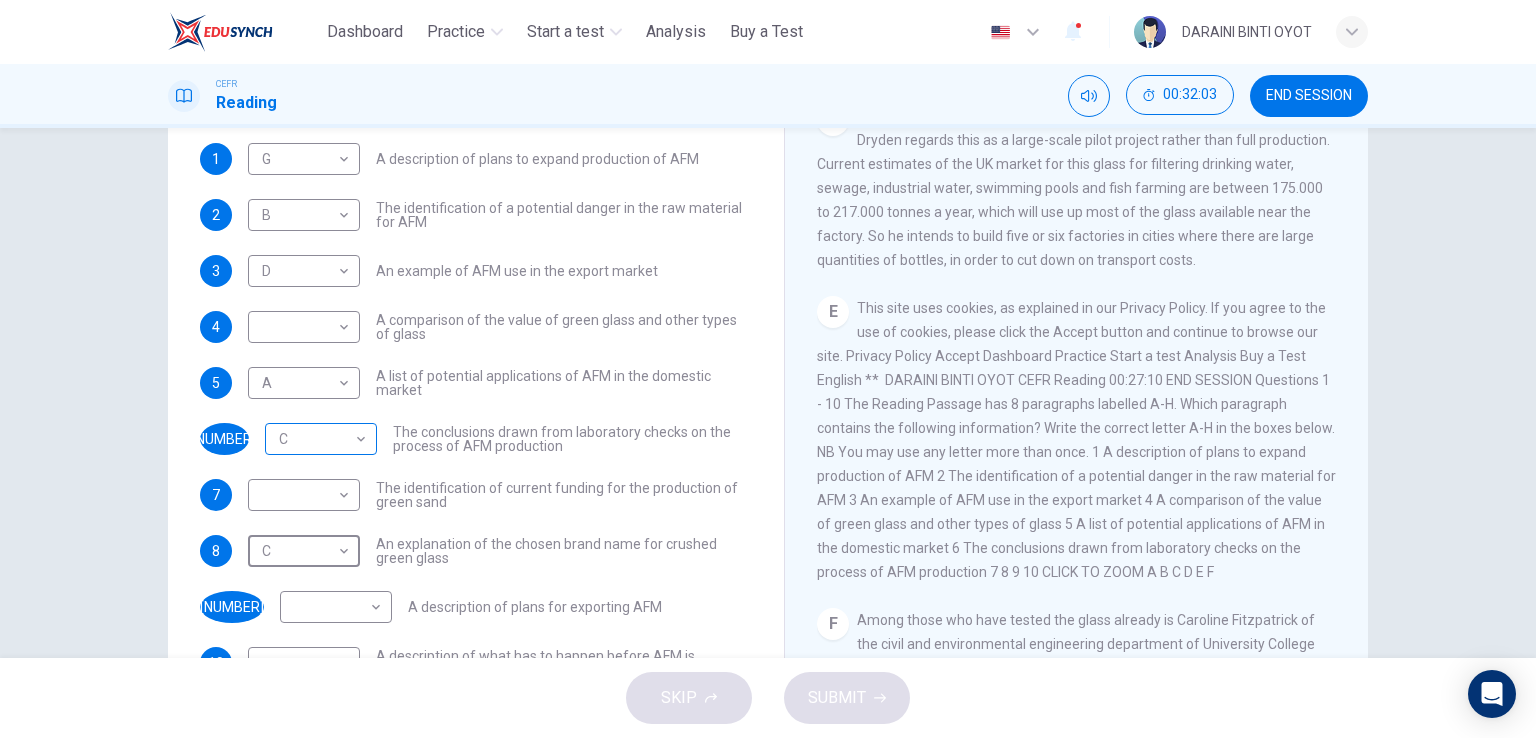 click on "This site uses cookies, as explained in our Privacy Policy . If you agree to the use of cookies, please click the Accept button and continue to browse our site. Privacy Policy Accept Dashboard Practice Start a test Analysis Buy a Test English ​ DARAINI BINTI OYOT CEFR Reading [TIME] END SESSION Questions 1 - 10 The Reading Passage has 8 paragraphs labelled A-H . Which paragraph contains the following information?
Write the correct letter A-H in the boxes below.
NB You may use any letter more than once . 1 G * ​ A description of plans to expand production of AFM 2 B * ​ The identification of a potential danger in the raw material for AFM 3 D * ​ An example of AFM use in the export market 4 ​ ​ A comparison of the value of green glass and other types of glass 5 A * ​ A list of potential applications of AFM in the domestic market 6 C * ​ The conclusions drawn from laboratory checks on the process of AFM production 7 ​ ​ 8 C * ​ 9 ​ ​ 10 ​ ​ CLICK TO ZOOM A B C D E F" at bounding box center (768, 369) 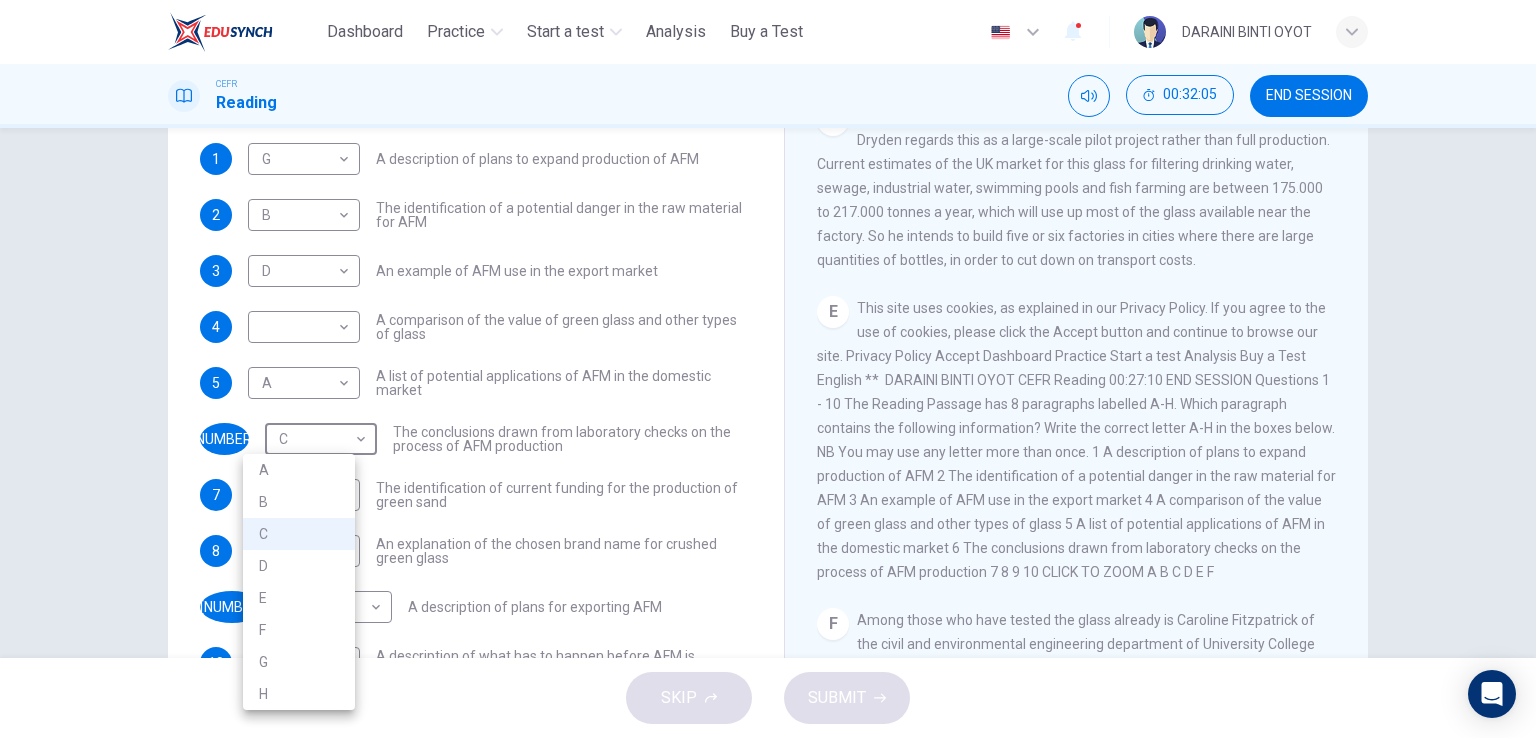 click at bounding box center (768, 369) 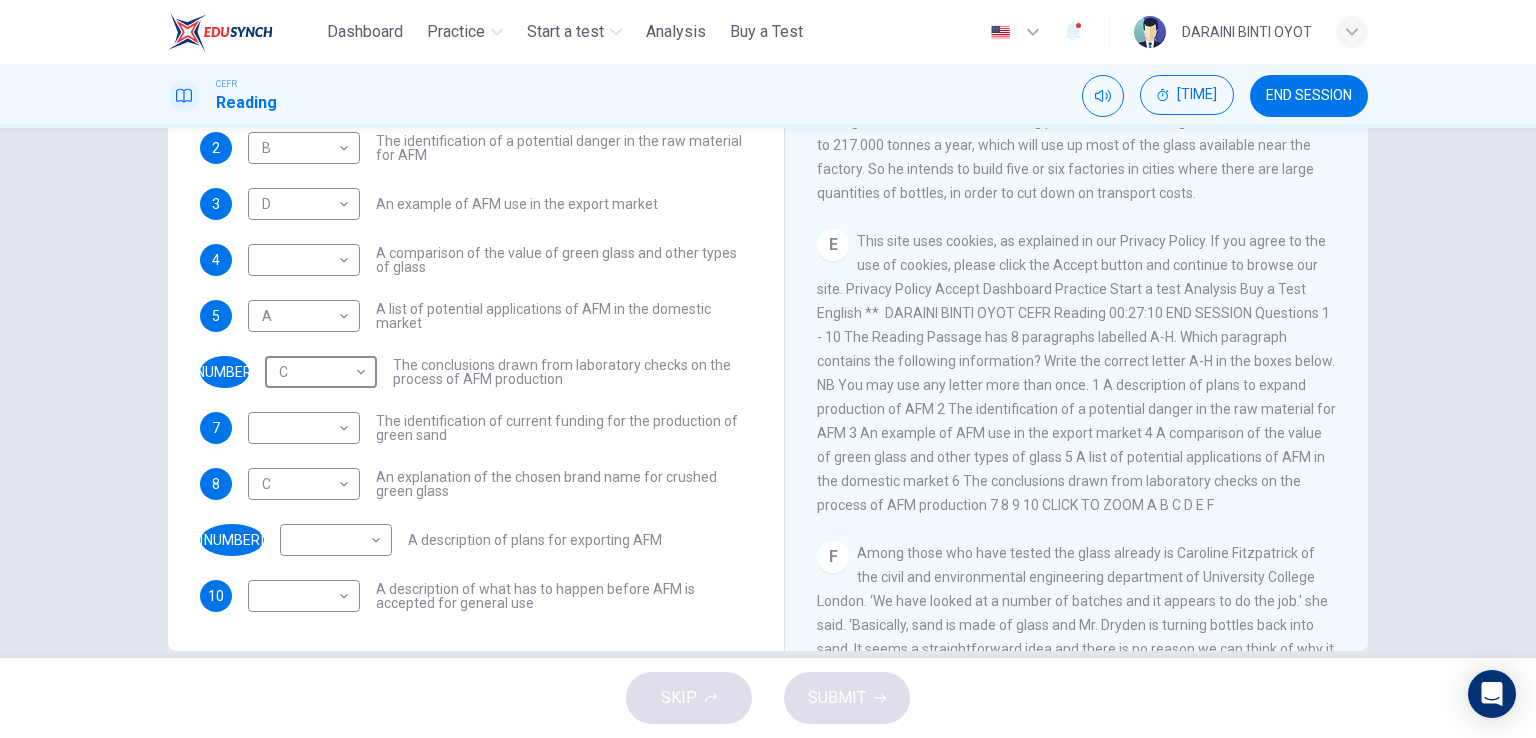 scroll, scrollTop: 245, scrollLeft: 0, axis: vertical 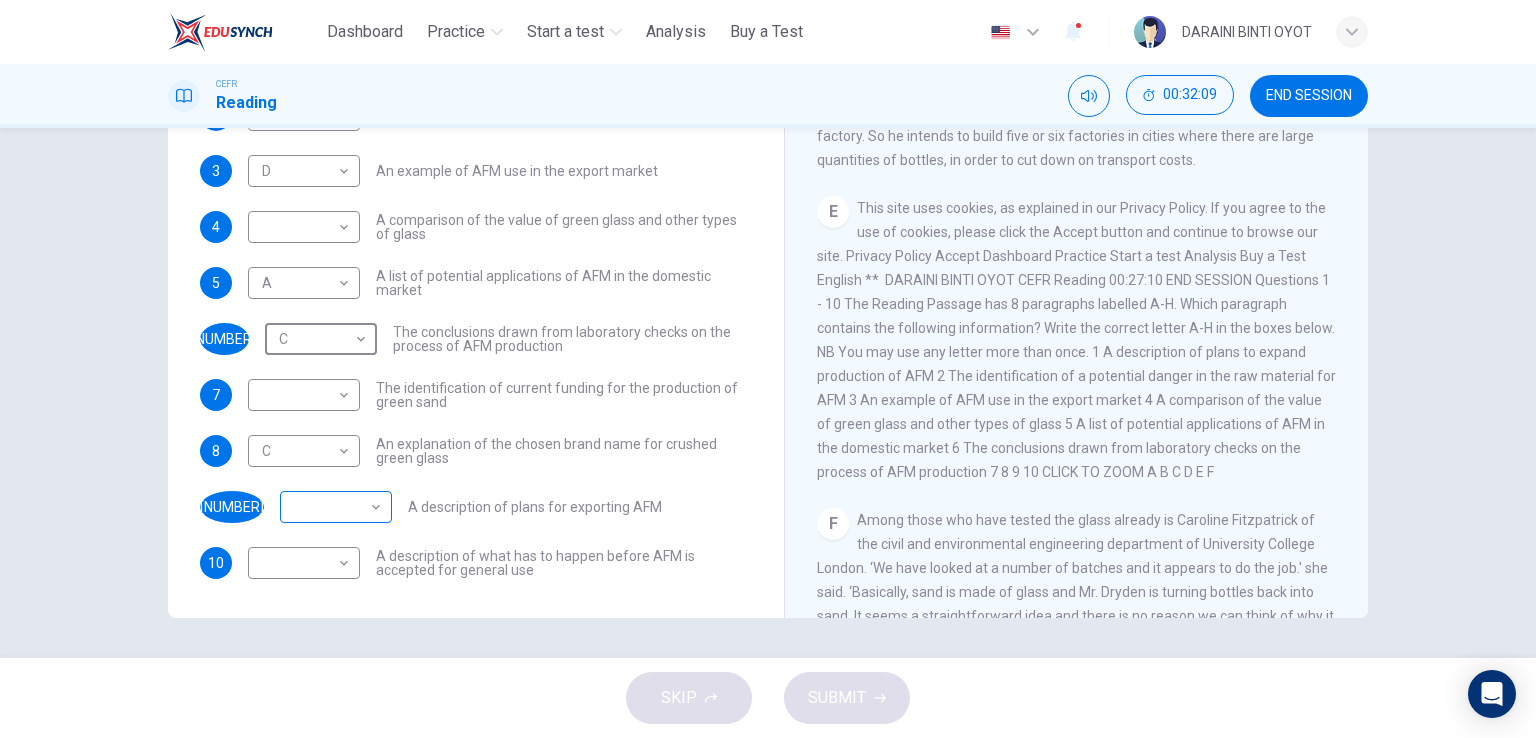 click on "This site uses cookies, as explained in our Privacy Policy. If you agree to the use of cookies, please click the Accept button and continue to browse our site. Privacy Policy Accept Dashboard Practice Start a test Analysis Buy a Test English ** ​ DARAINI BINTI OYOT CEFR Reading [TIME] END SESSION Questions 1 - 10 The Reading Passage has 8 paragraphs labelled A-H. Which paragraph contains the following information?
Write the correct letter A-H in the boxes below.
NB You may use any letter more than once. 1 G * ​ A description of plans to expand production of AFM 2 B * ​ The identification of a potential danger in the raw material for AFM 3 D * ​ An example of AFM use in the export market 4 ​ ​ A comparison of the value of green glass and other types of glass 5 A * ​ A list of potential applications of AFM in the domestic market 6 C * ​ The conclusions drawn from laboratory checks on the process of AFM production 7 ​ ​ 8 C * ​ 9 ​ ​ 10 ​ ​ CLICK TO ZOOM A B C D E F" at bounding box center (768, 369) 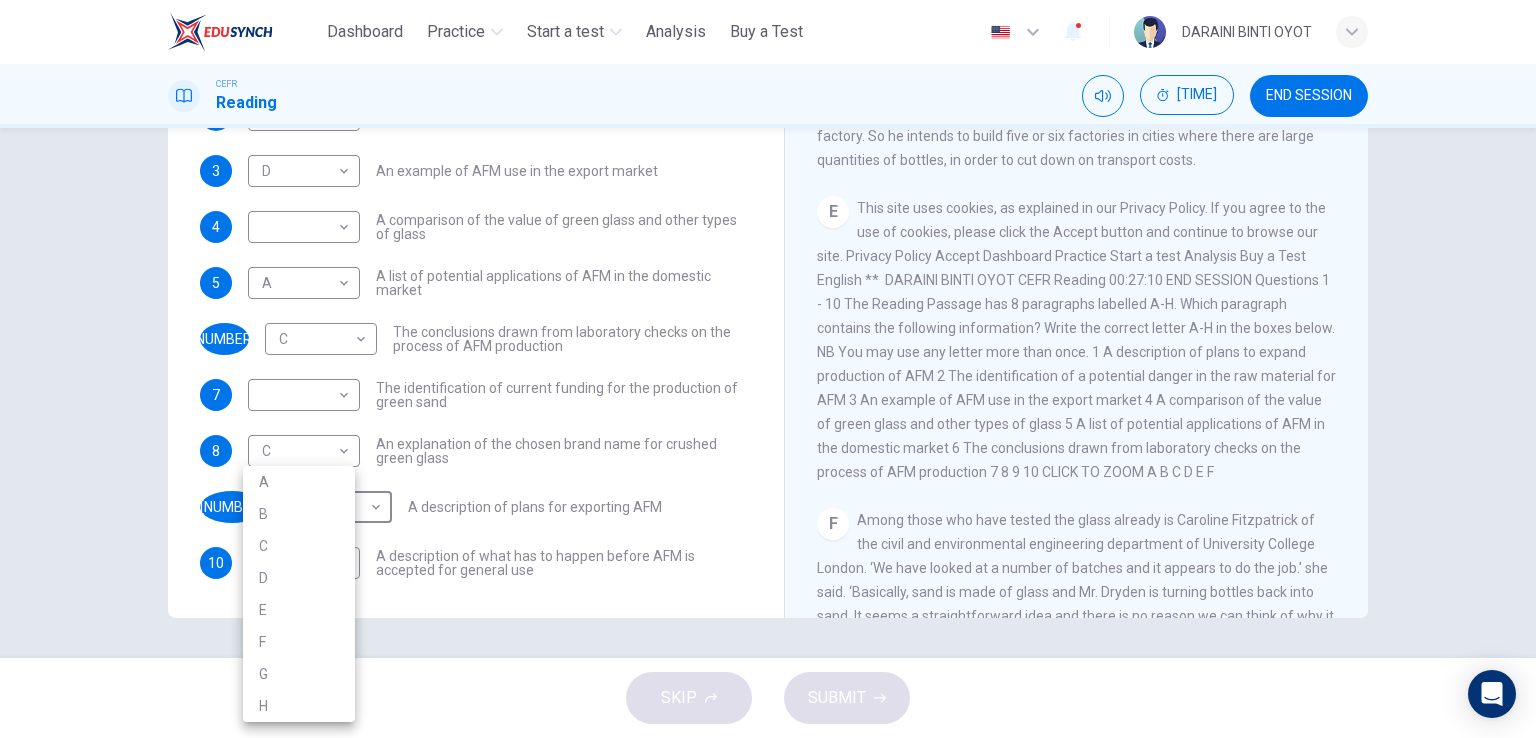 click on "E" at bounding box center [299, 610] 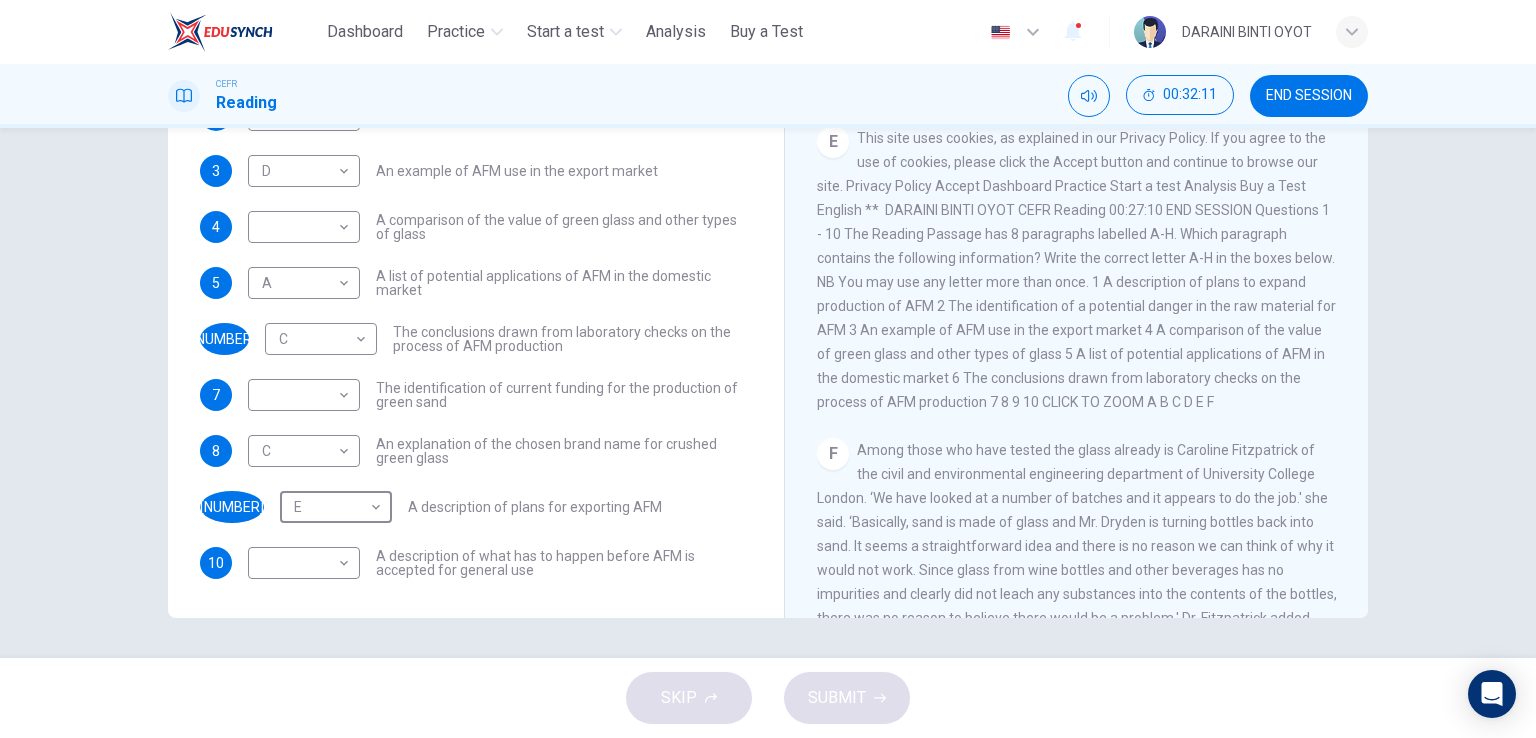 scroll, scrollTop: 1300, scrollLeft: 0, axis: vertical 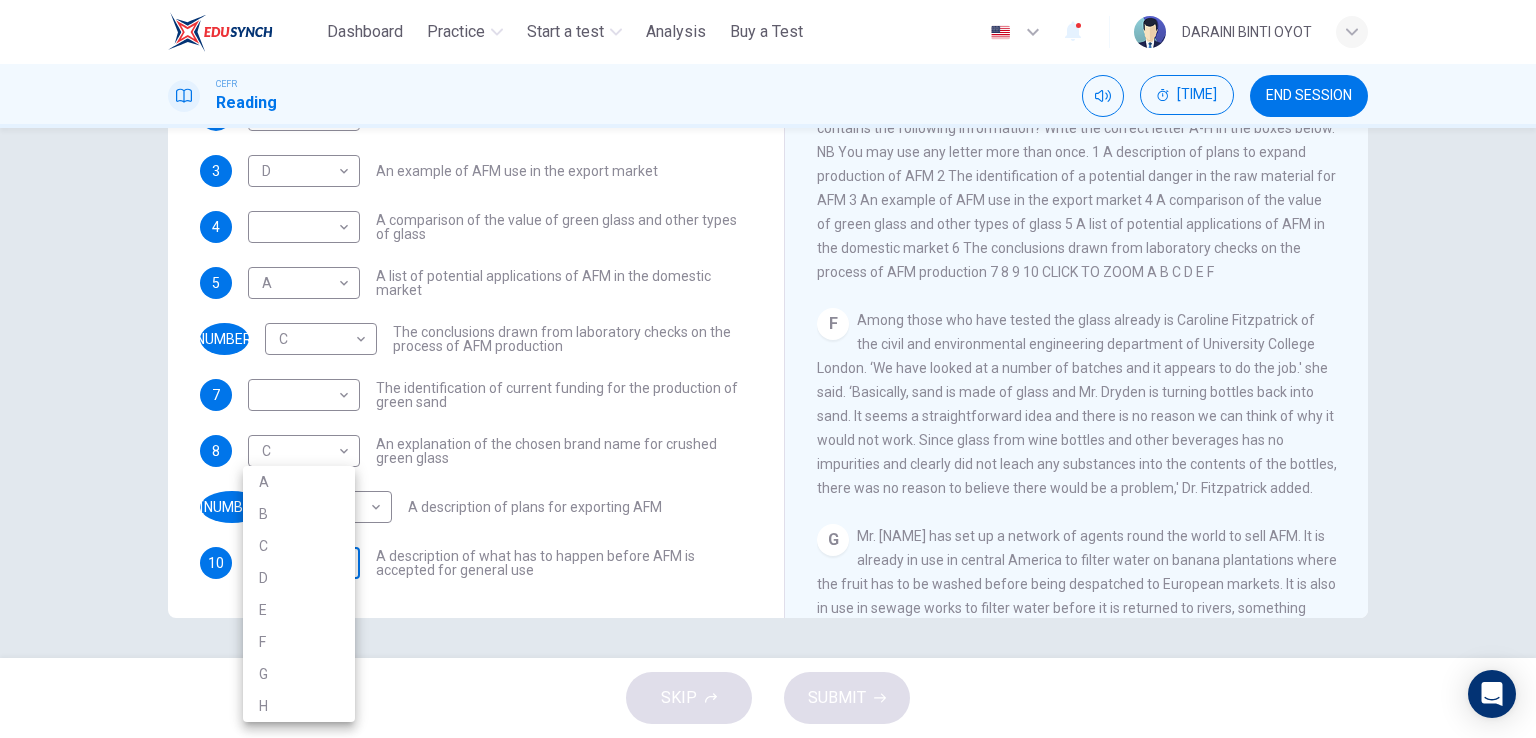 click on "This site uses cookies, as explained in our  Privacy Policy . If you agree to the use of cookies, please click the Accept button and continue to browse our site.   Privacy Policy Accept Dashboard Practice Start a test Analysis Buy a Test English ** ​ [PERSON] CEFR Reading [TIME] END SESSION Questions 1 - 10 The Reading Passage has 8 paragraphs labelled  A-H . Which paragraph contains the following information?
Write the correct letter  A-H  in the boxes below.
NB  You may use any letter  more than once . 1 G * ​ A description of plans to expand production of AFM 2 B * ​ The identification of a potential danger in the raw material for AFM 3 D * ​ An example of AFM use in the export market 4 ​ ​ A comparison of the value of green glass and other types of glass 5 A * ​ A list of potential applications of AFM in the domestic market 6 C * ​ The conclusions drawn from laboratory checks on the process of AFM production 7 ​ ​ 8 C * ​ 9 E * ​ 10 ​ ​ CLICK TO ZOOM A B C D E F" at bounding box center (768, 369) 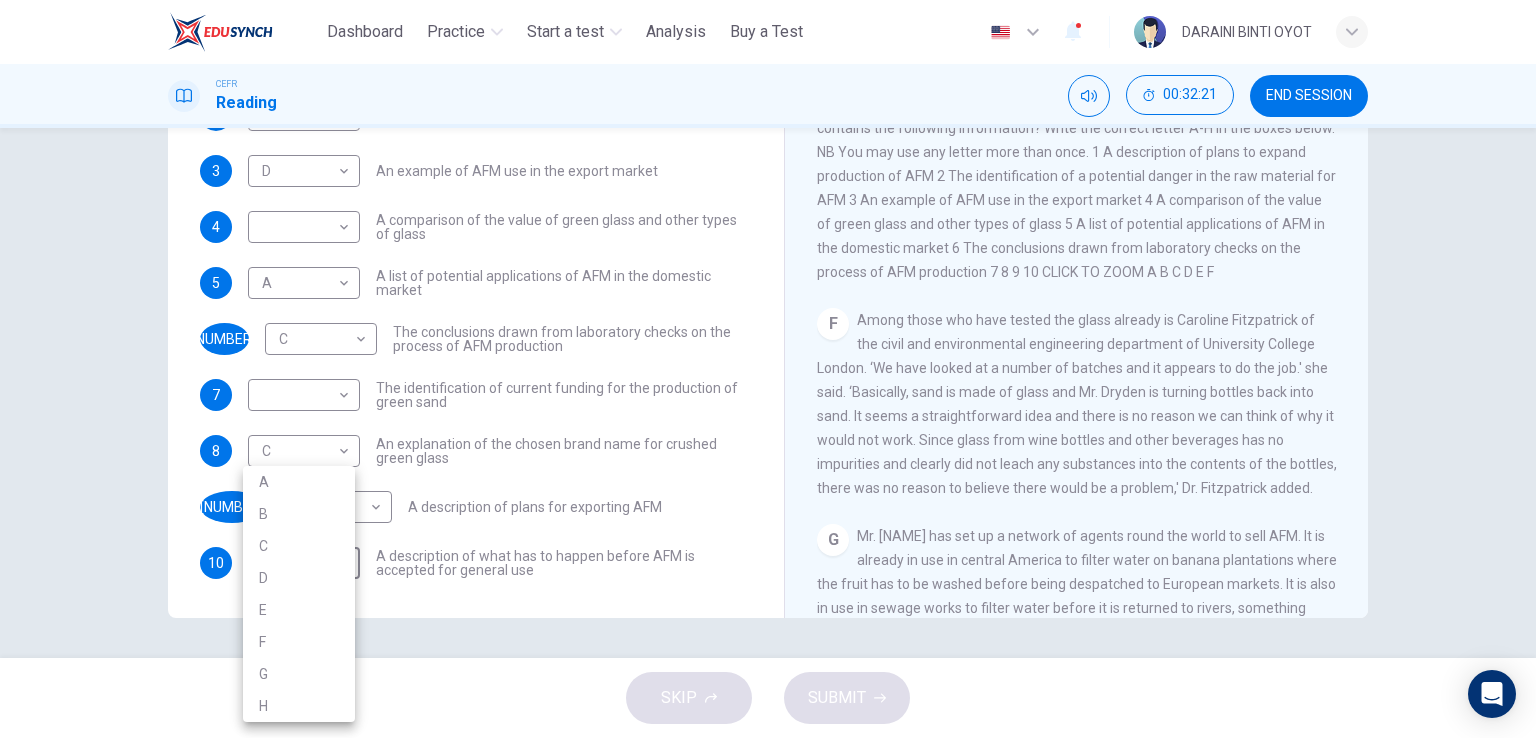 click at bounding box center [768, 369] 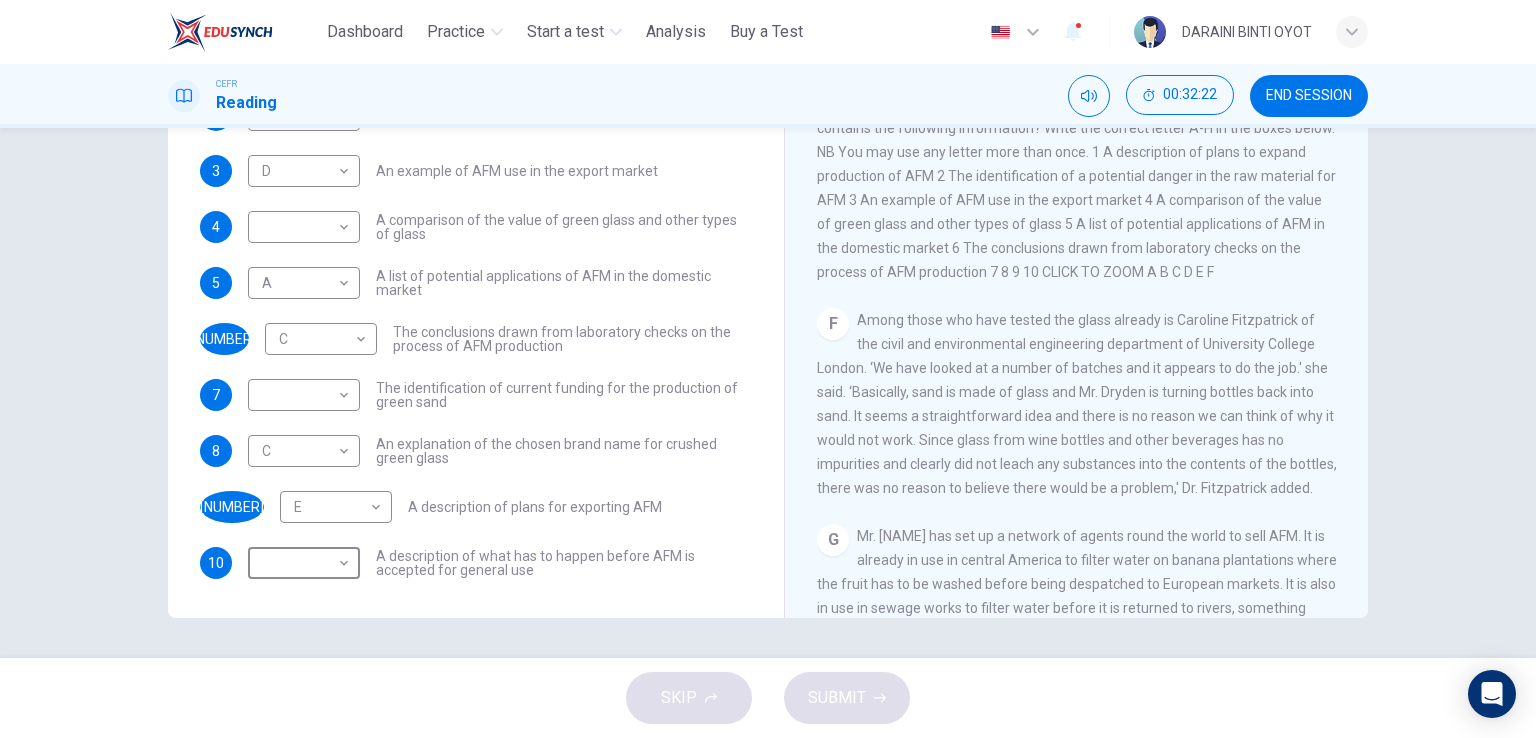 scroll, scrollTop: 1400, scrollLeft: 0, axis: vertical 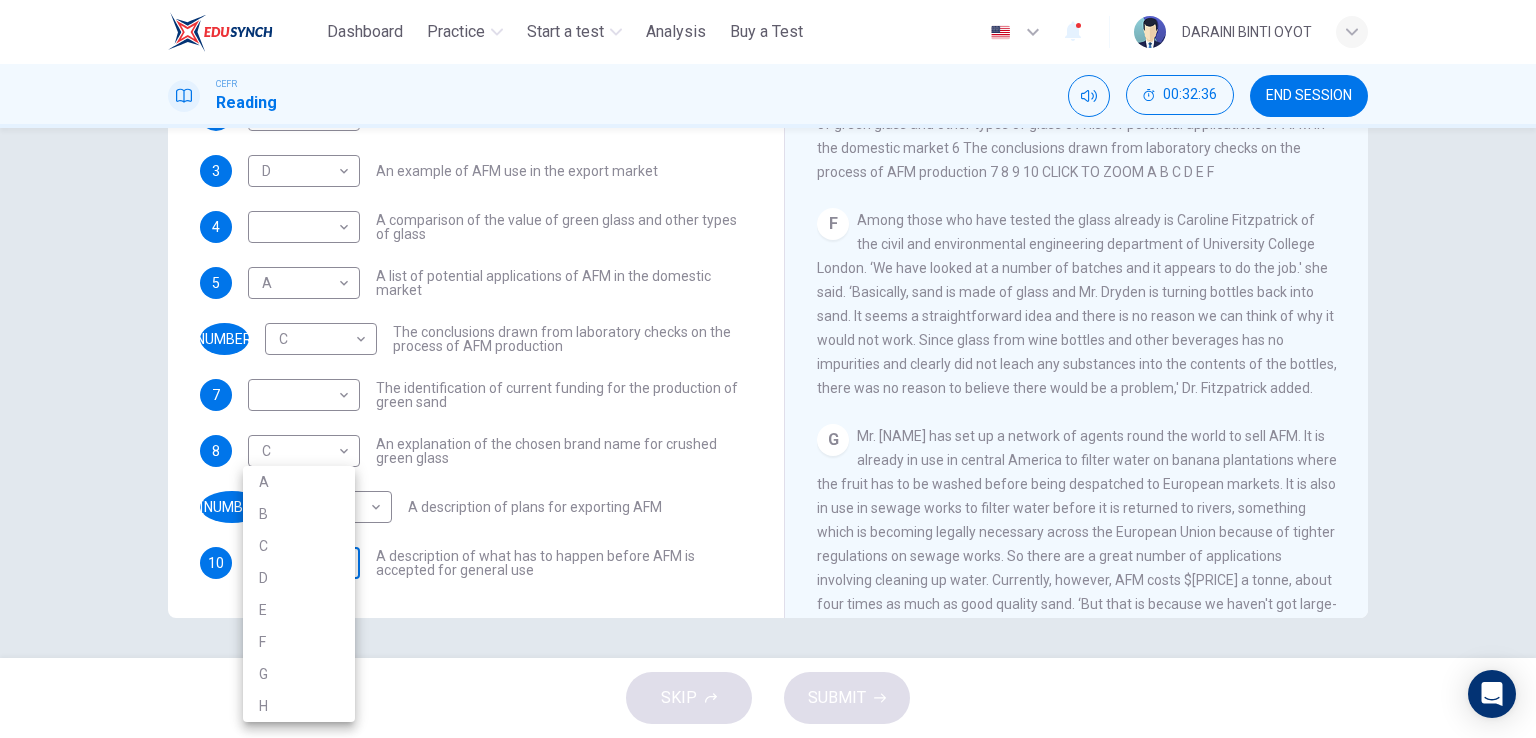 click on "4
This site uses cookies, as explained in our Privacy Policy. If you agree to the use of cookies, please click the Accept button and continue to browse our site. Privacy Policy Accept Dashboard Practice Start a test Analysis Buy a Test English ** ​ [FIRST] [LAST] CEFR Reading 00:32:36 END SESSION Questions 1 - 10 The Reading Passage has 8 paragraphs labelled A-H. Which paragraph contains the following information?
Write the correct letter A-H in the boxes below.
NB You may use any letter more than once. 1 G * ​ A description of plans to expand production of AFM 2 B * ​ The identification of a potential danger in the raw material for AFM 3 D * ​ An example of AFM use in the export market 4 ​ ​ A comparison of the value of green glass and other types of glass 5 A * ​ A list of potential applications of AFM in the domestic market 6 C * ​ The conclusions drawn from laboratory checks on the process of AFM production 7 ​ ​ 8 C * ​ 9 E * ​ 10 ​ ​ CLICK TO ZOOM A B C D E F" at bounding box center (768, 369) 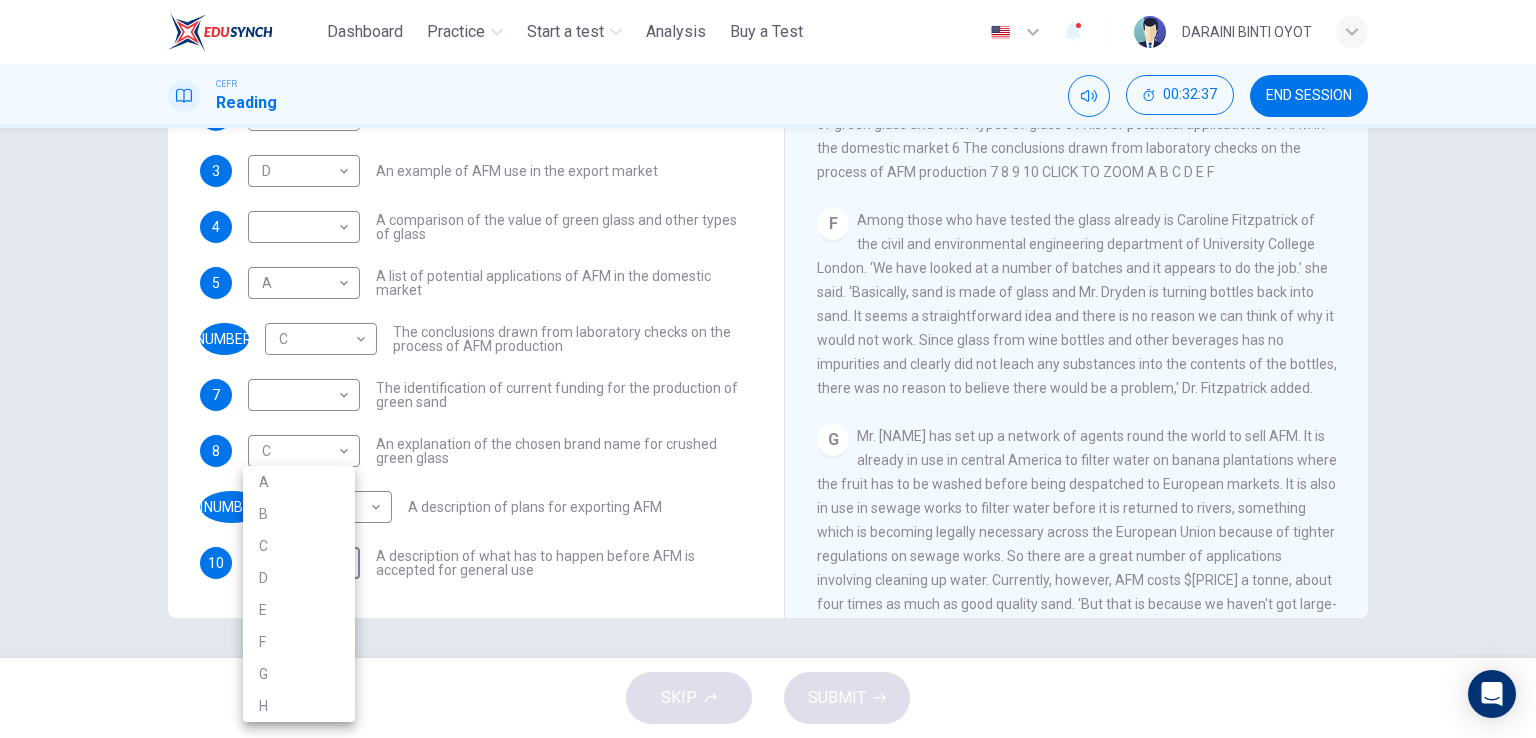 click on "G" at bounding box center [299, 674] 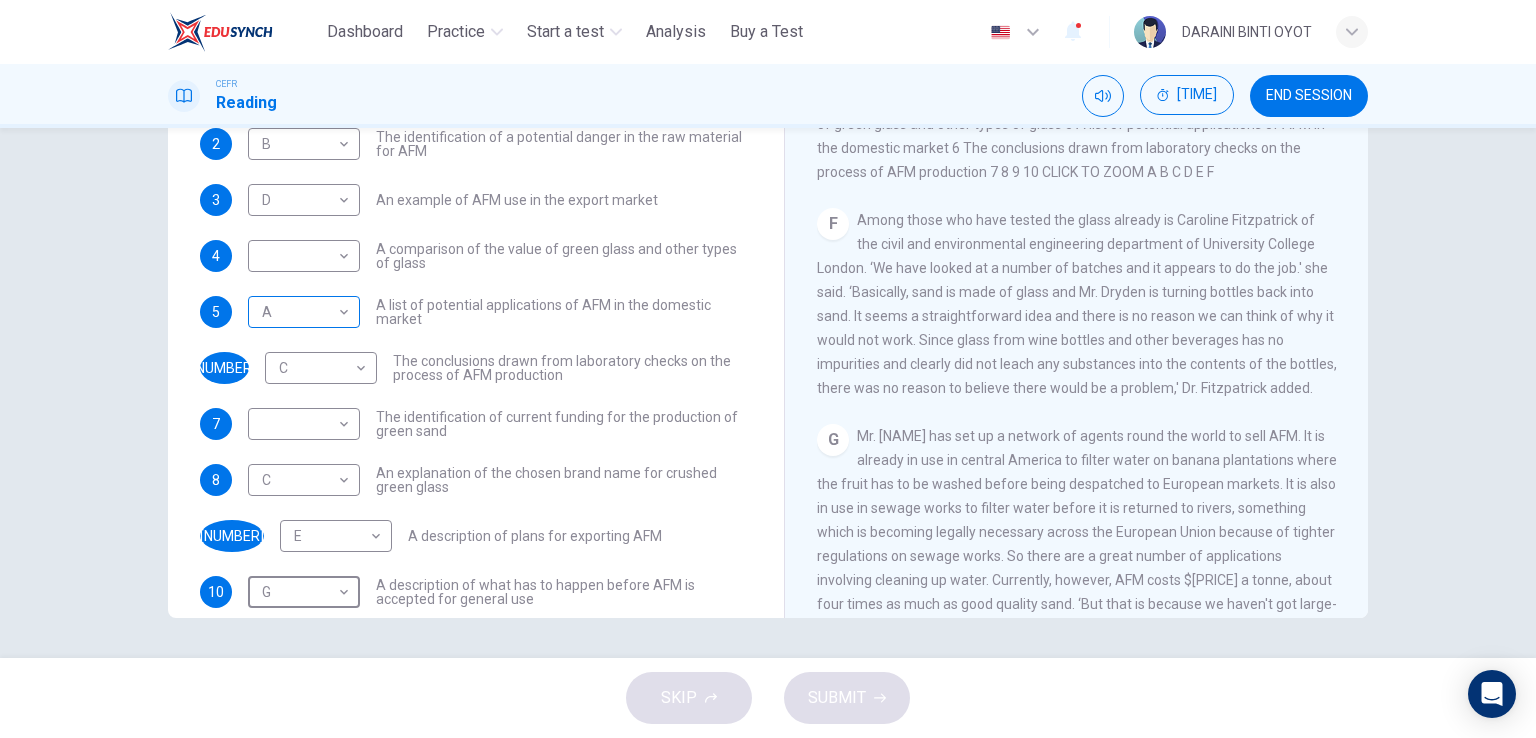 scroll, scrollTop: 160, scrollLeft: 0, axis: vertical 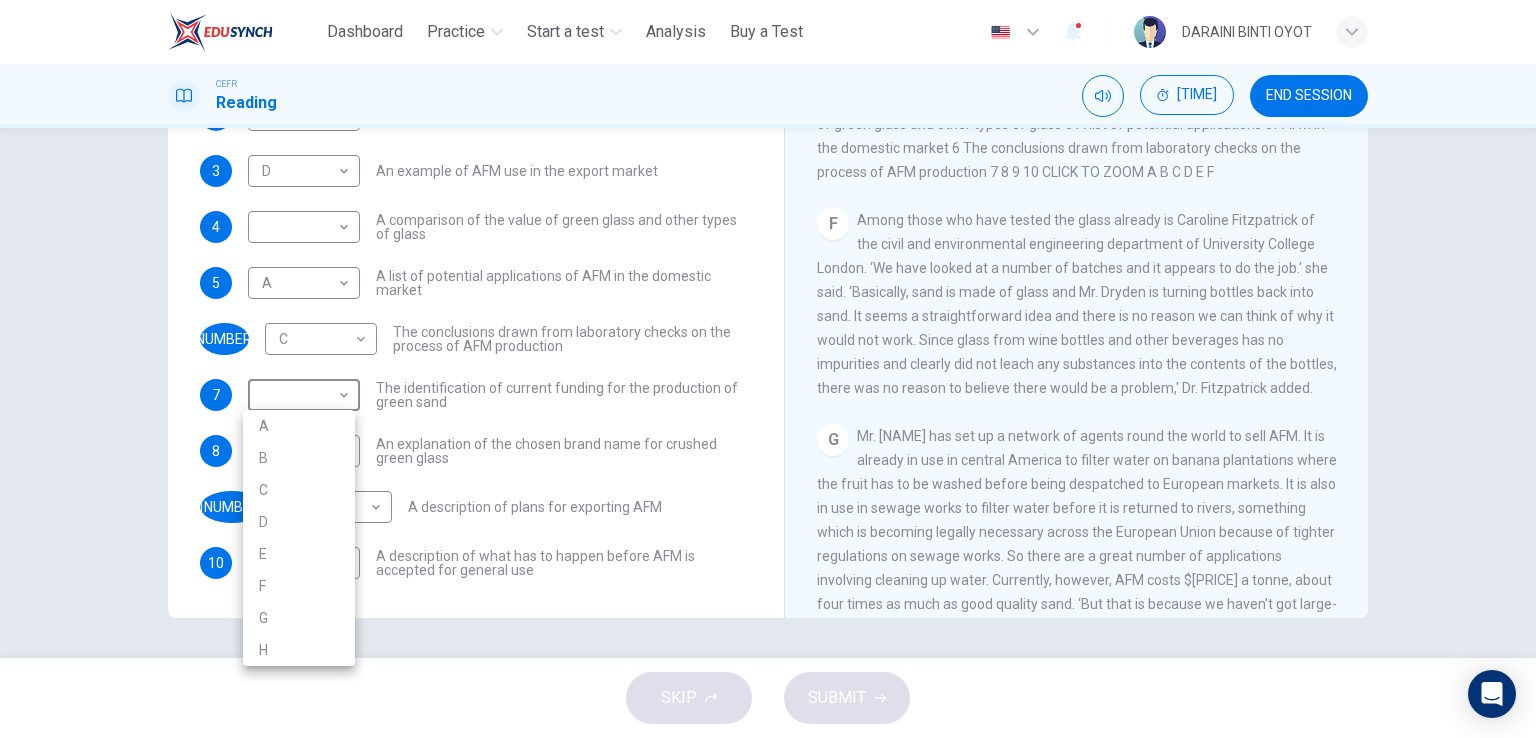 click on "This site uses cookies, as explained in our Privacy Policy. If you agree to the use of cookies, please click the Accept button and continue to browse our site. Privacy Policy Accept Dashboard Practice Start a test Analysis Buy a Test English ** ​ [FIRST] [LAST] CEFR Reading 00:32:46 END SESSION Questions 1 - 10 The Reading Passage has 8 paragraphs labelled A-H. Which paragraph contains the following information?
Write the correct letter A-H in the boxes below.
NB You may use any letter more than once. 1 G * ​ A description of plans to expand production of AFM 2 B * ​ The identification of a potential danger in the raw material for AFM 3 D * ​ An example of AFM use in the export market 4 ​ ​ A comparison of the value of green glass and other types of glass 5 A * ​ A list of potential applications of AFM in the domestic market 6 C * ​ The conclusions drawn from laboratory checks on the process of AFM production 7 ​ ​ 8 C * ​ 9 E * ​ 10 G * ​ CLICK TO ZOOM A B C D E F" at bounding box center (768, 369) 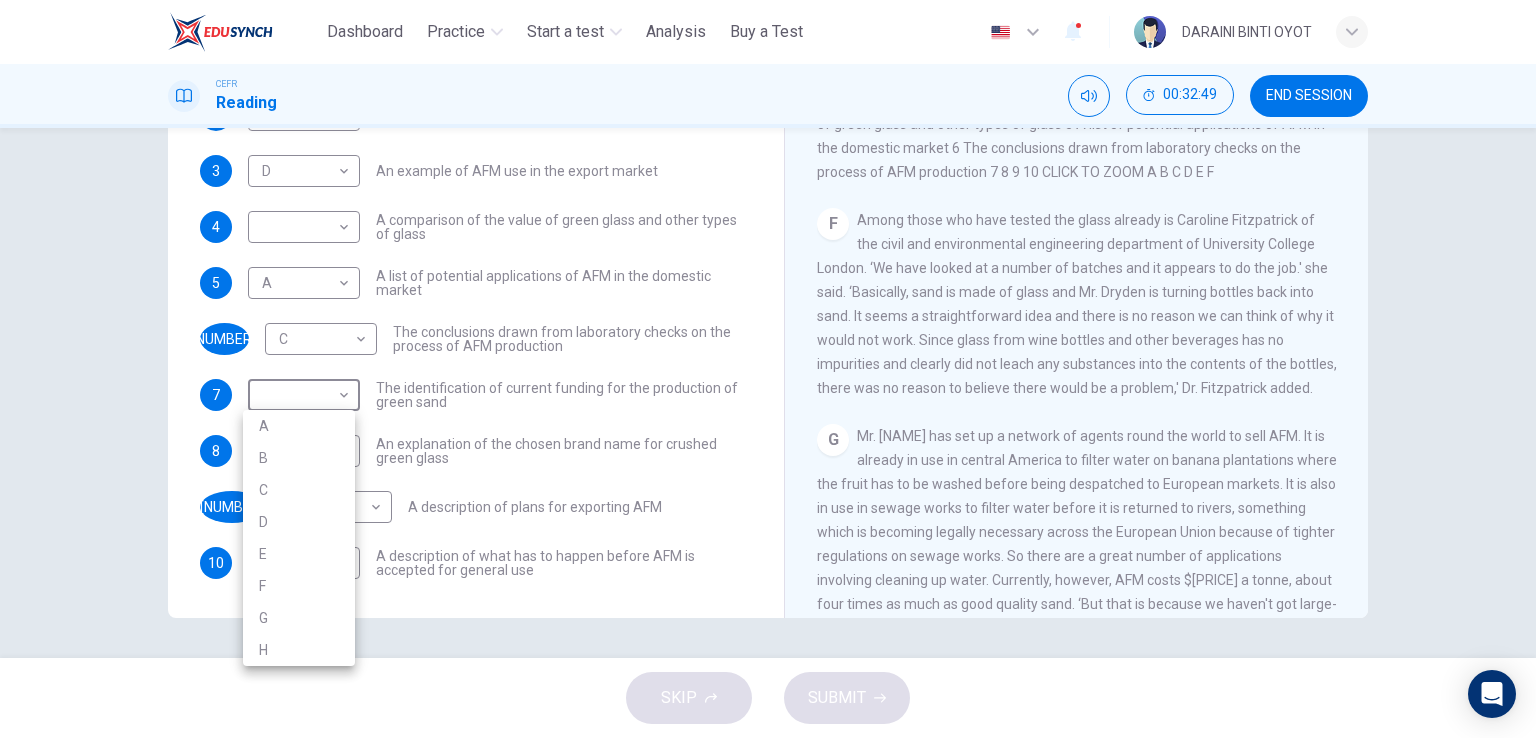 click on "H" at bounding box center [299, 650] 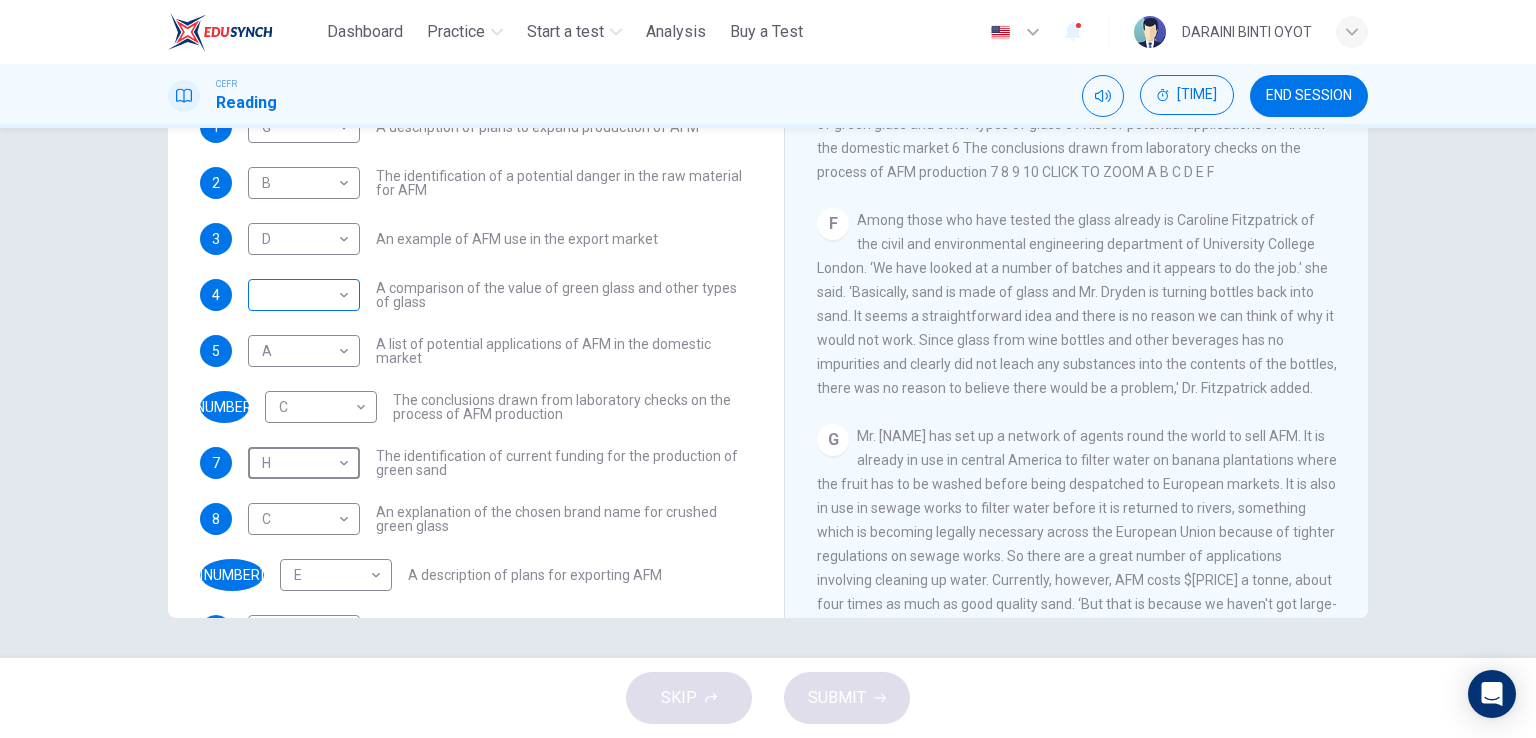 scroll, scrollTop: 0, scrollLeft: 0, axis: both 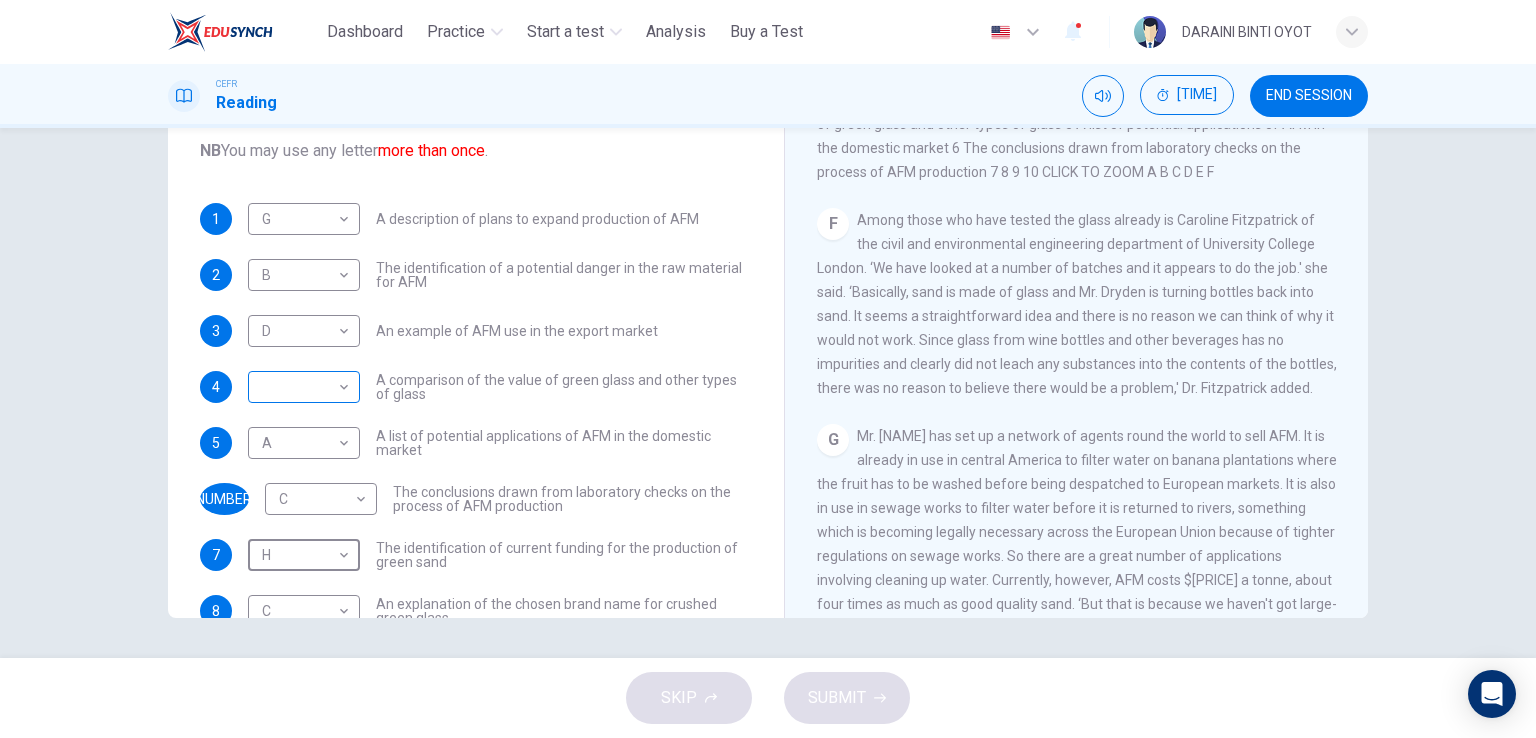 click on "This site uses cookies, as explained in our  Privacy Policy . If you agree to the use of cookies, please click the Accept button and continue to browse our site.   Privacy Policy Accept Dashboard Practice Start a test Analysis Buy a Test English ** ​ [PERSON] CEFR Reading [TIME] END SESSION Questions 1 - 10 The Reading Passage has 8 paragraphs labelled  A-H . Which paragraph contains the following information?
Write the correct letter  A-H  in the boxes below.
NB  You may use any letter  more than once . 1 G * ​ A description of plans to expand production of AFM 2 B * ​ The identification of a potential danger in the raw material for AFM 3 D * ​ An example of AFM use in the export market 4 ​ ​ A comparison of the value of green glass and other types of glass 5 A * ​ A list of potential applications of AFM in the domestic market 6 C * ​ The conclusions drawn from laboratory checks on the process of AFM production 7 H * ​ 8 C * ​ 9 E * ​ 10 G * ​ CLICK TO ZOOM A B C D E F" at bounding box center (768, 369) 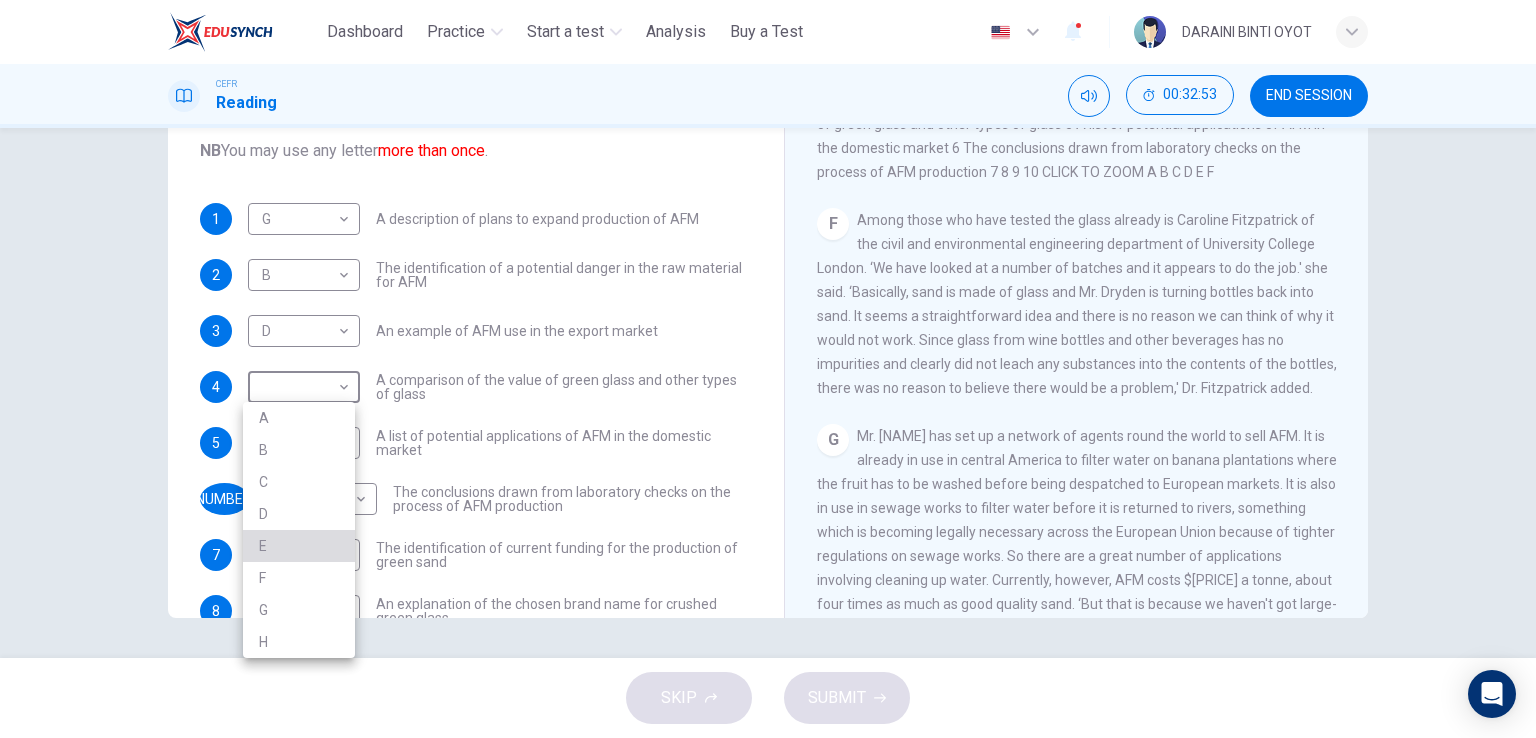 click on "E" at bounding box center (299, 546) 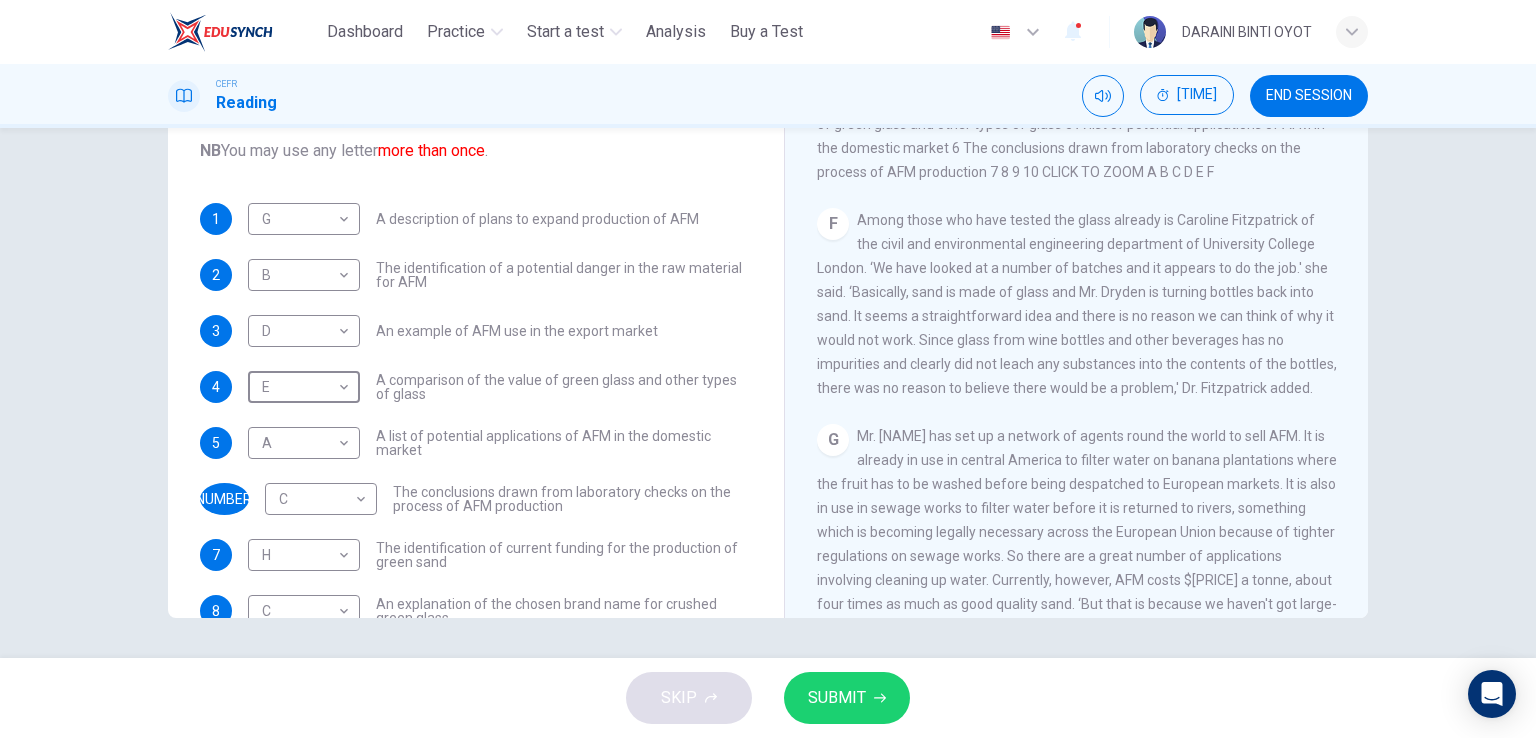scroll, scrollTop: 100, scrollLeft: 0, axis: vertical 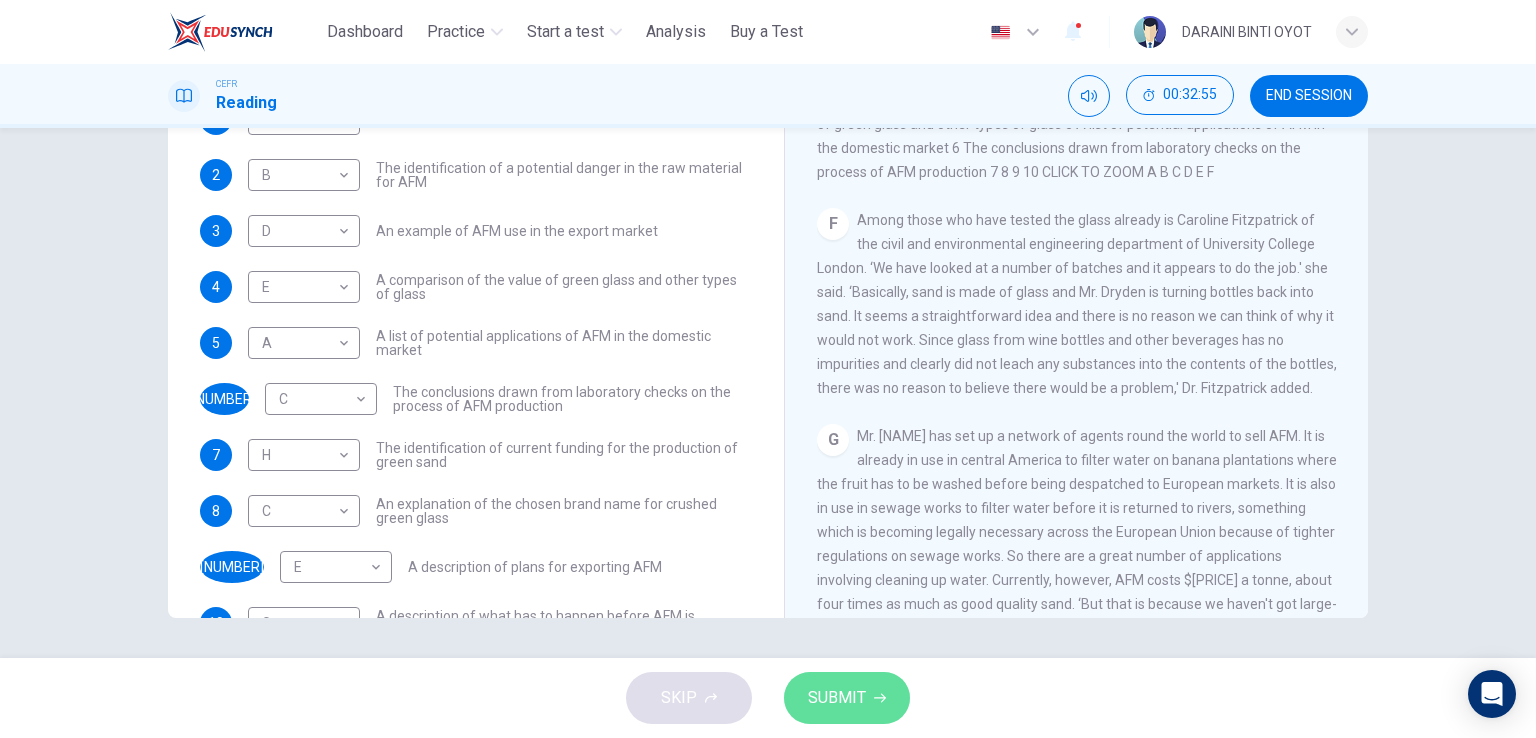 click on "SUBMIT" at bounding box center [837, 698] 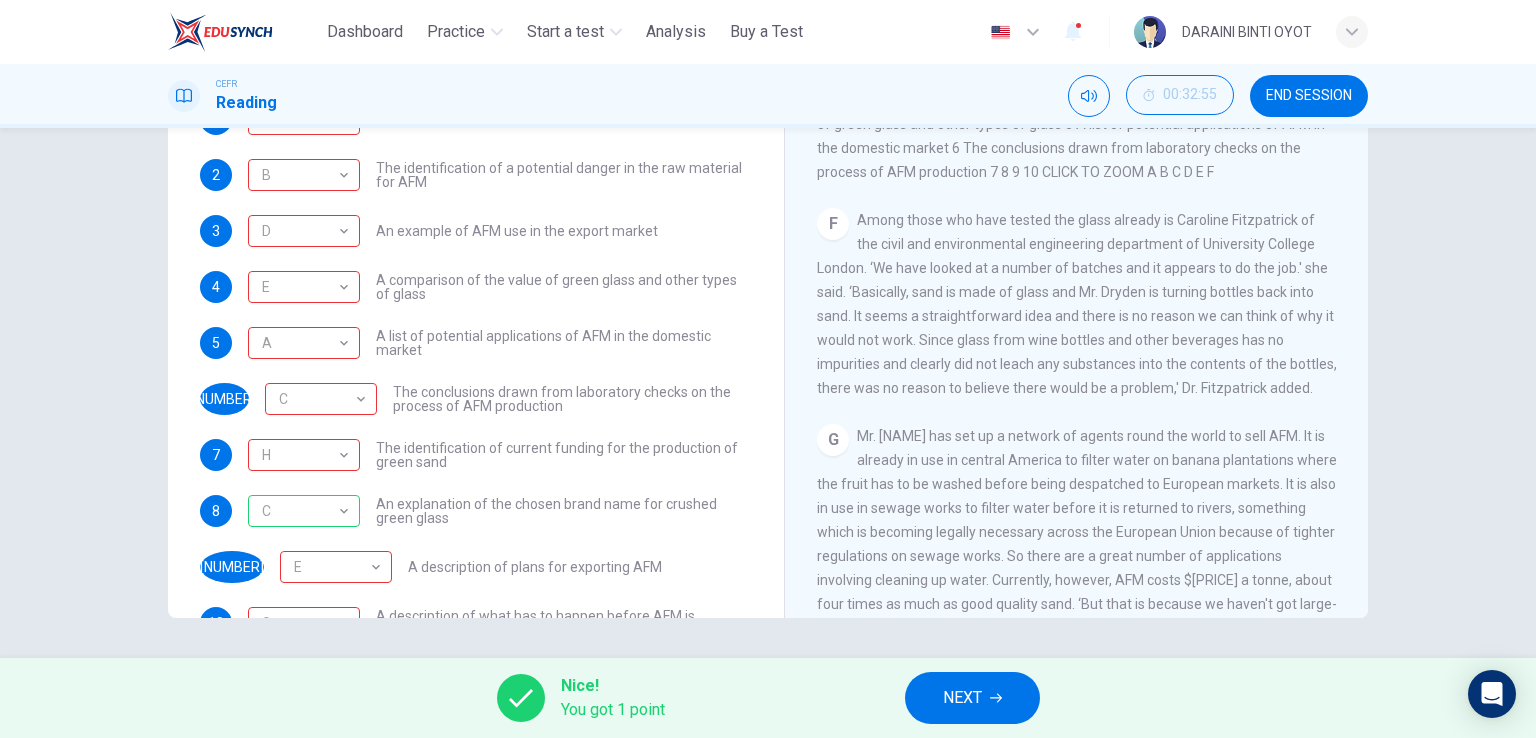 scroll, scrollTop: 160, scrollLeft: 0, axis: vertical 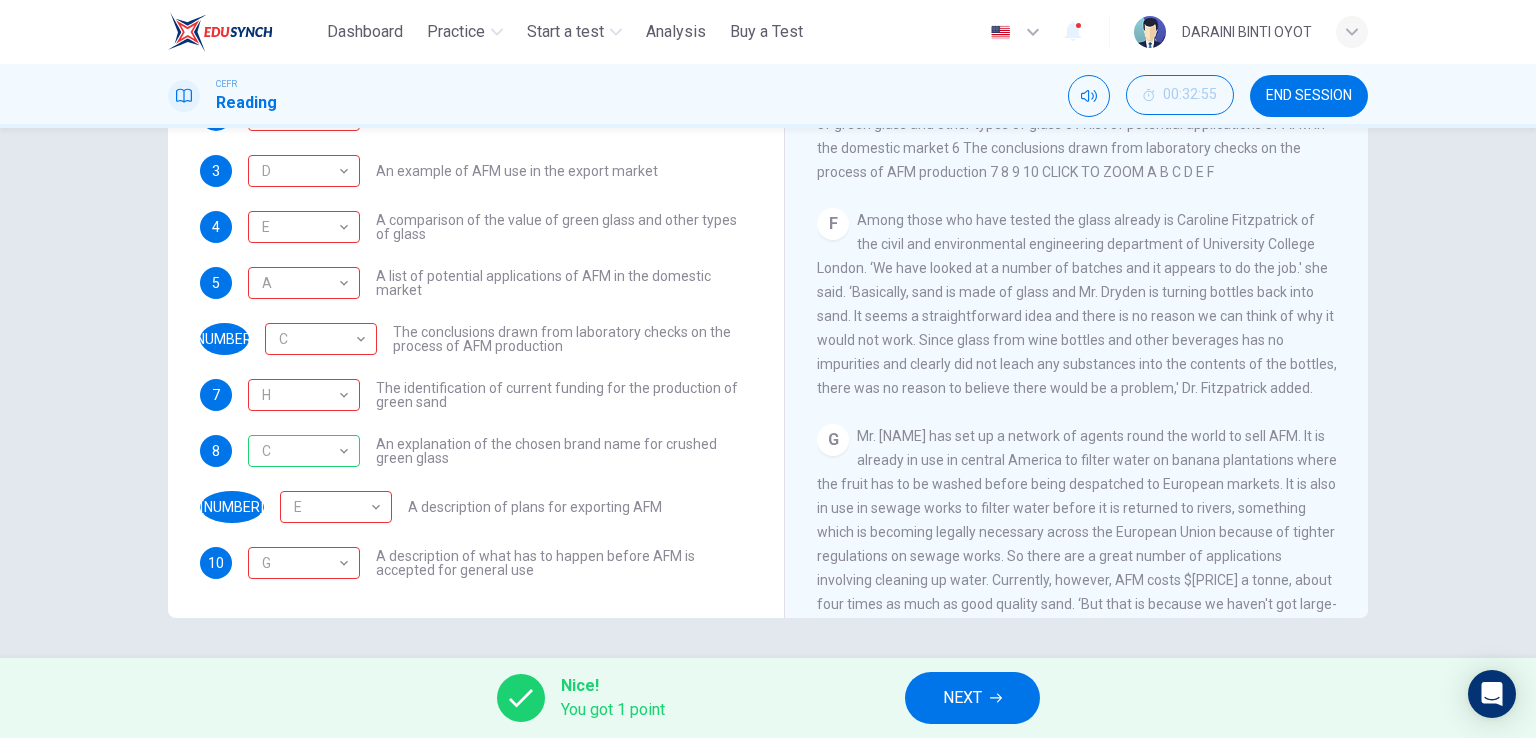 click on "NEXT" at bounding box center (962, 698) 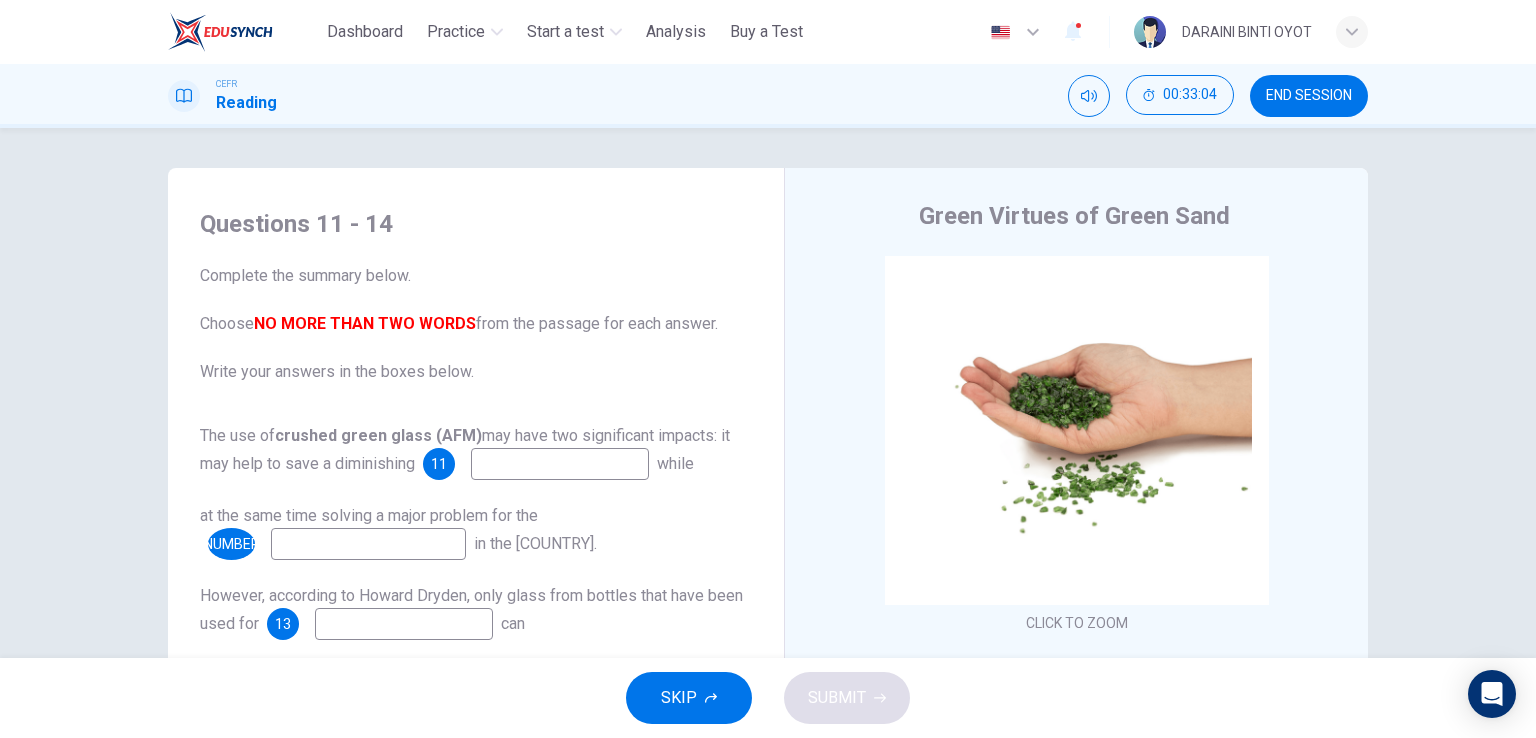 scroll, scrollTop: 100, scrollLeft: 0, axis: vertical 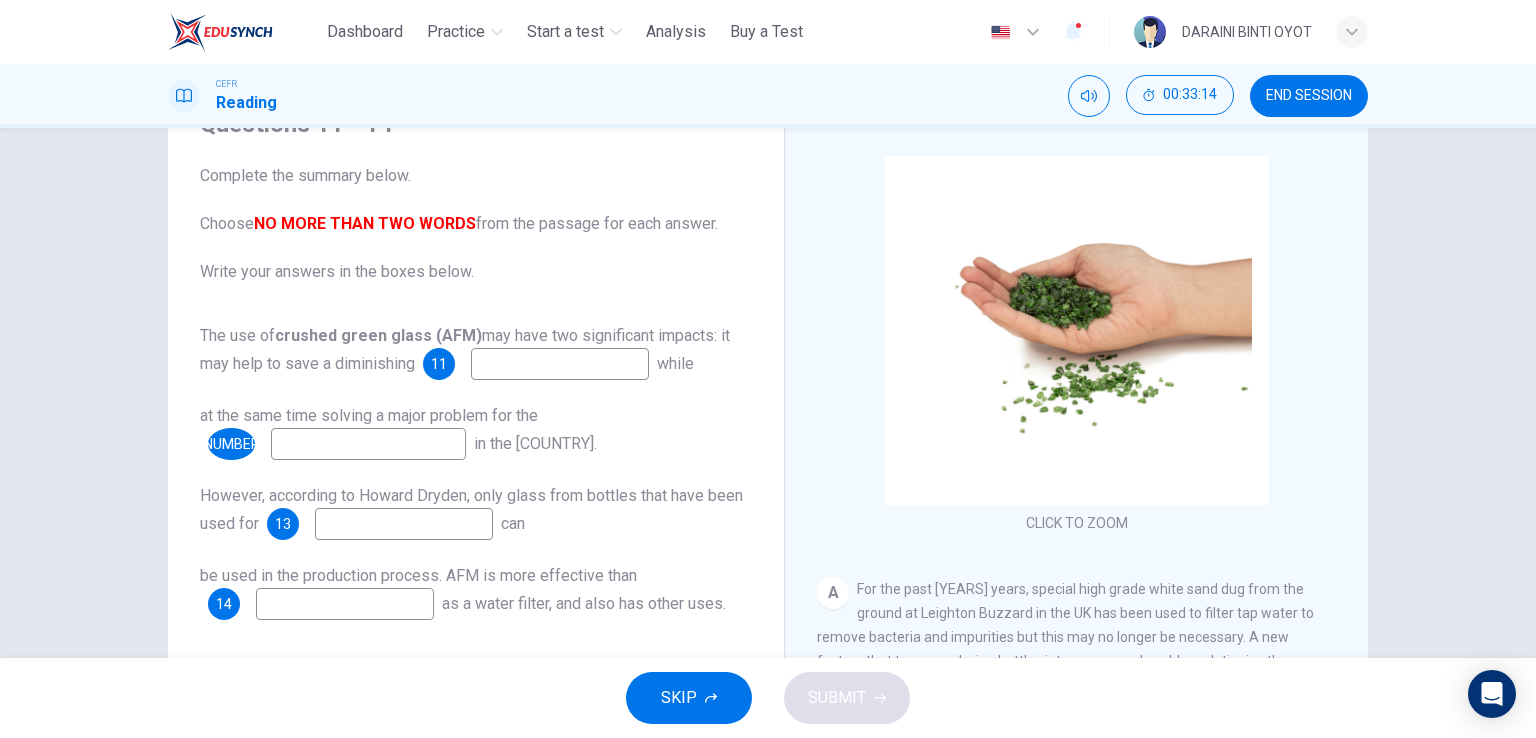click at bounding box center [560, 364] 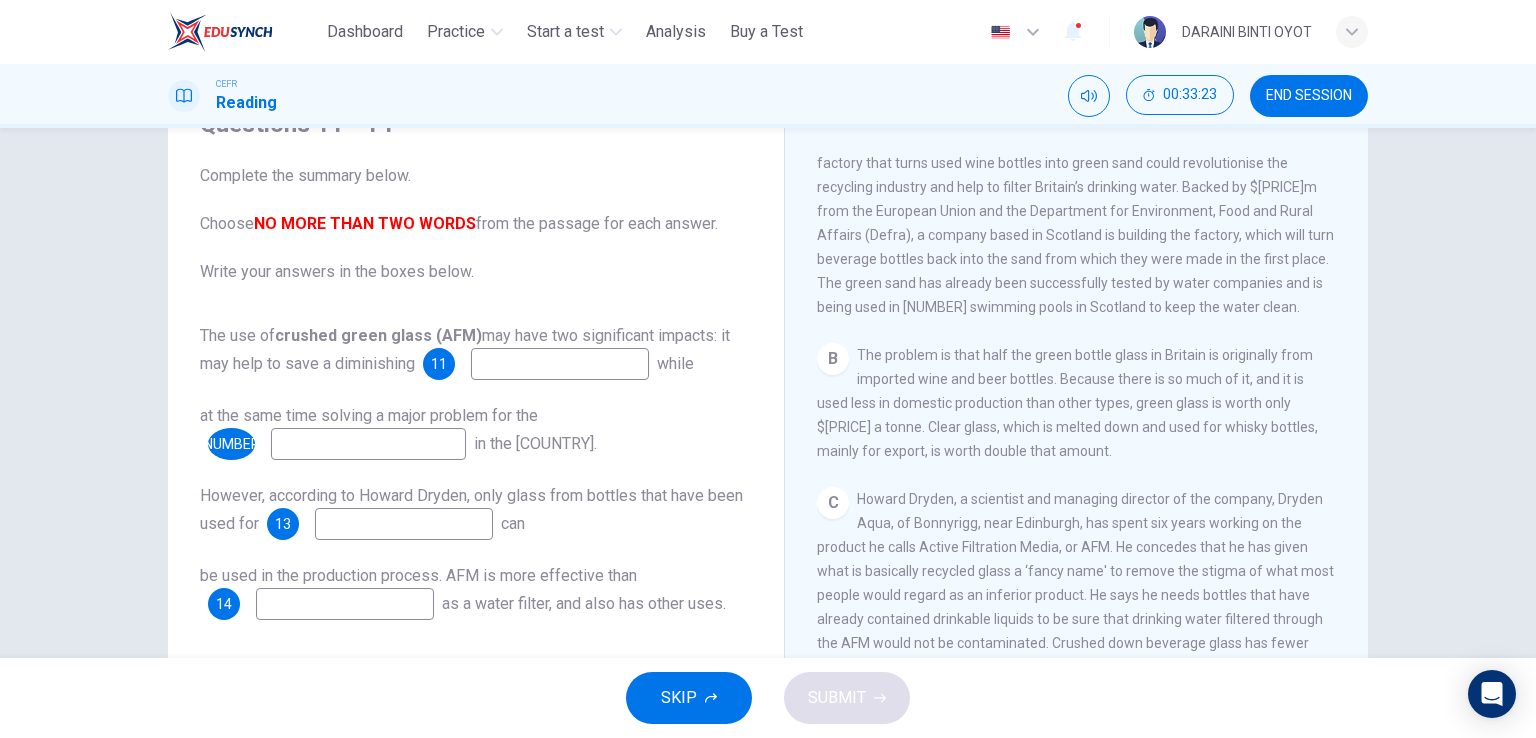 scroll, scrollTop: 500, scrollLeft: 0, axis: vertical 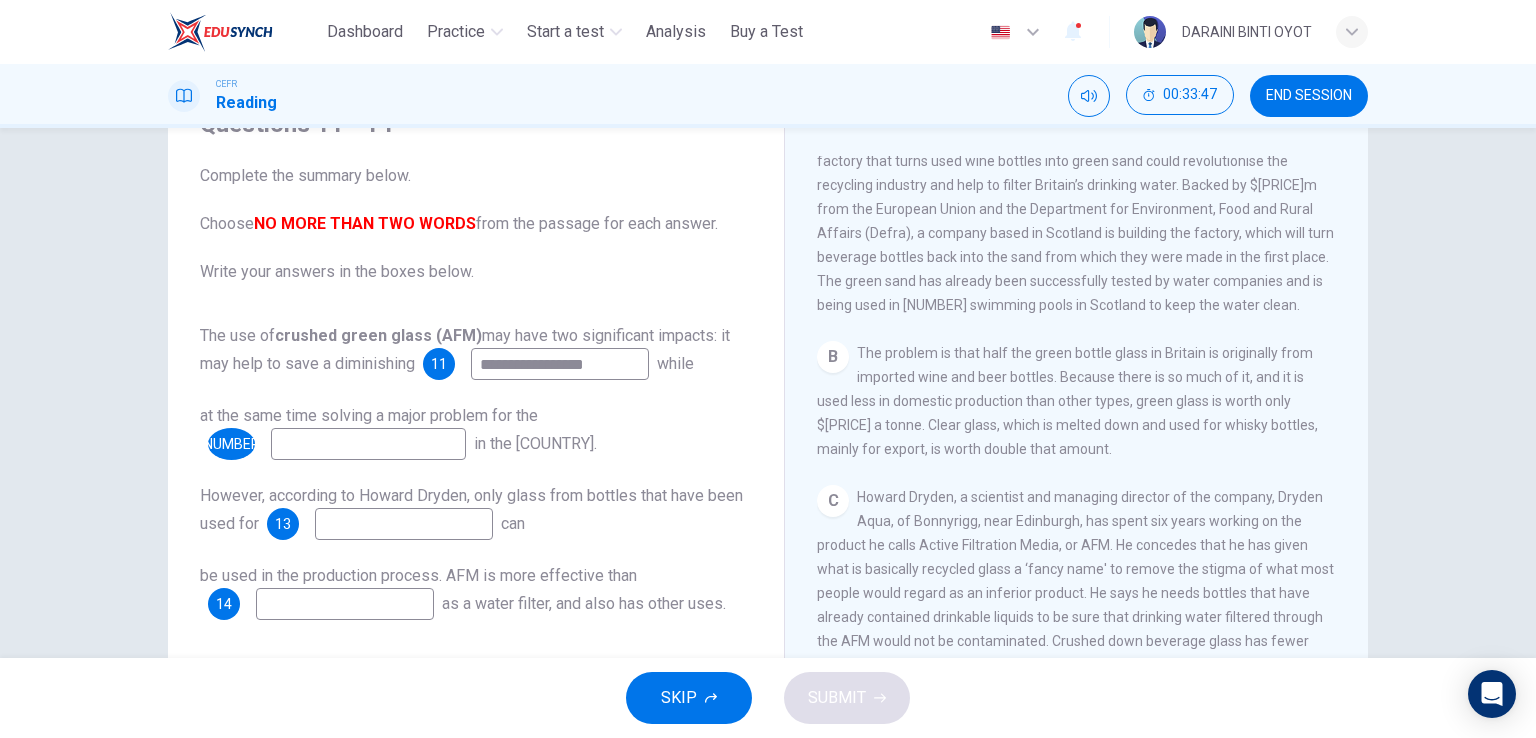 type on "**********" 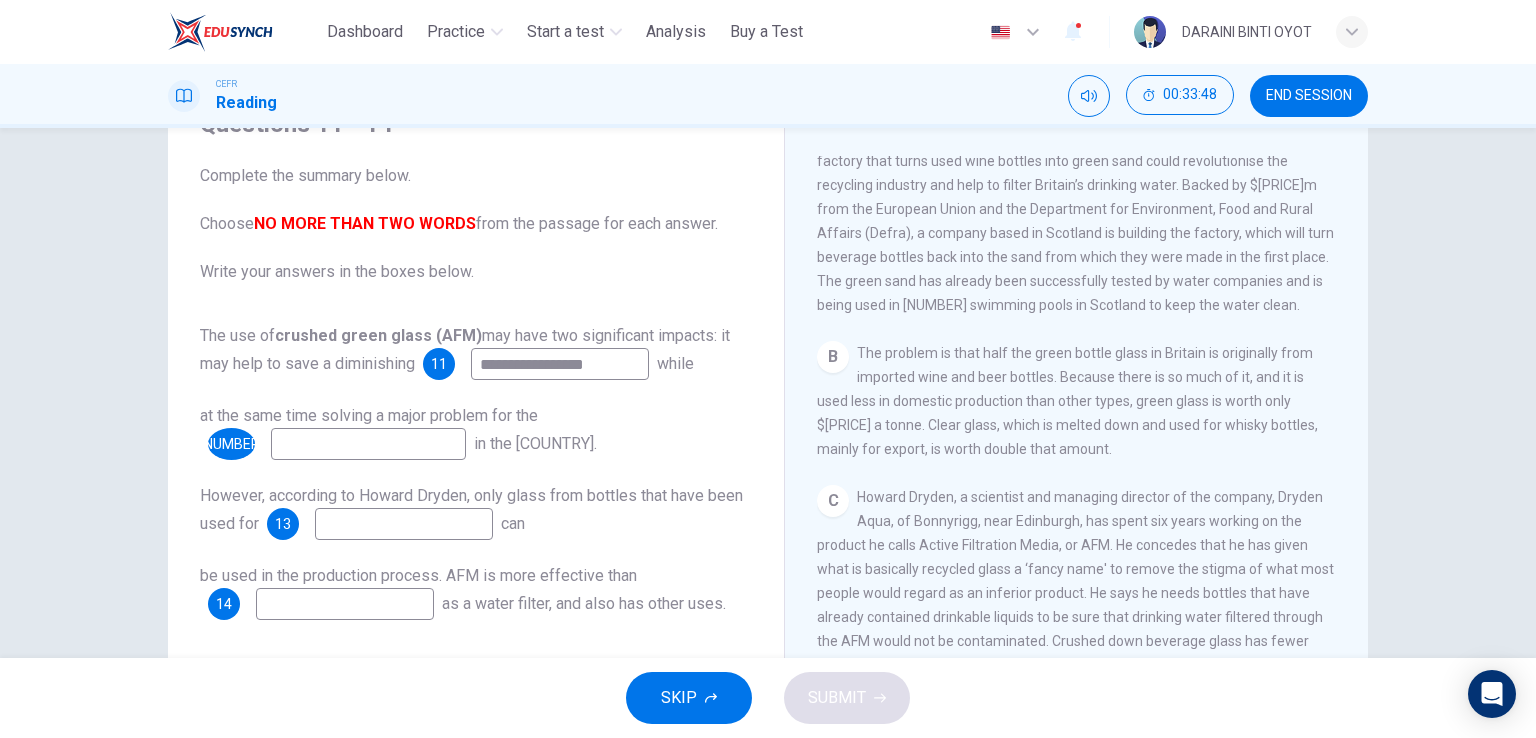 click at bounding box center (560, 364) 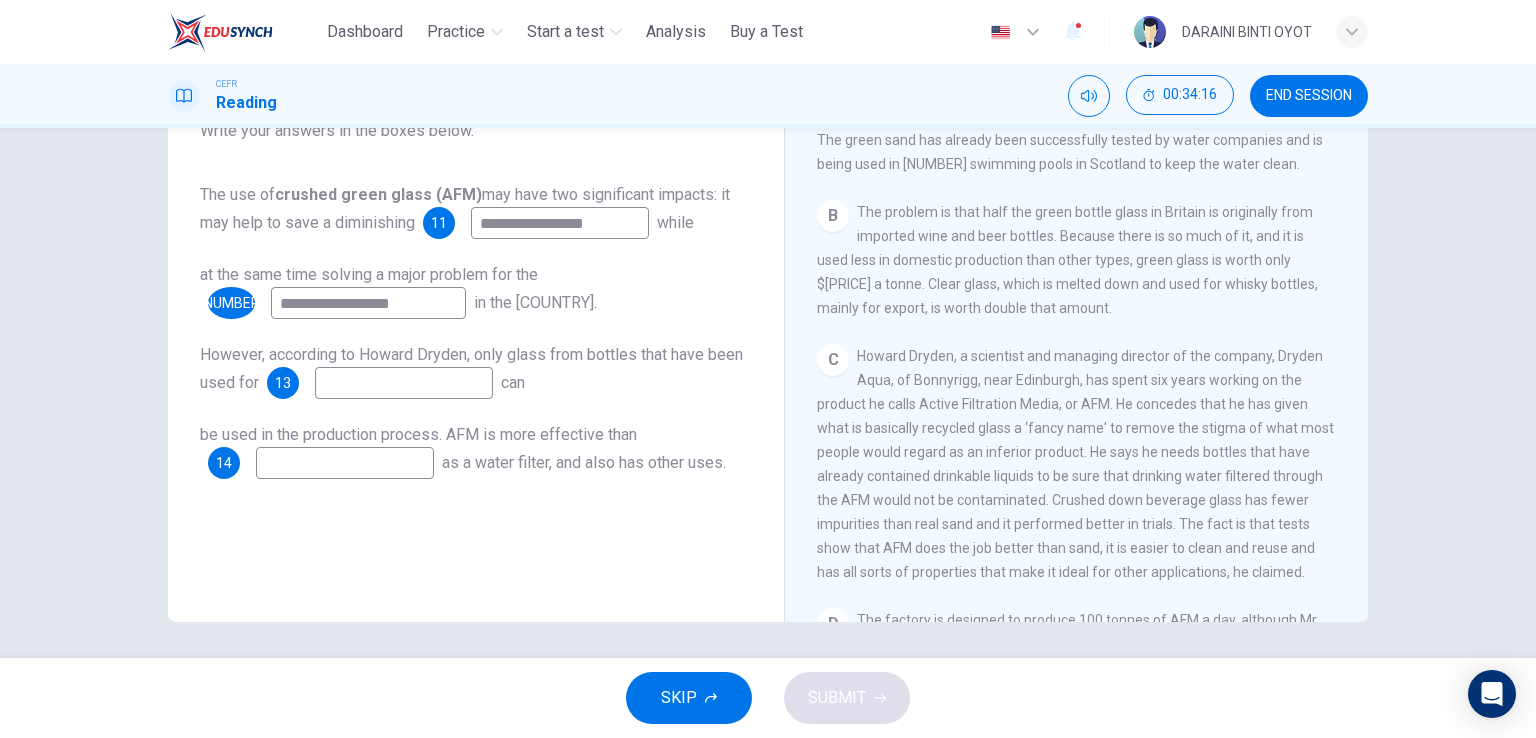 scroll, scrollTop: 245, scrollLeft: 0, axis: vertical 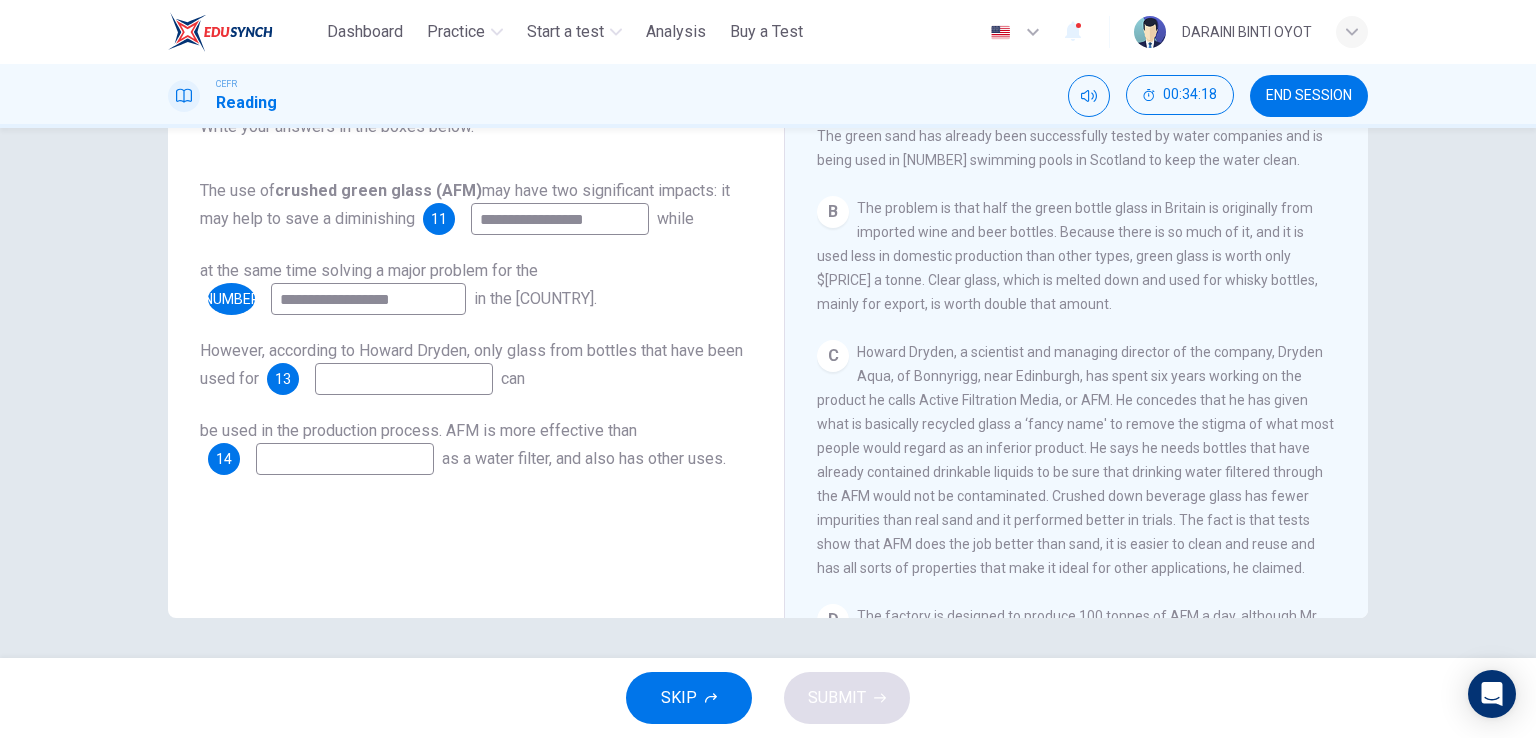 type on "**********" 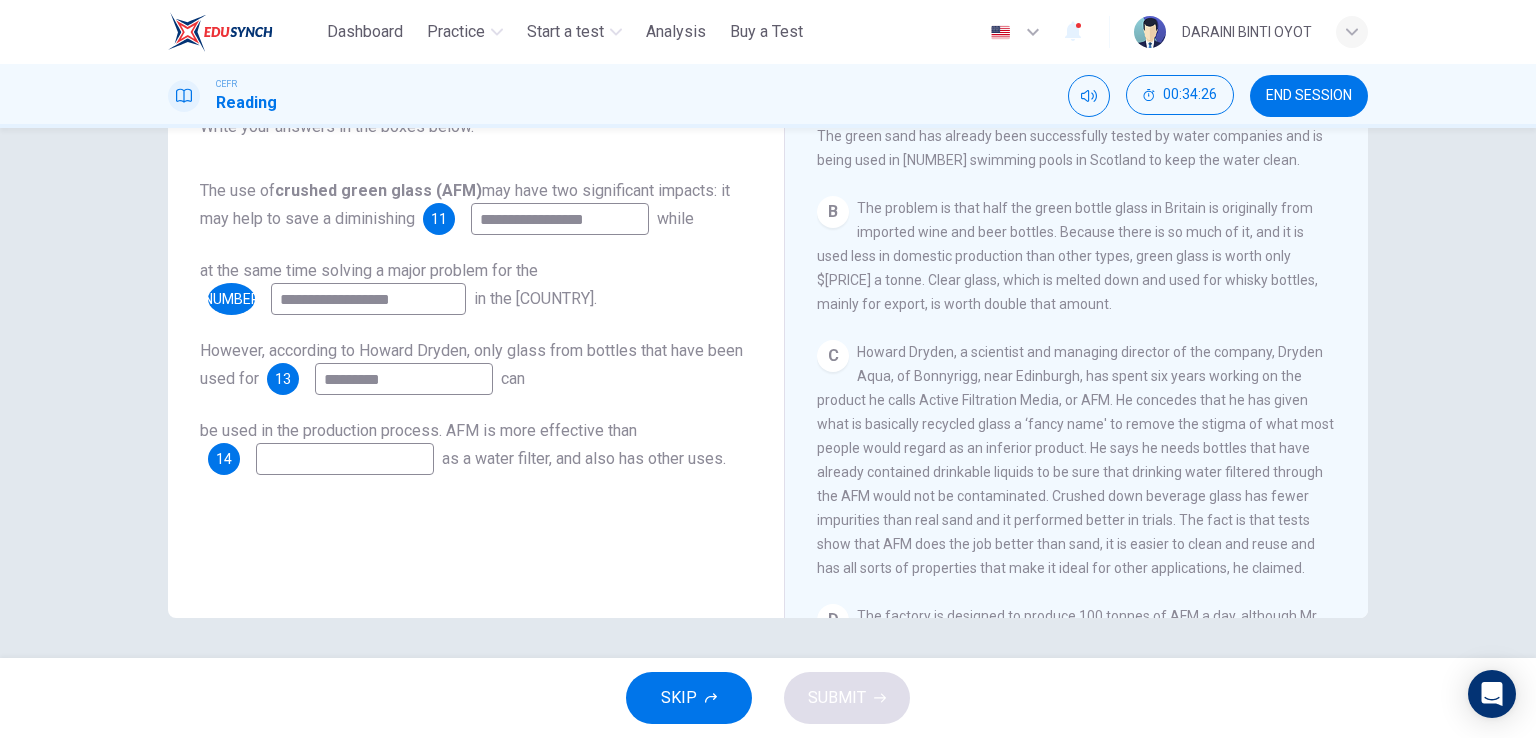 type on "*********" 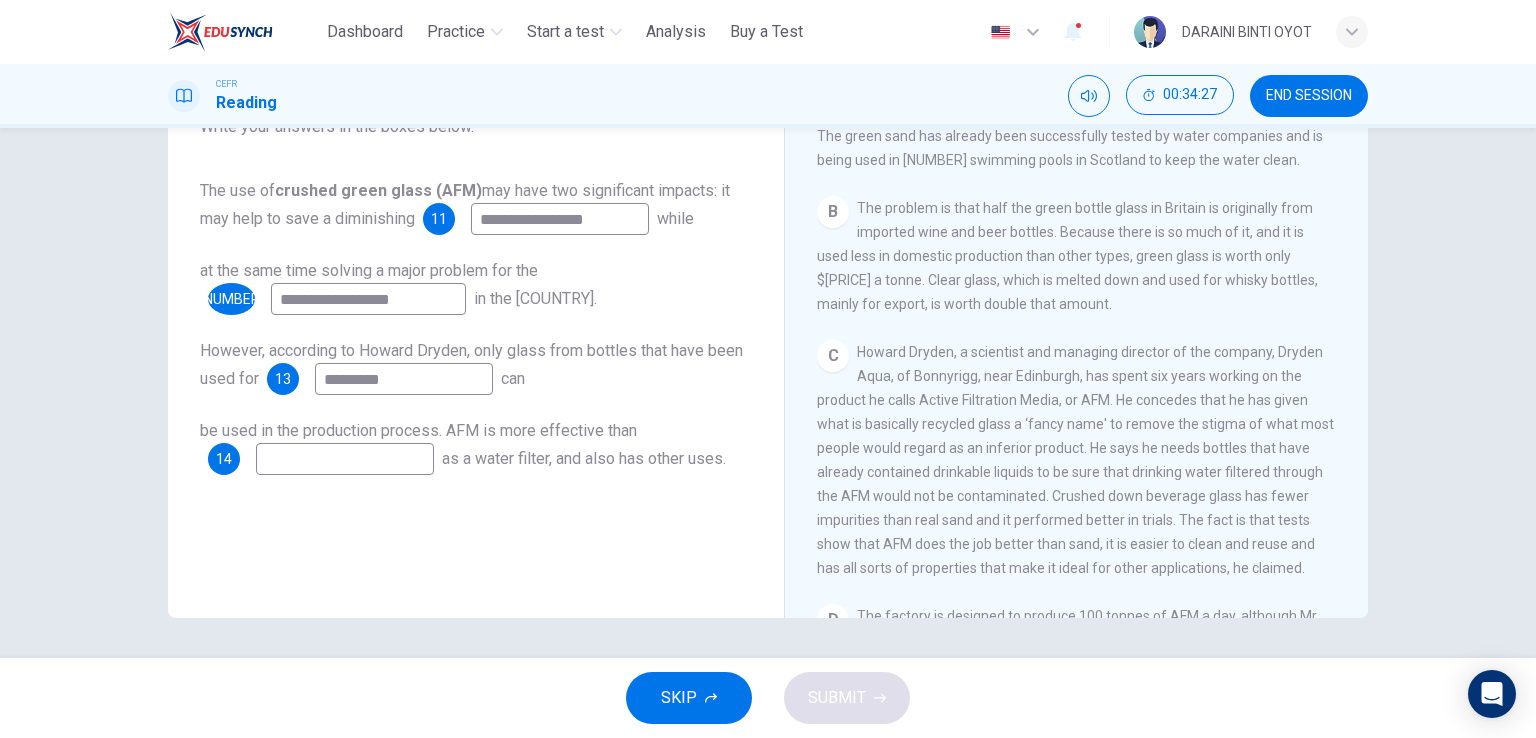 click at bounding box center (560, 219) 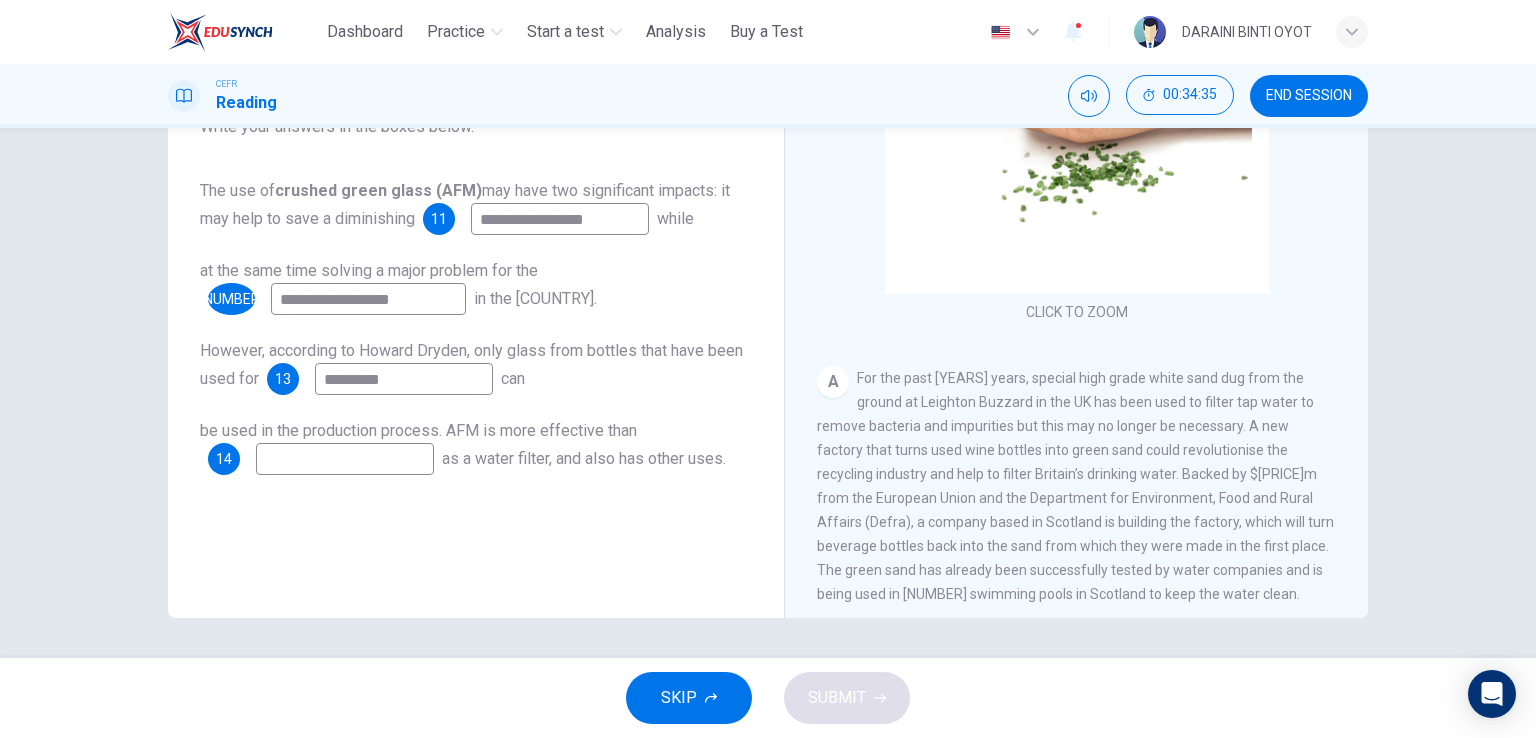 scroll, scrollTop: 100, scrollLeft: 0, axis: vertical 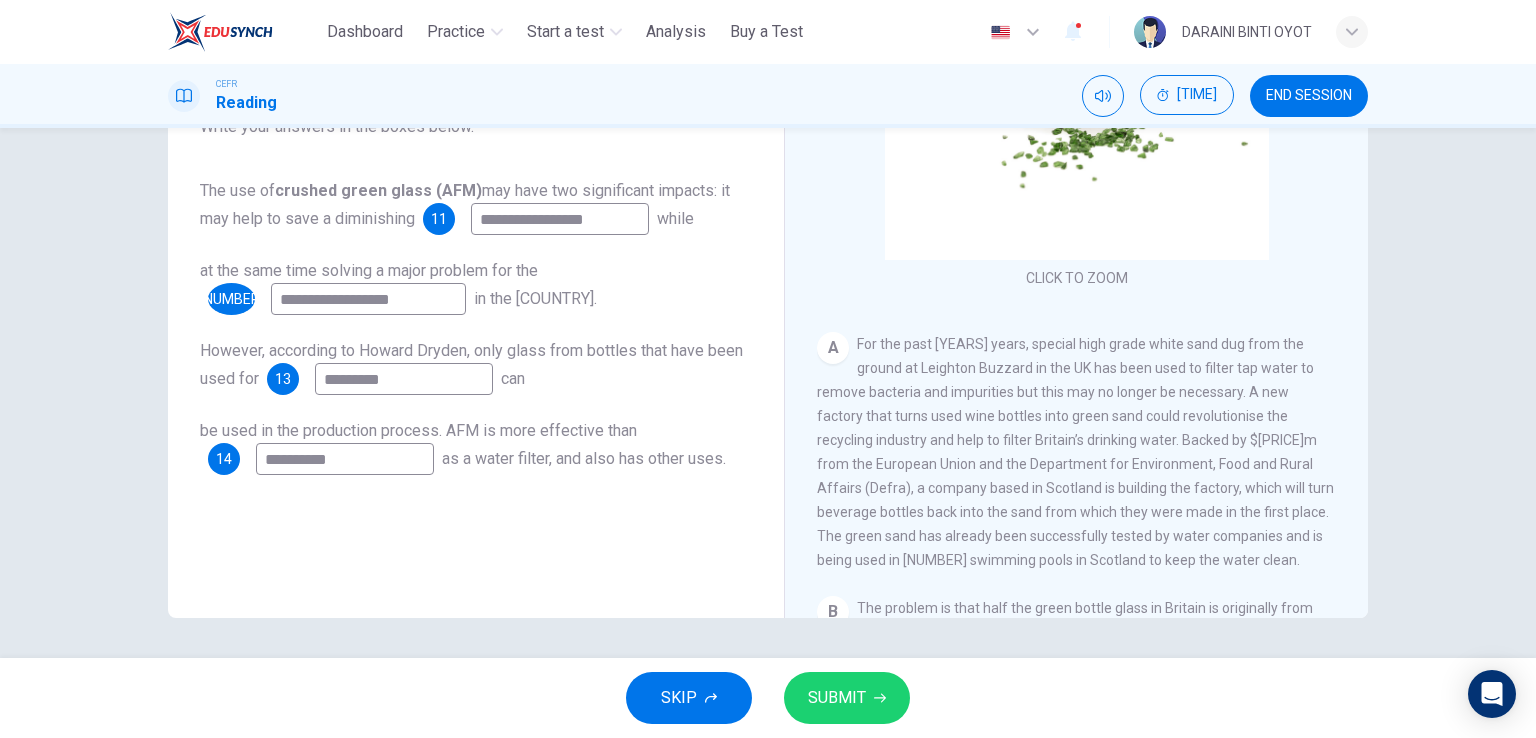 type on "**********" 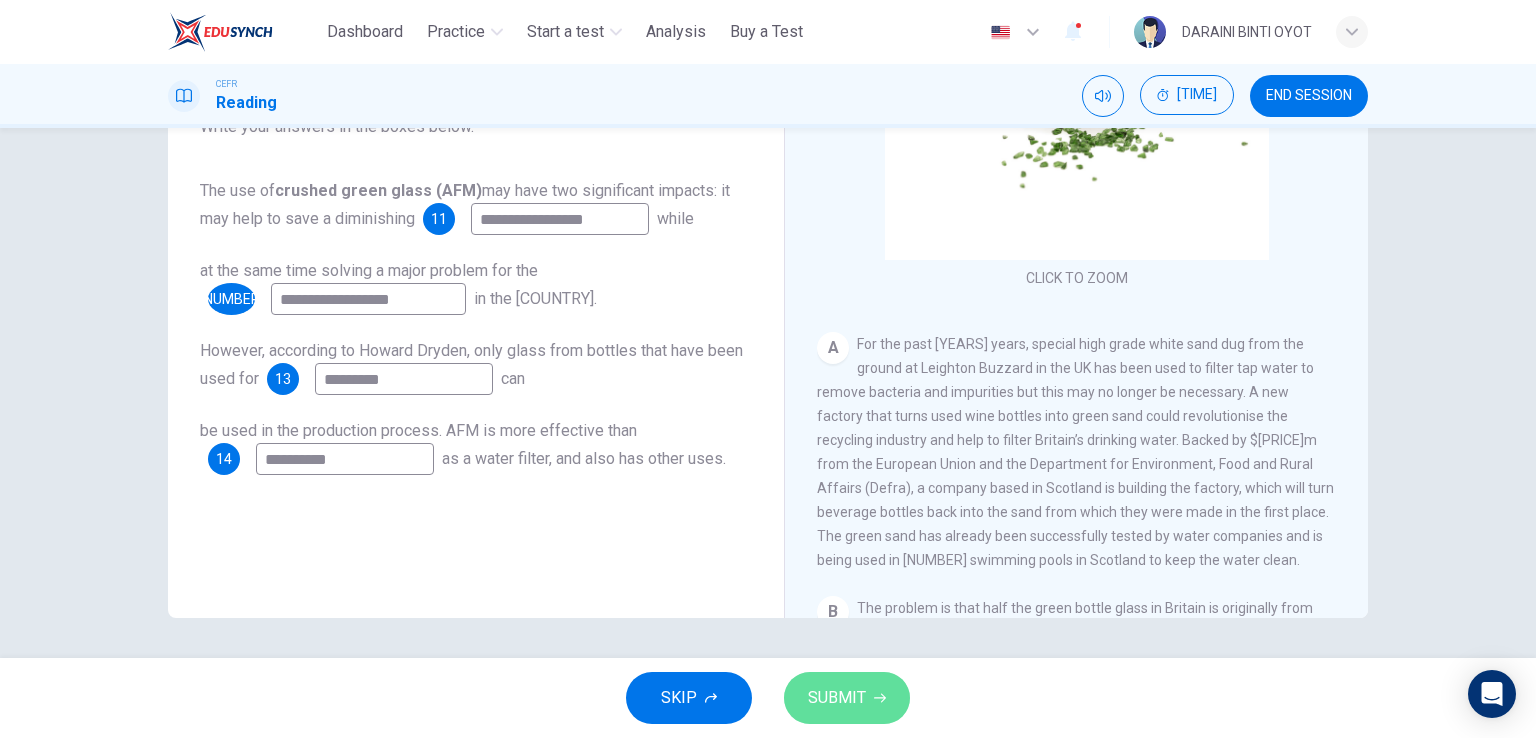 click on "SUBMIT" at bounding box center [837, 698] 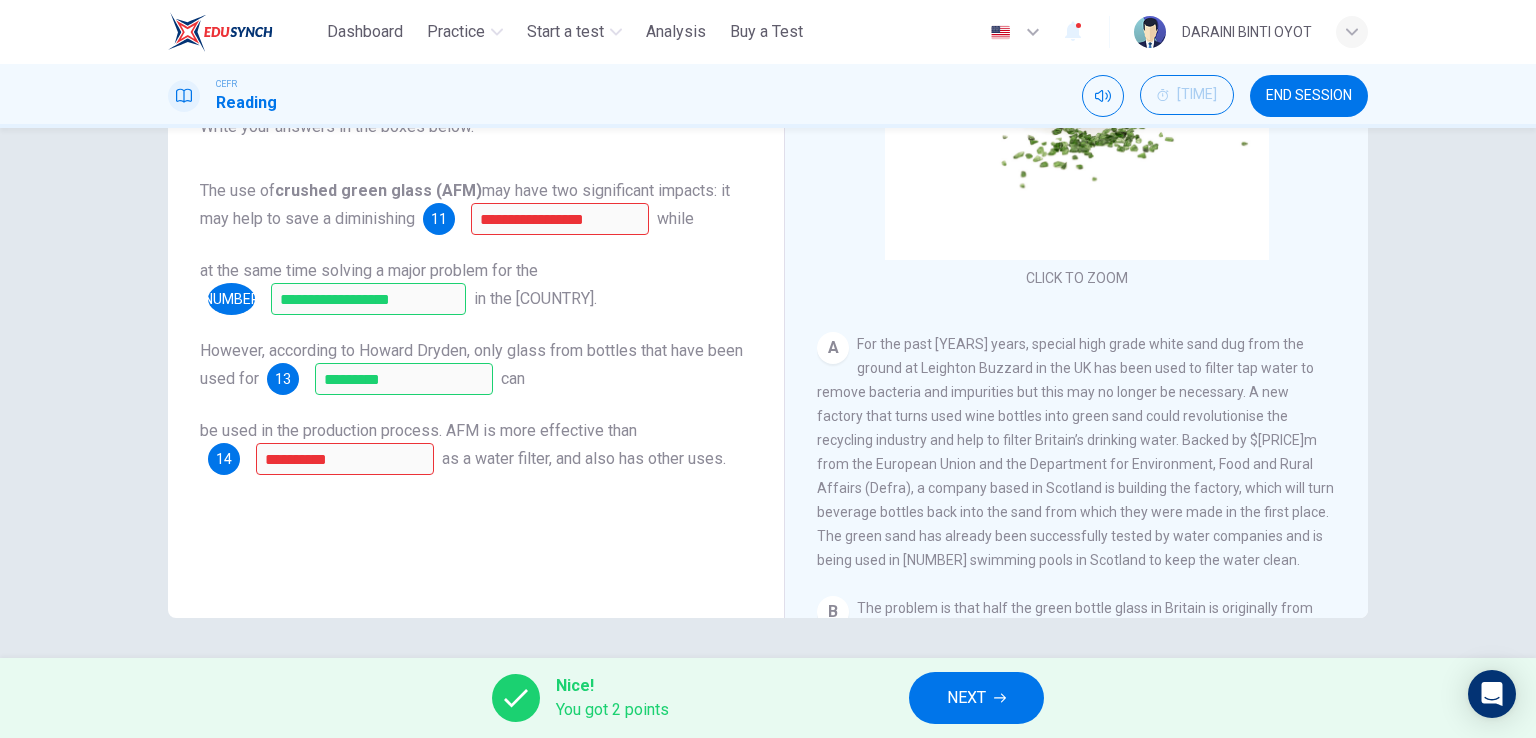 click on "NEXT" at bounding box center [966, 698] 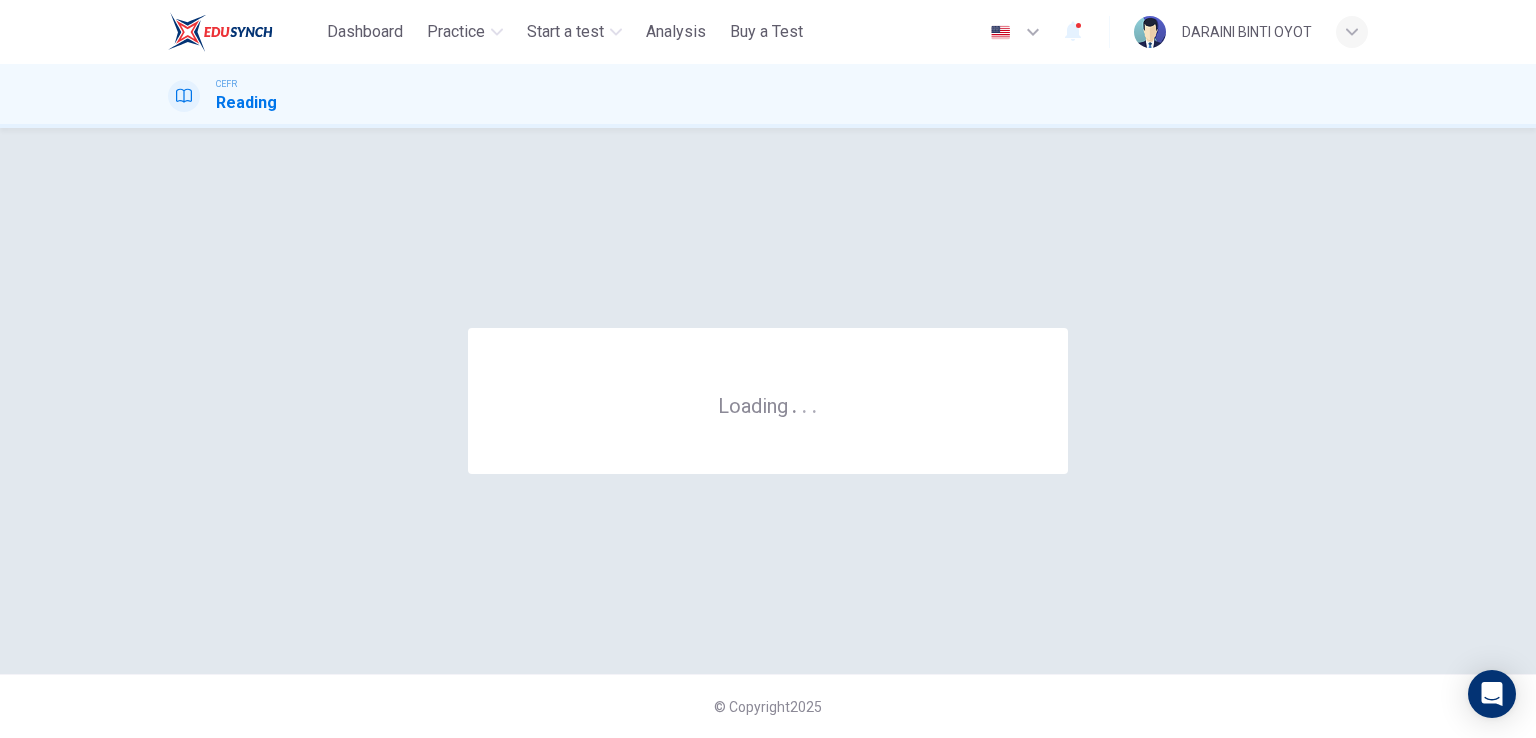 scroll, scrollTop: 0, scrollLeft: 0, axis: both 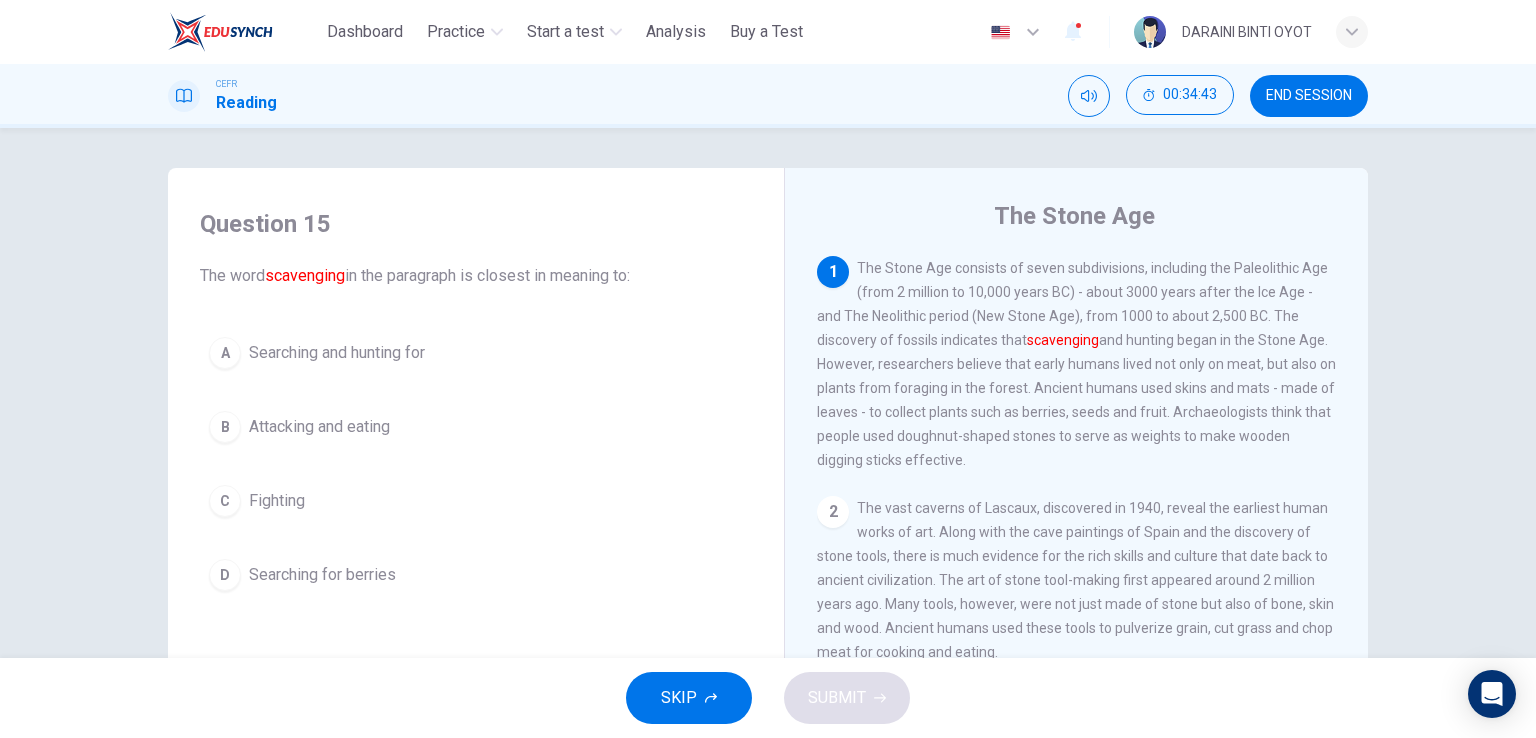 click on "Searching and hunting for" at bounding box center [337, 353] 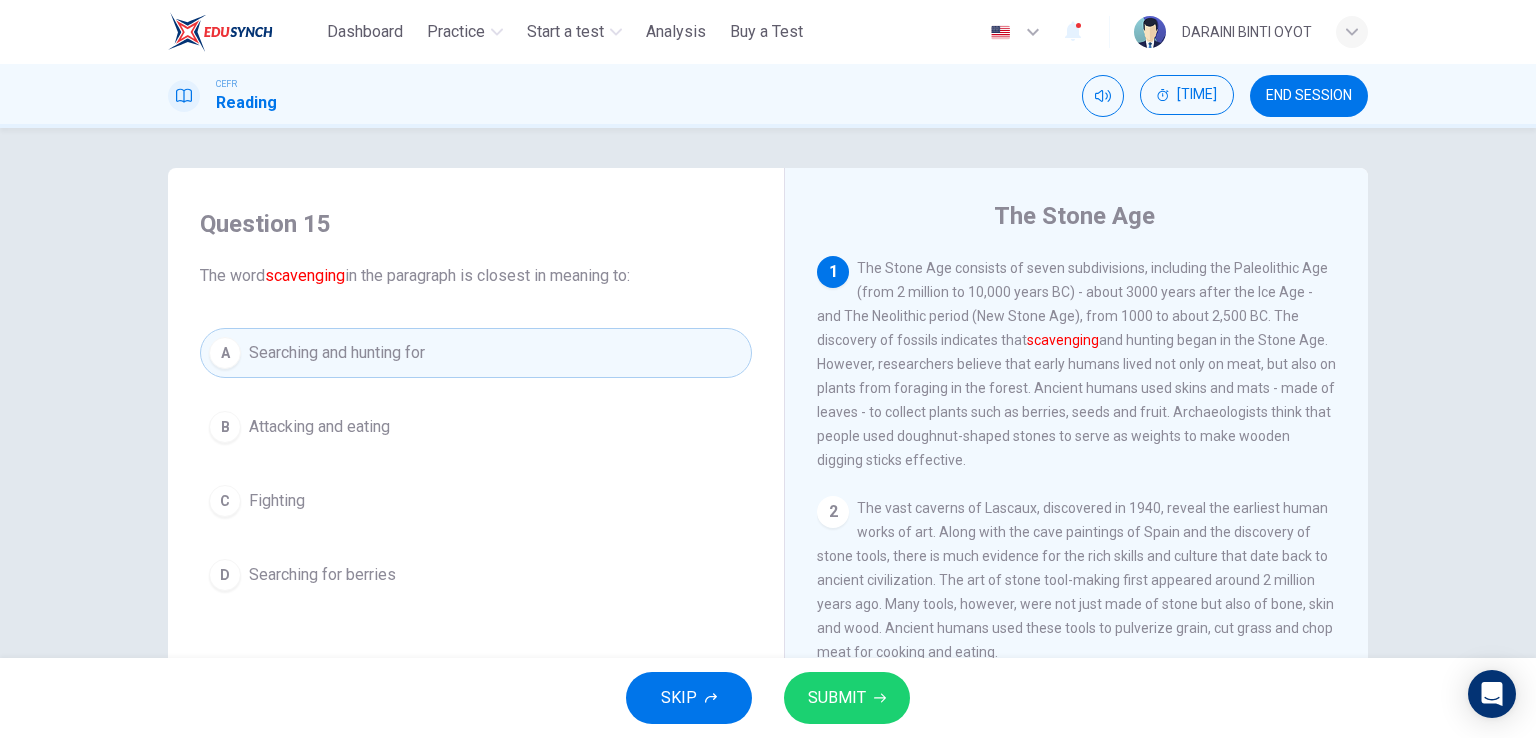 click on "SUBMIT" at bounding box center [837, 698] 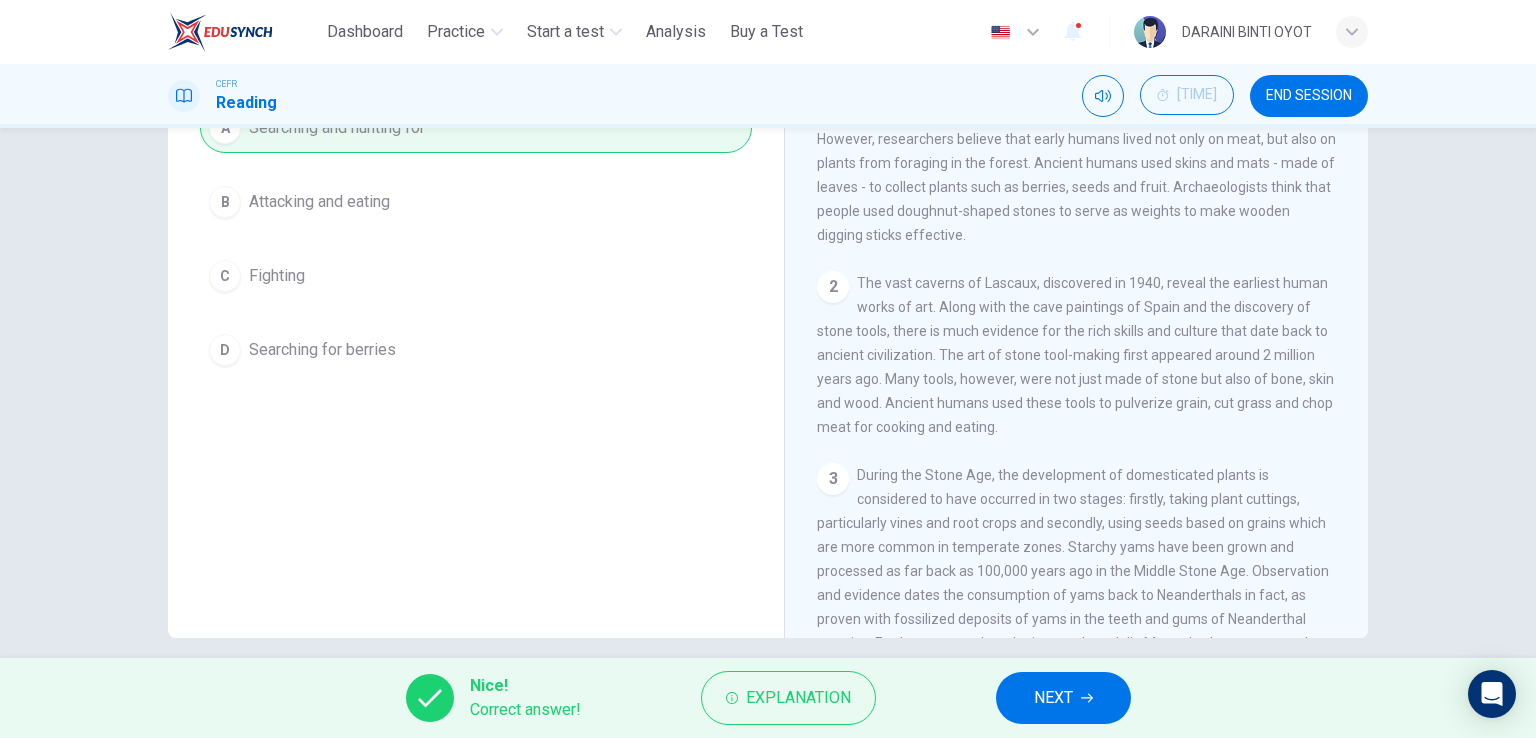 scroll, scrollTop: 245, scrollLeft: 0, axis: vertical 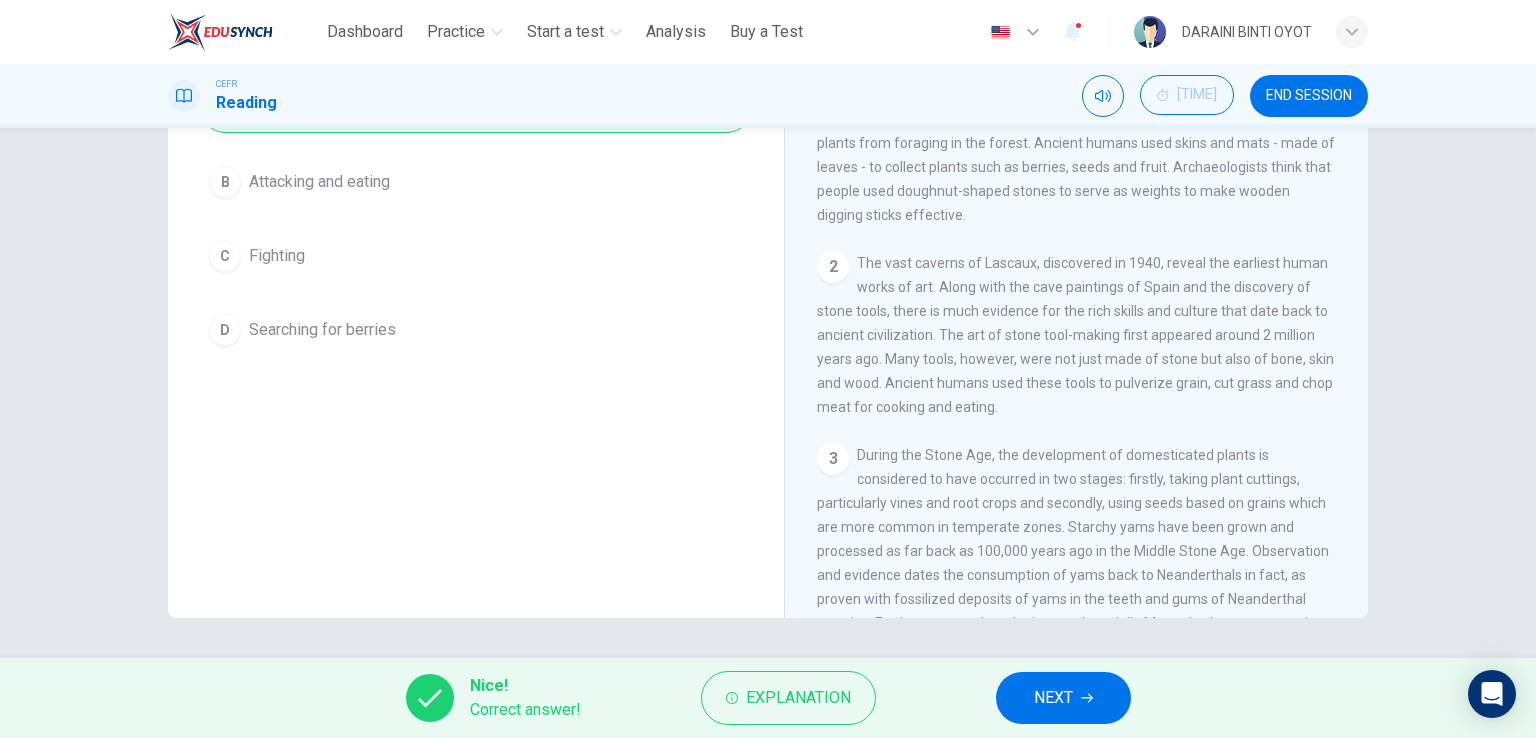 click on "NEXT" at bounding box center (1063, 698) 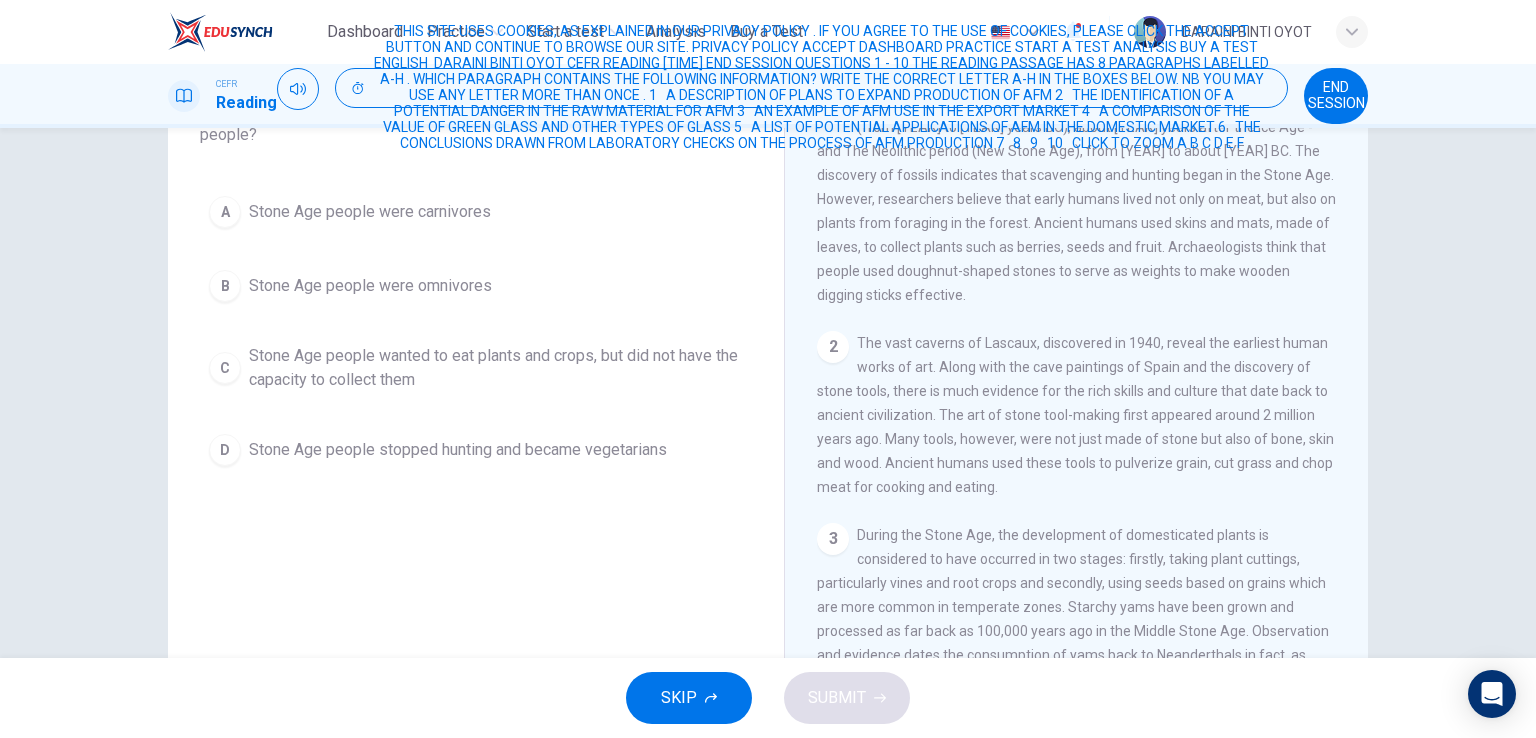 scroll, scrollTop: 45, scrollLeft: 0, axis: vertical 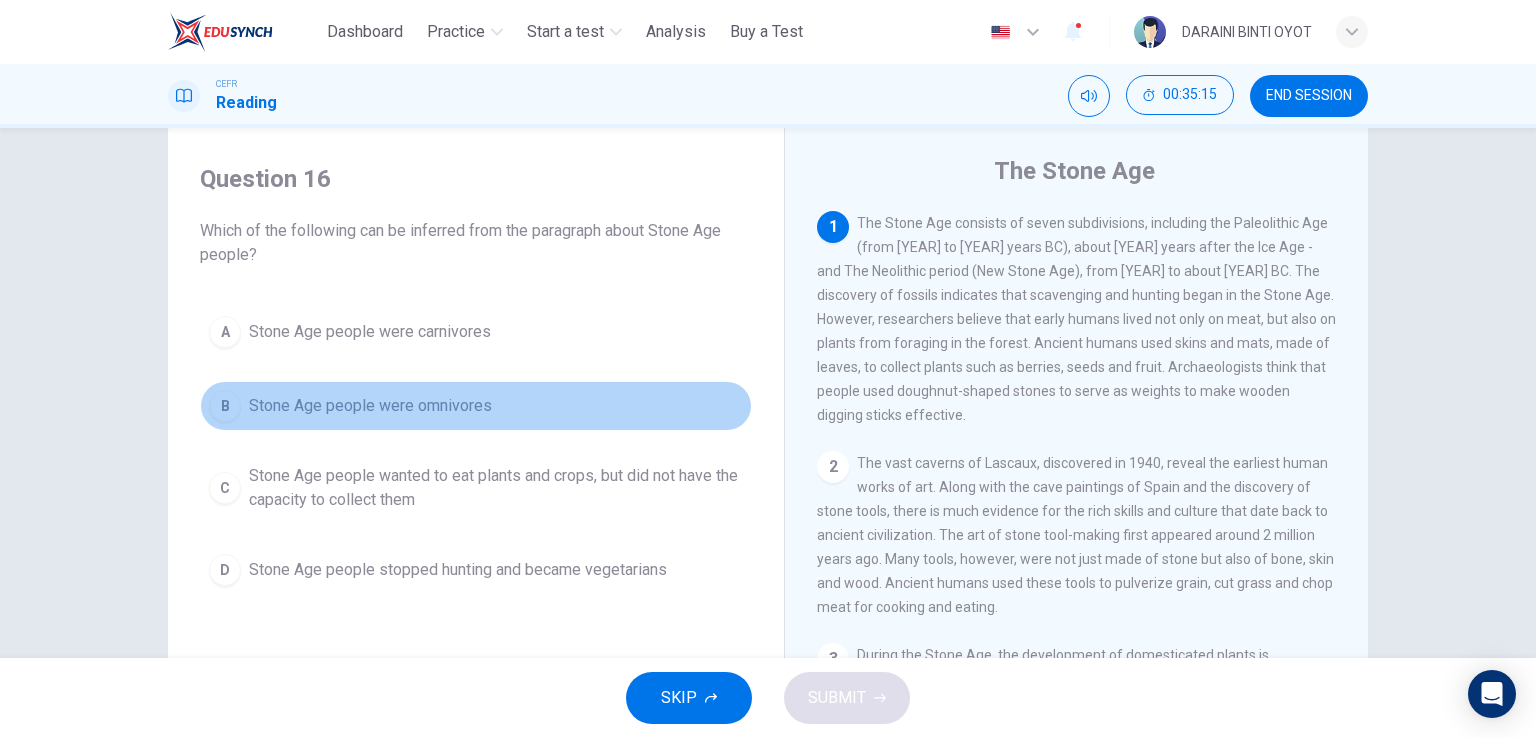 click on "Stone Age people were omnivores" at bounding box center (370, 332) 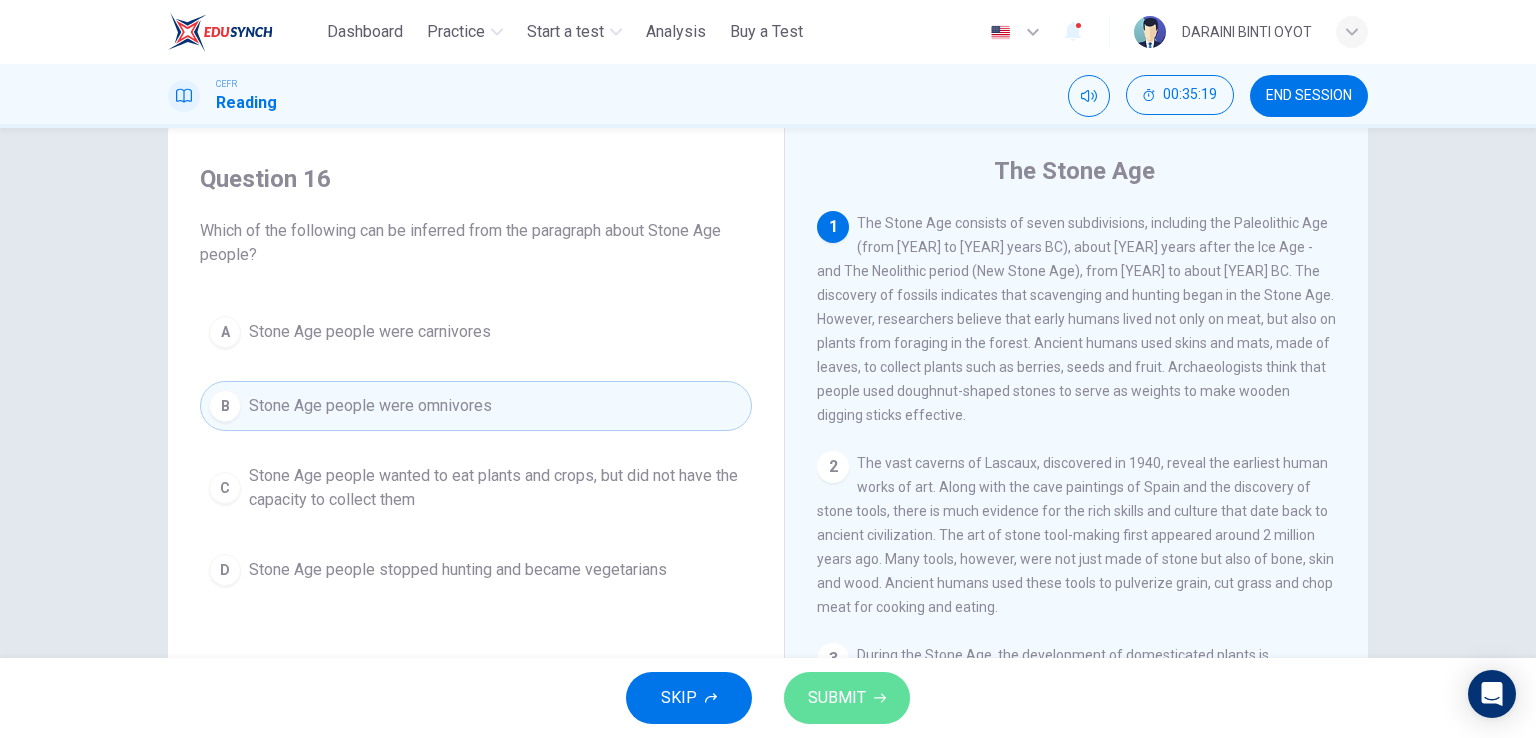 click on "SUBMIT" at bounding box center [837, 698] 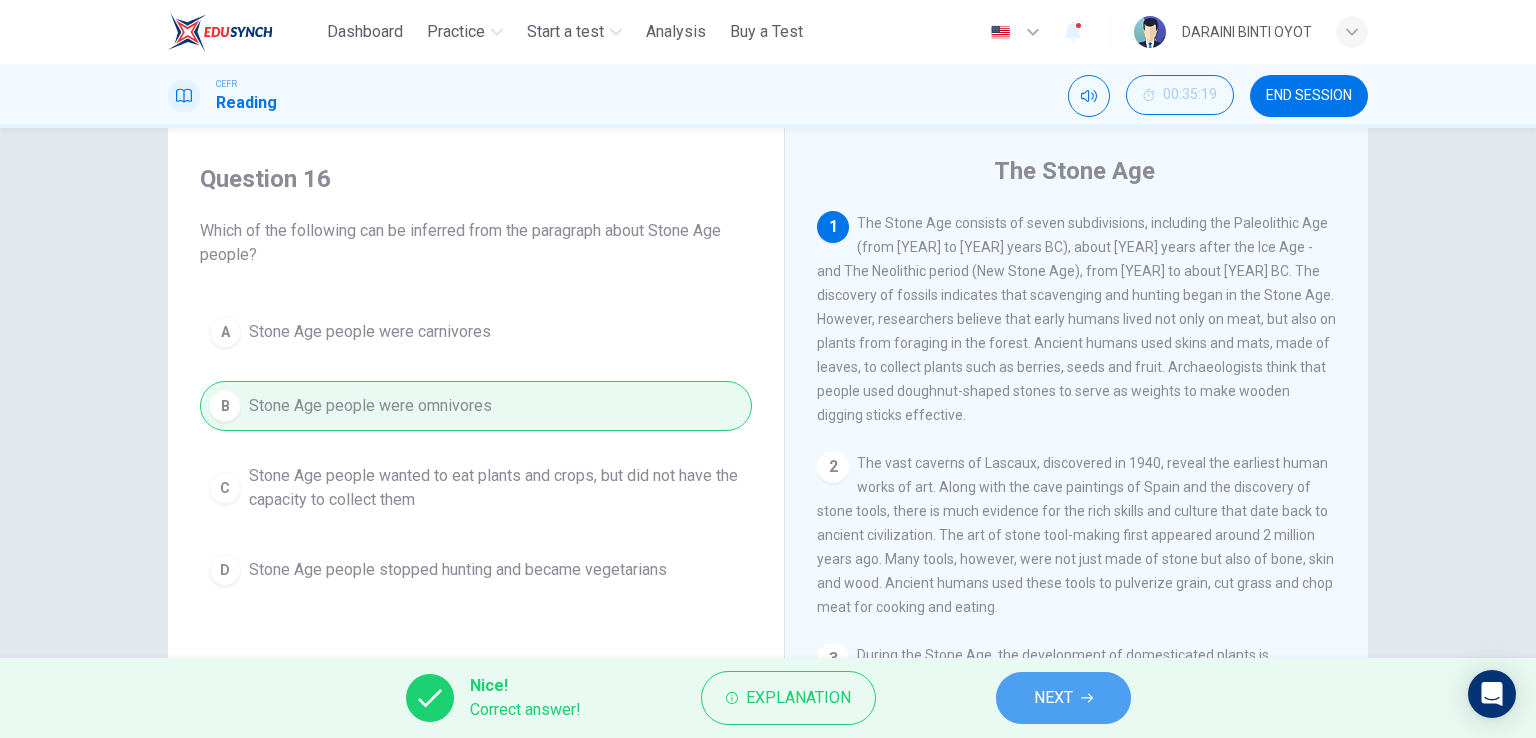 click at bounding box center (1087, 698) 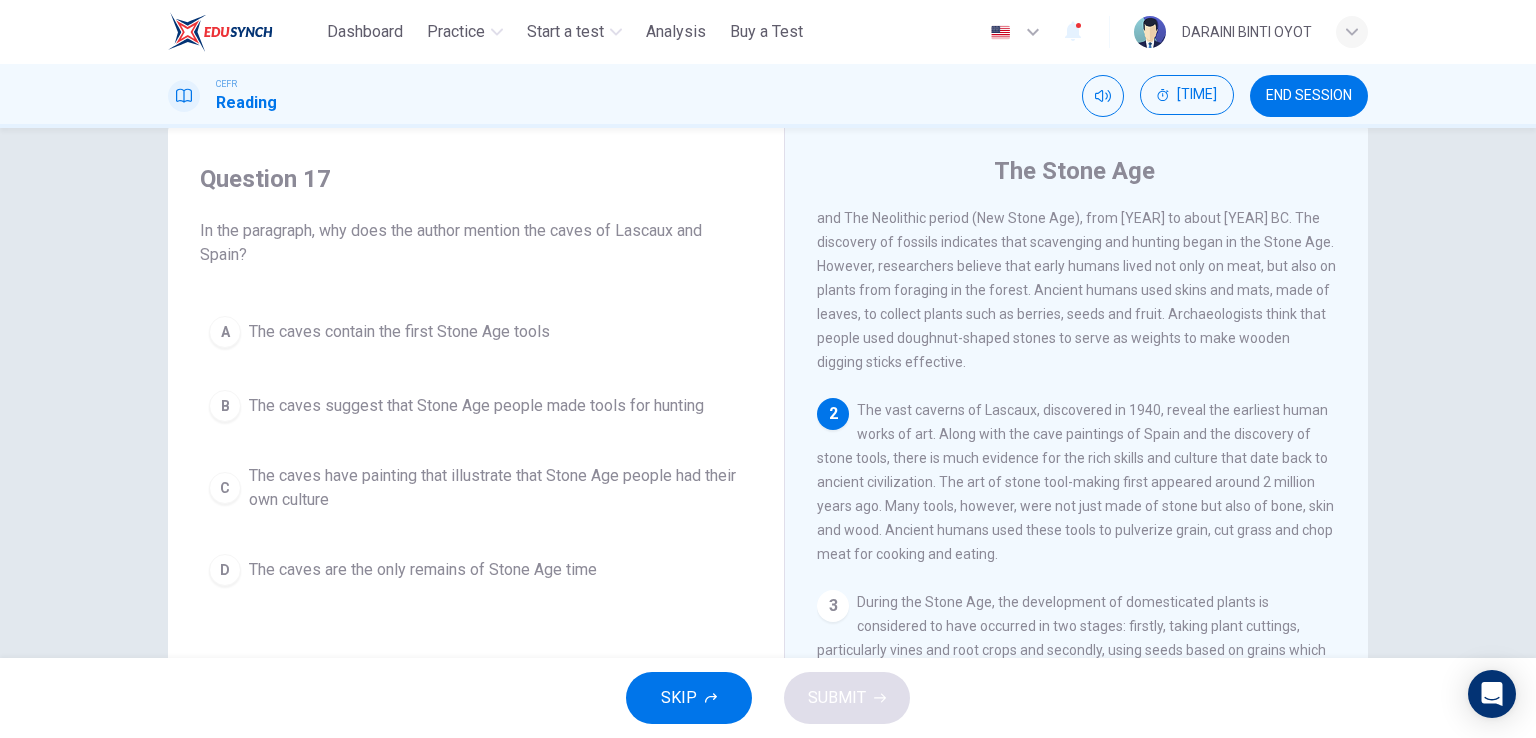 scroll, scrollTop: 100, scrollLeft: 0, axis: vertical 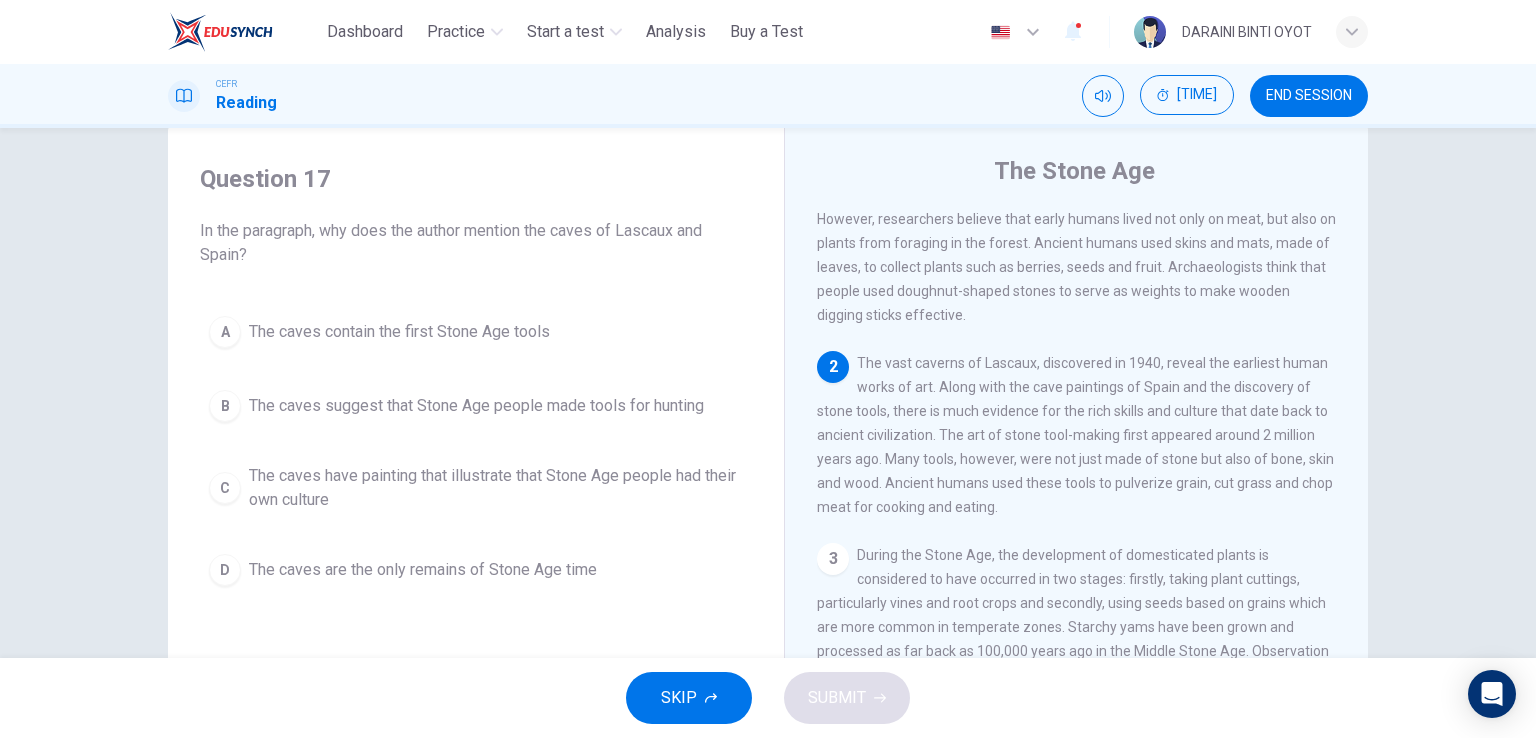 click on "The caves have painting that illustrate that Stone Age people had their own culture" at bounding box center (399, 332) 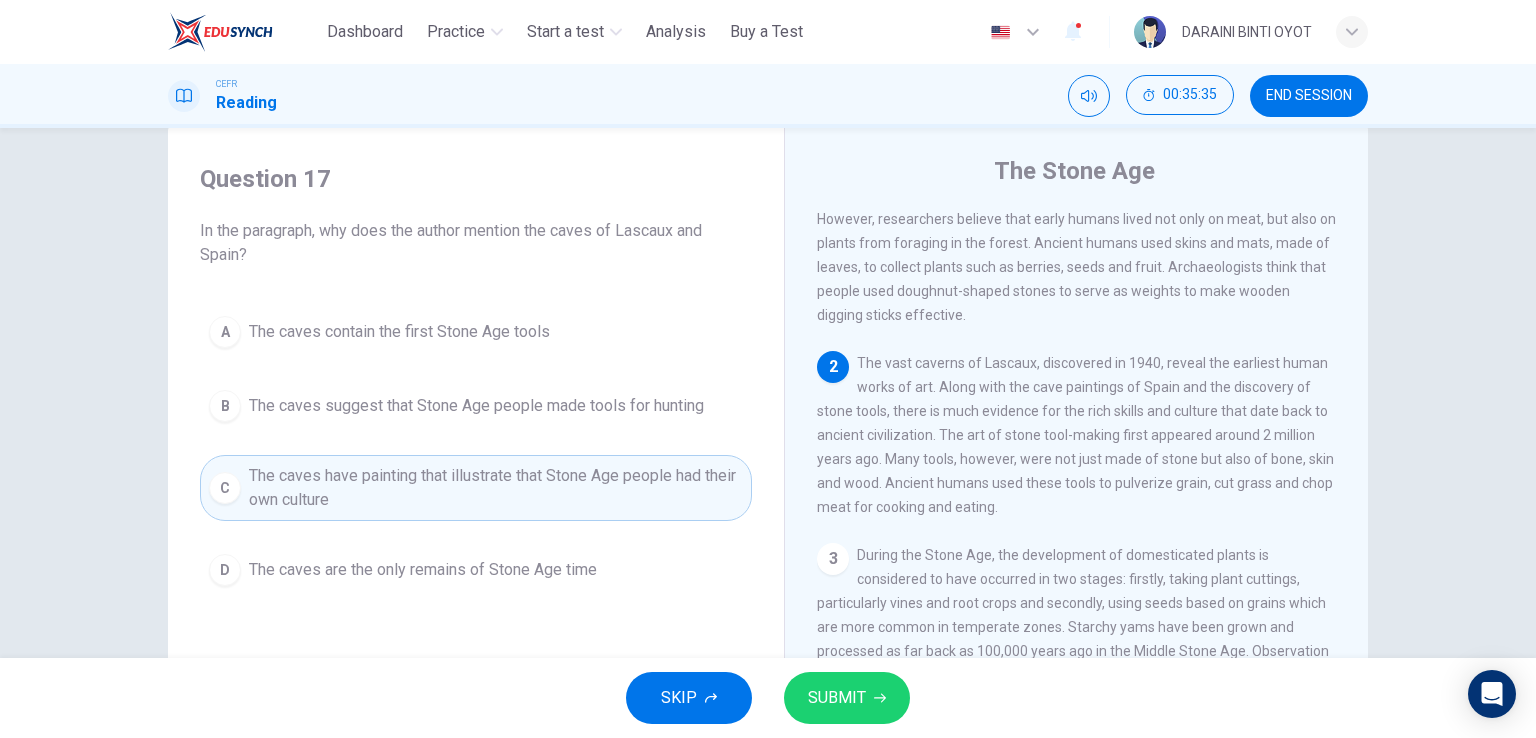 click on "SUBMIT" at bounding box center [837, 698] 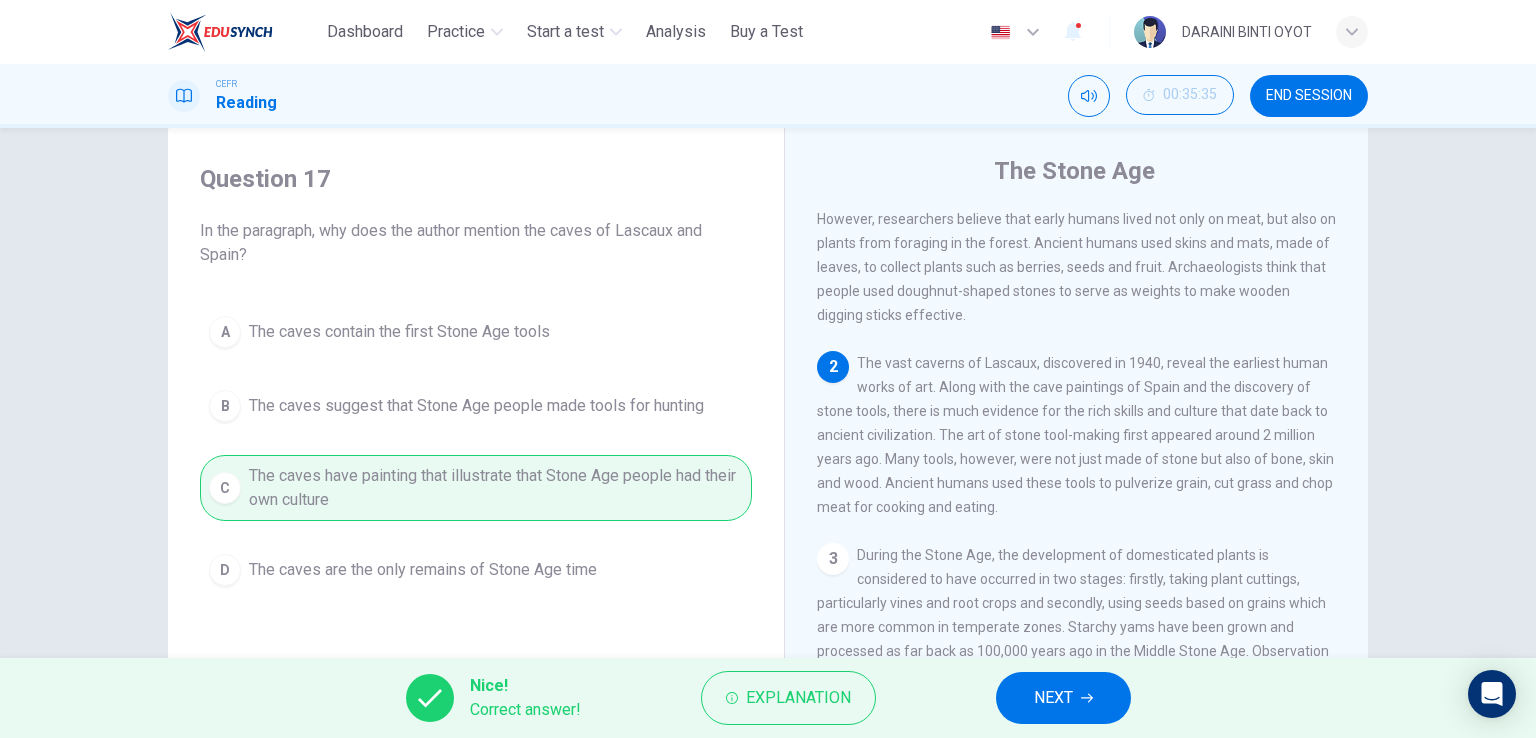 click on "NEXT" at bounding box center (1063, 698) 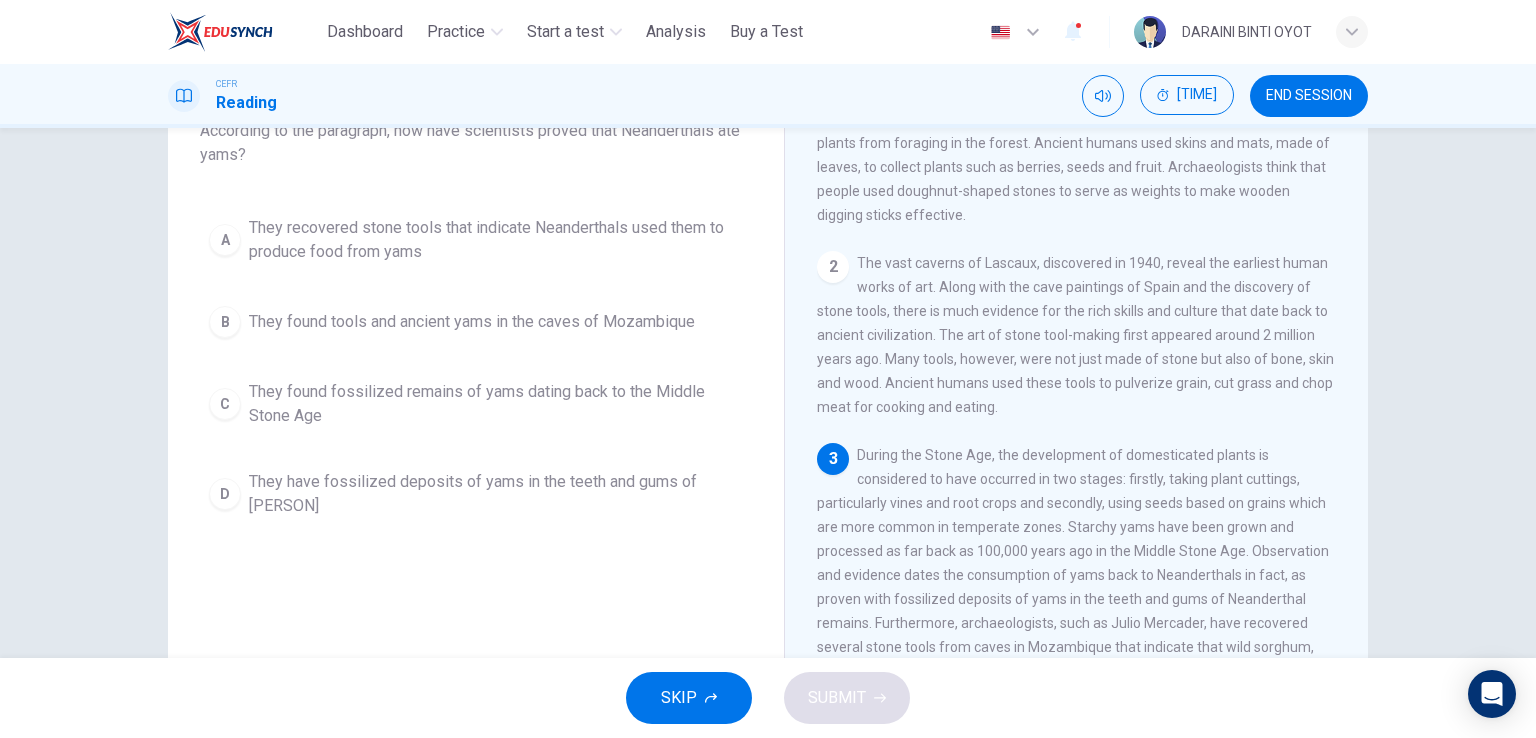 scroll, scrollTop: 45, scrollLeft: 0, axis: vertical 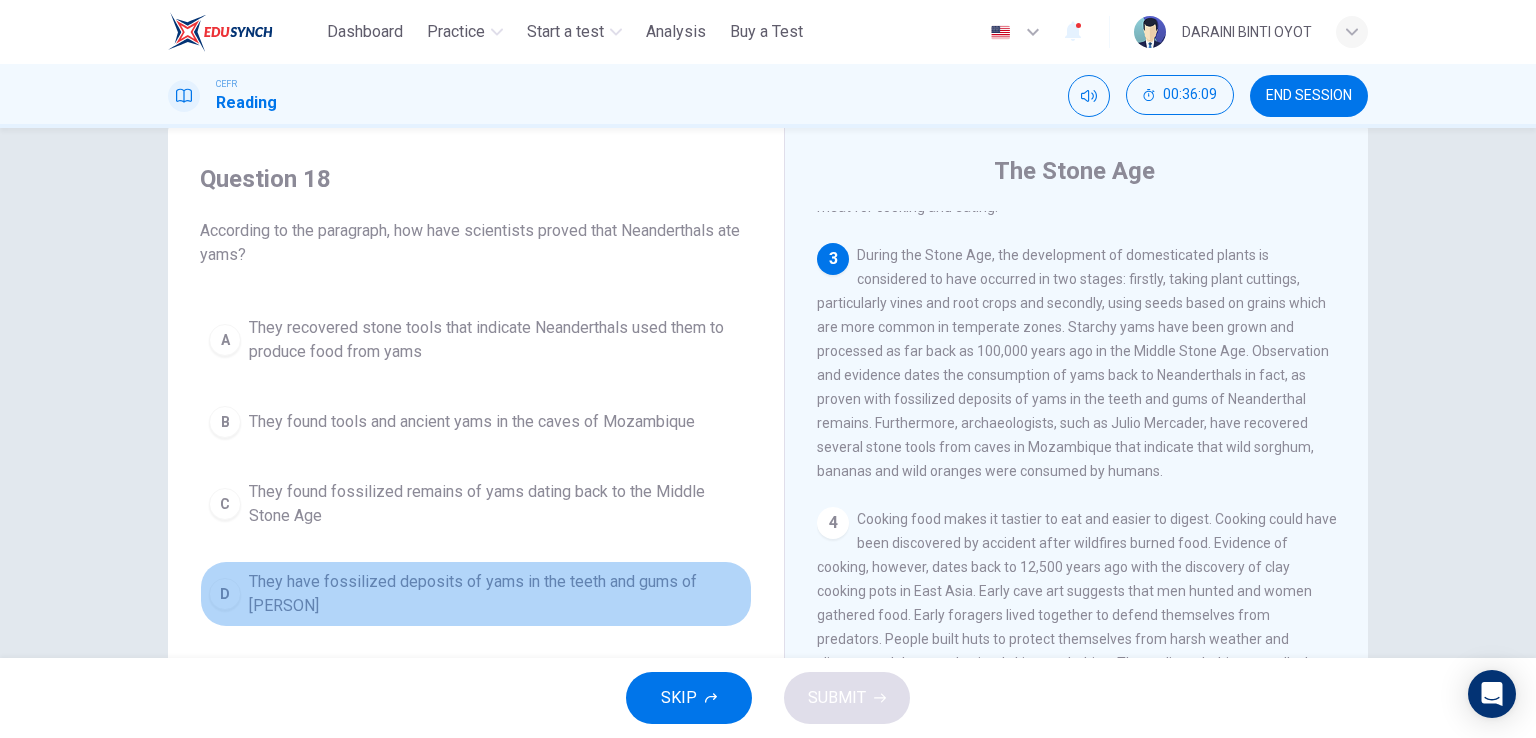 click on "They have fossilized deposits of yams in the teeth and gums of [PERSON]" at bounding box center (496, 340) 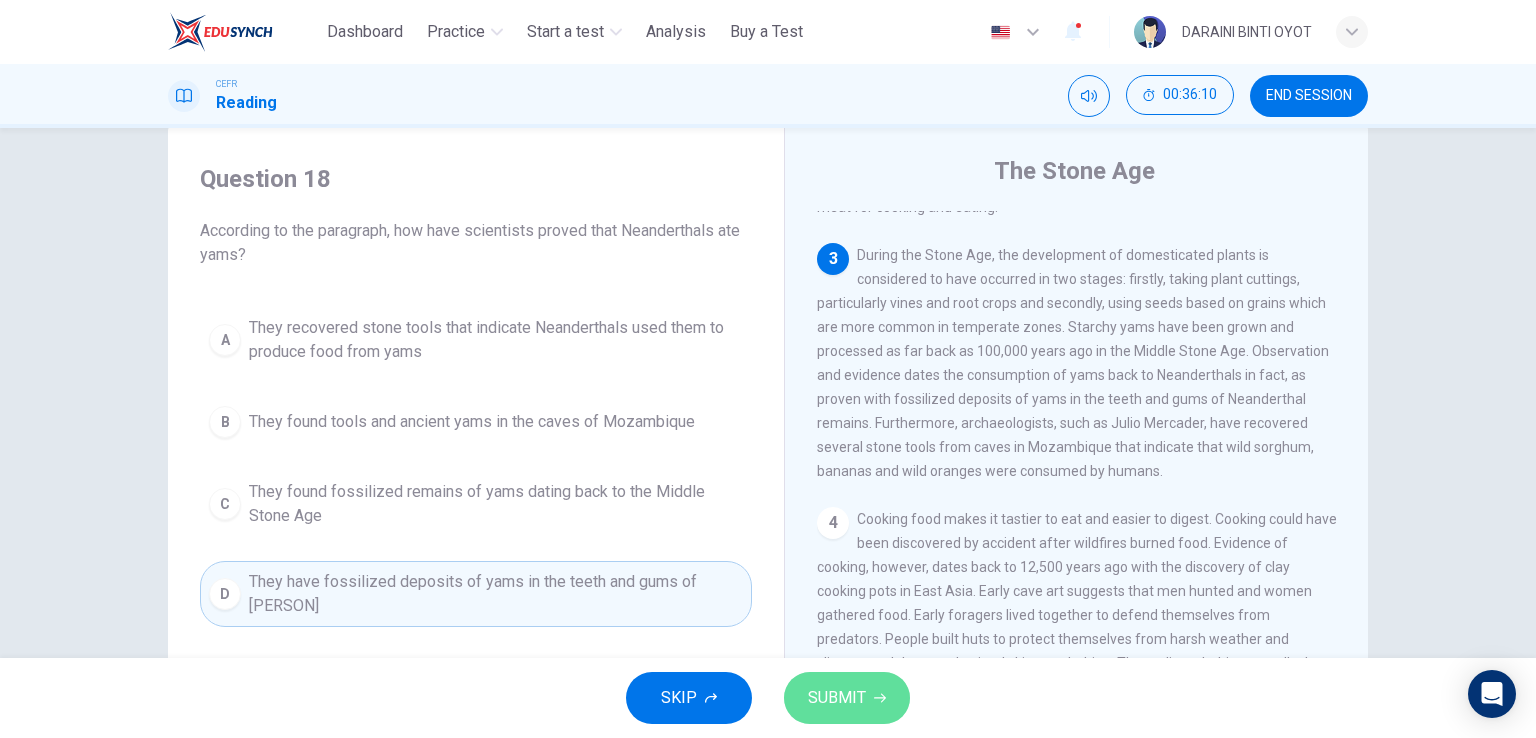 click on "SUBMIT" at bounding box center [837, 698] 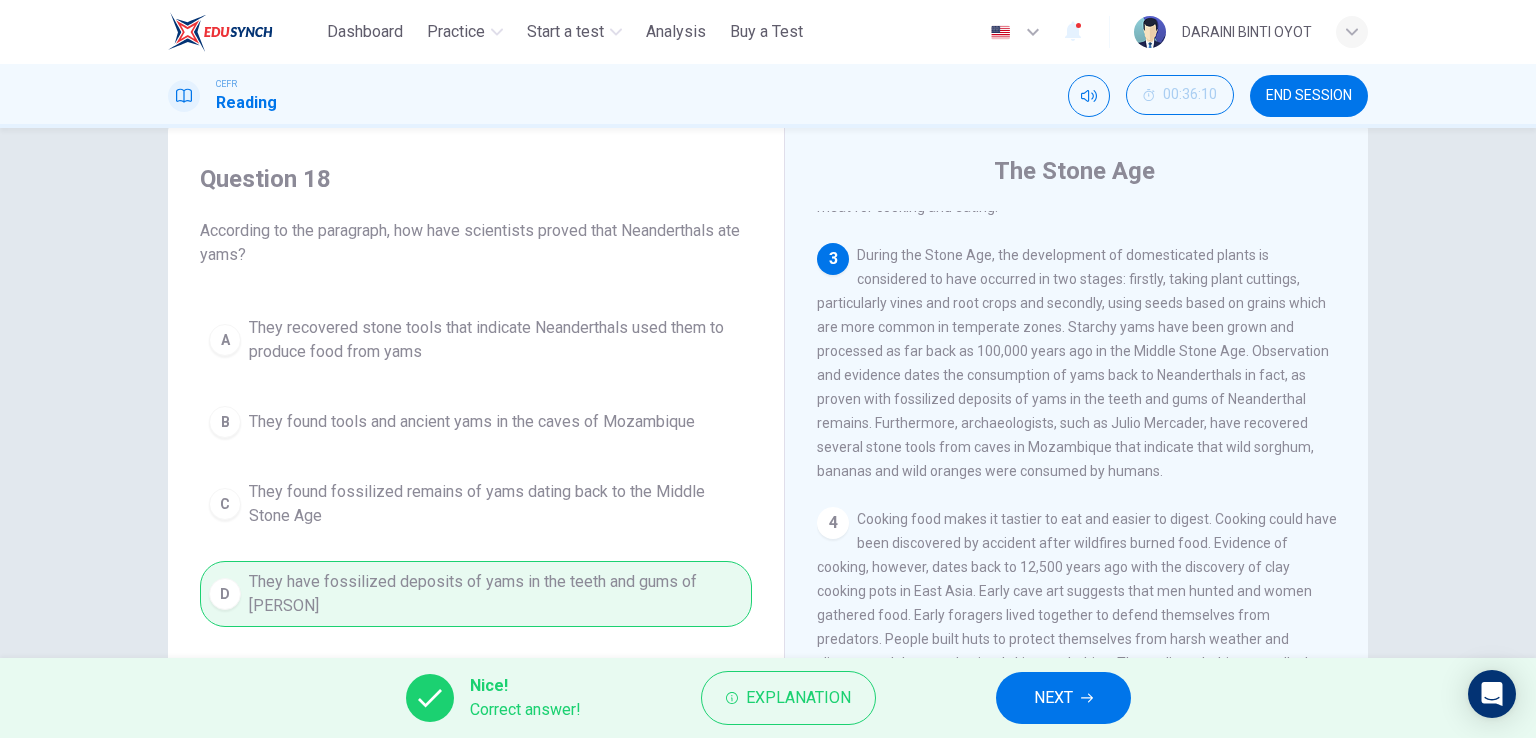 click on "NEXT" at bounding box center [1063, 698] 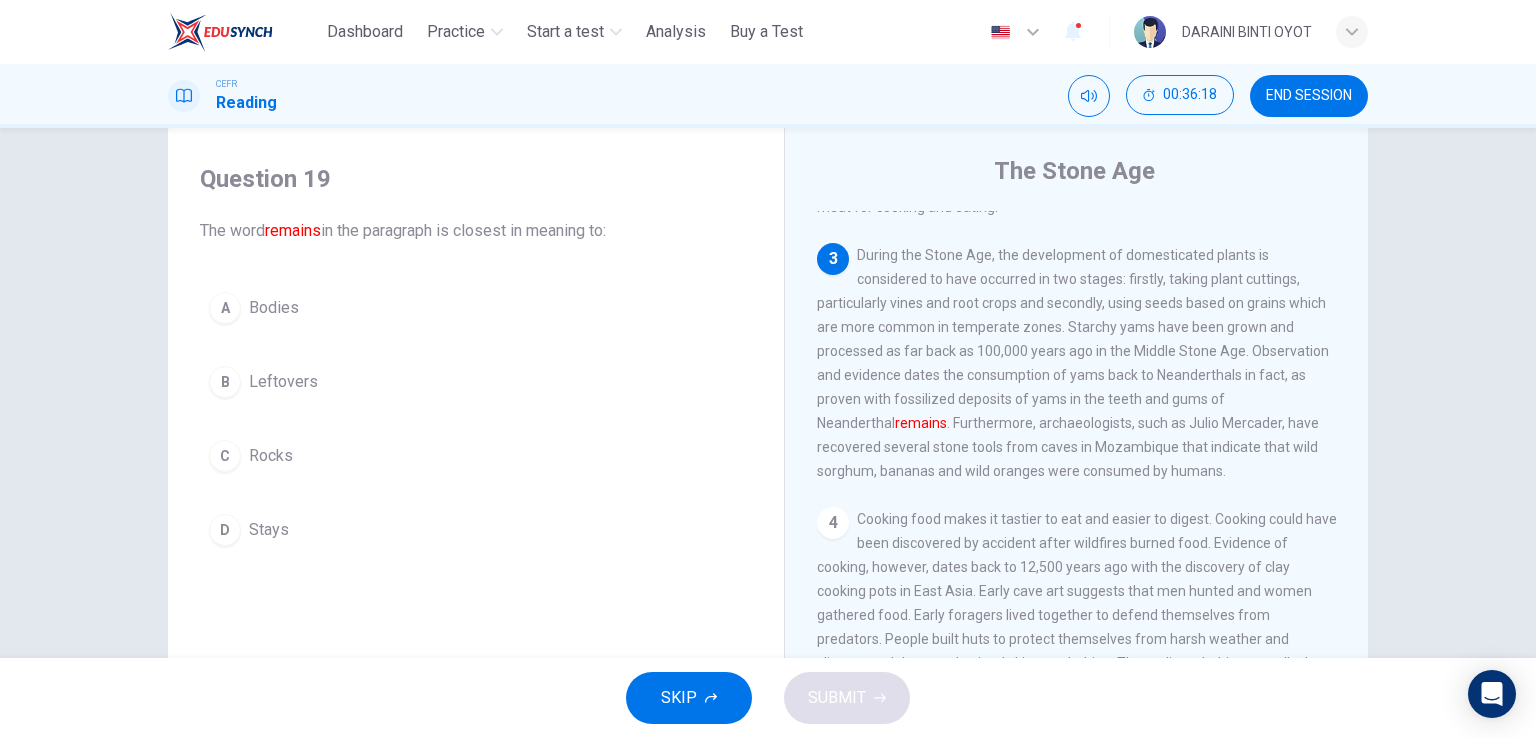 click on "Bodies" at bounding box center [274, 308] 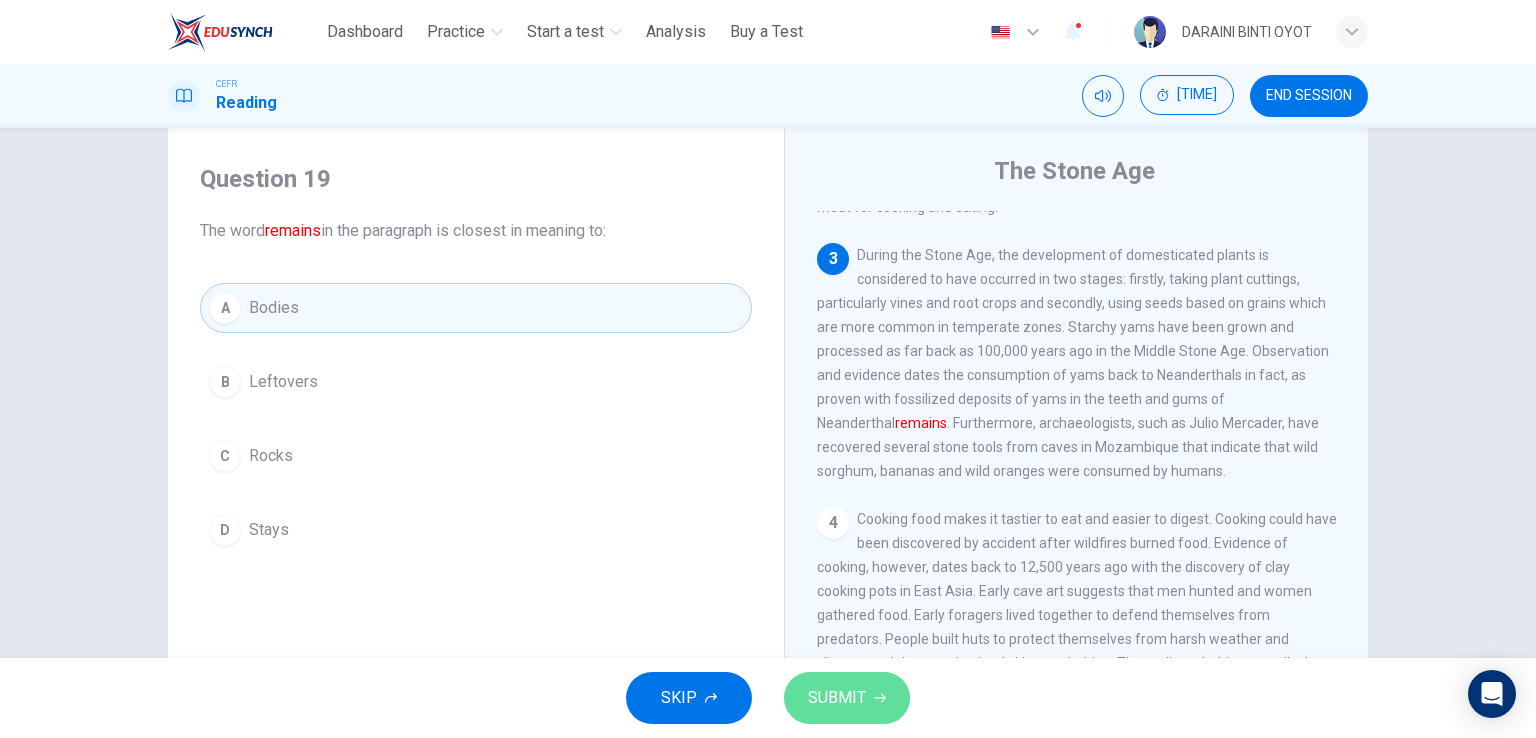 click on "SUBMIT" at bounding box center (837, 698) 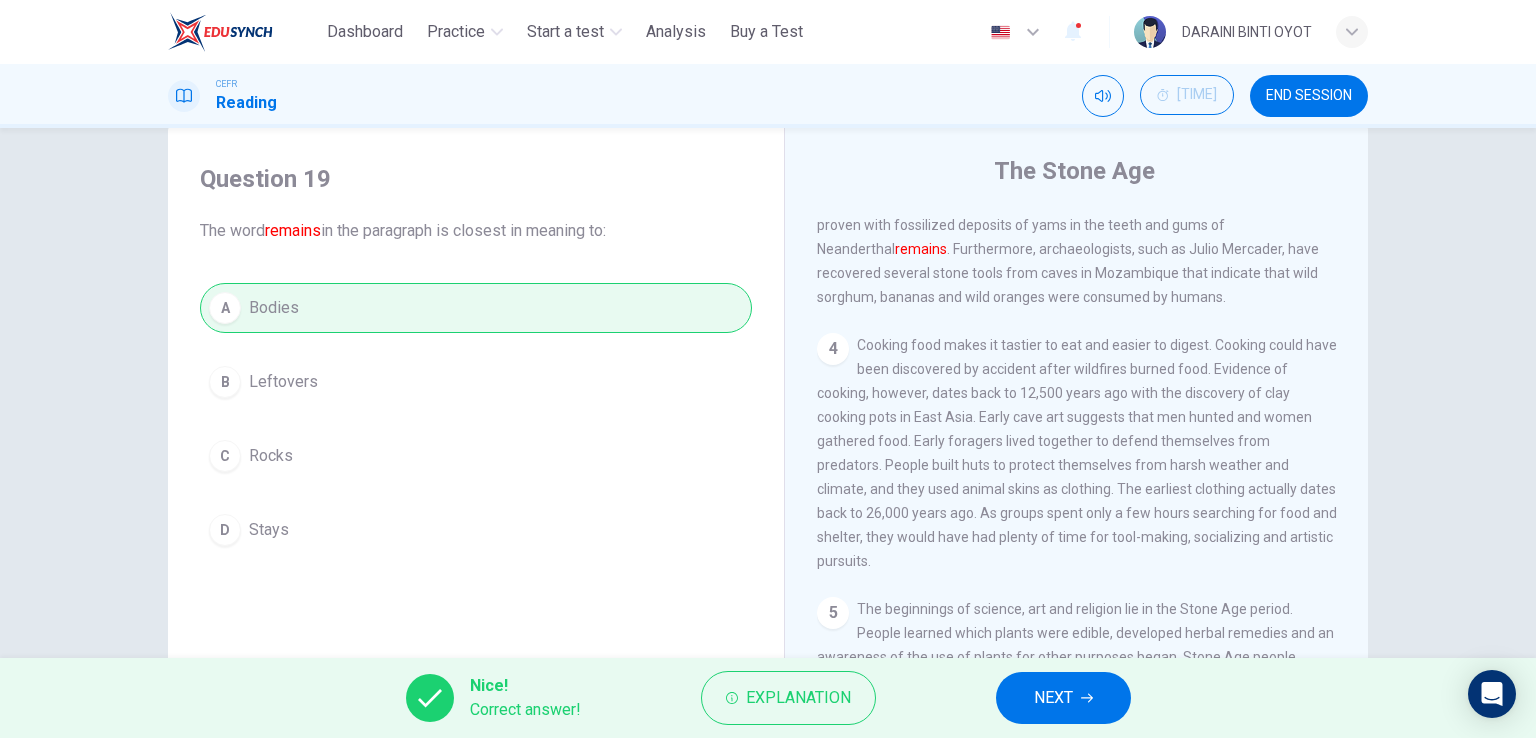scroll, scrollTop: 600, scrollLeft: 0, axis: vertical 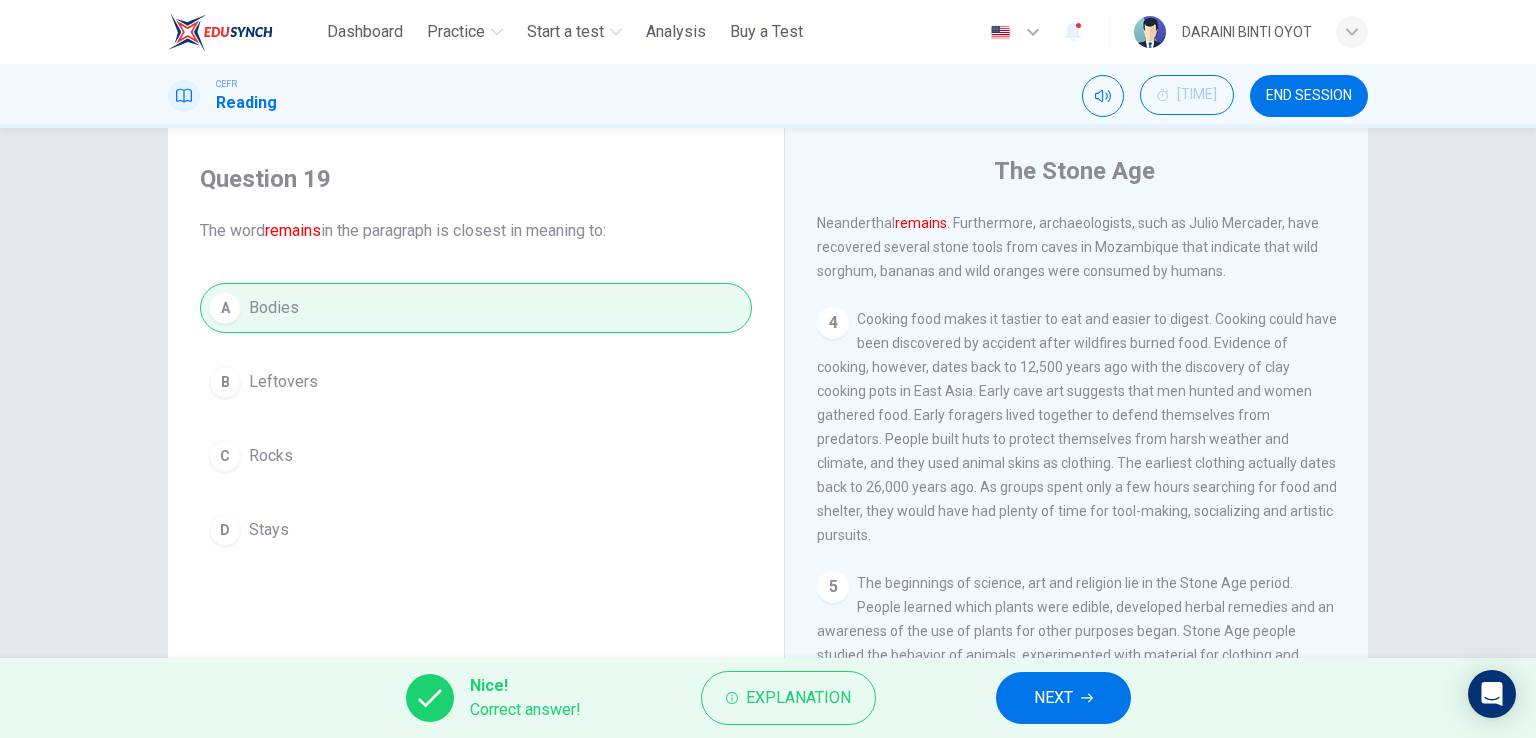 click on "NEXT" at bounding box center (1053, 698) 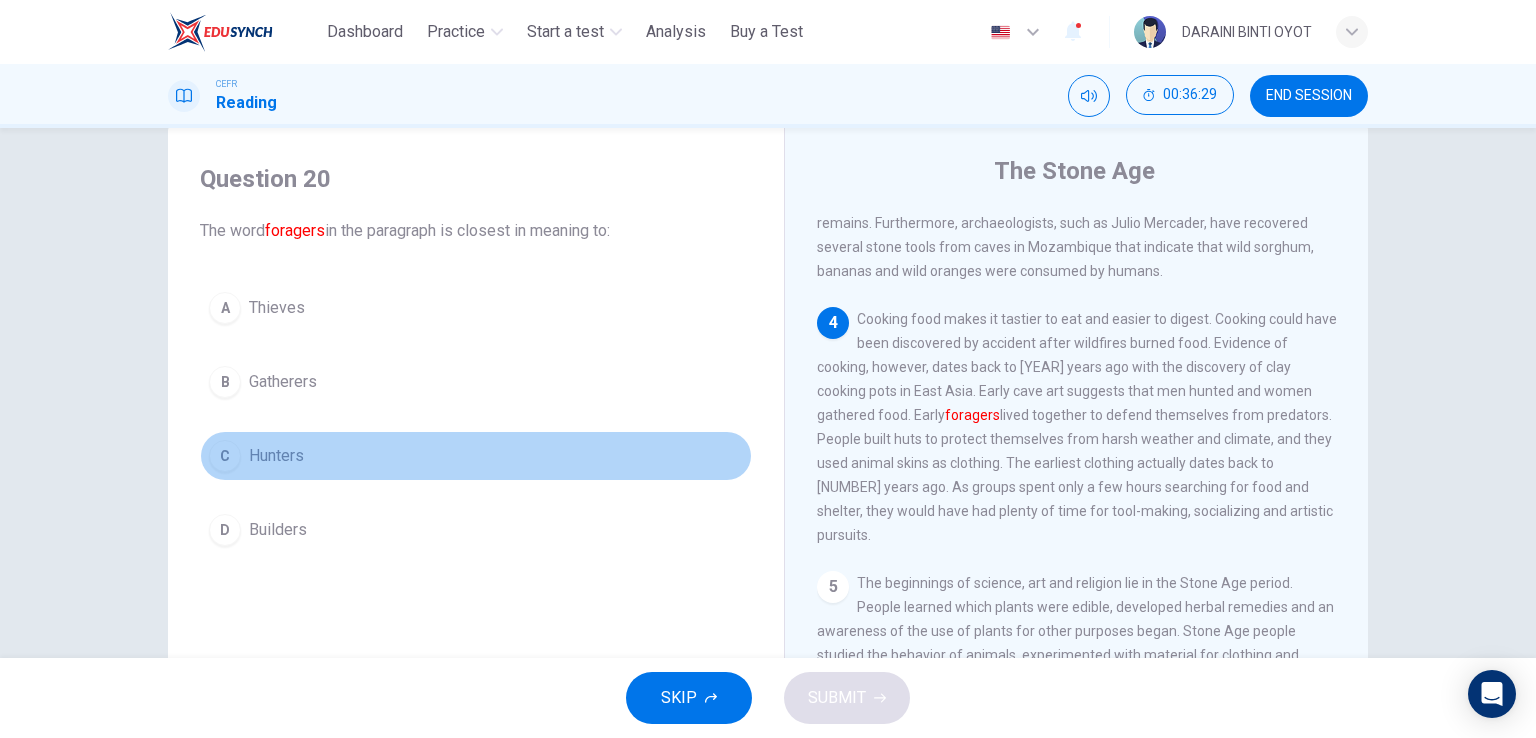 click on "C Hunters" at bounding box center [476, 456] 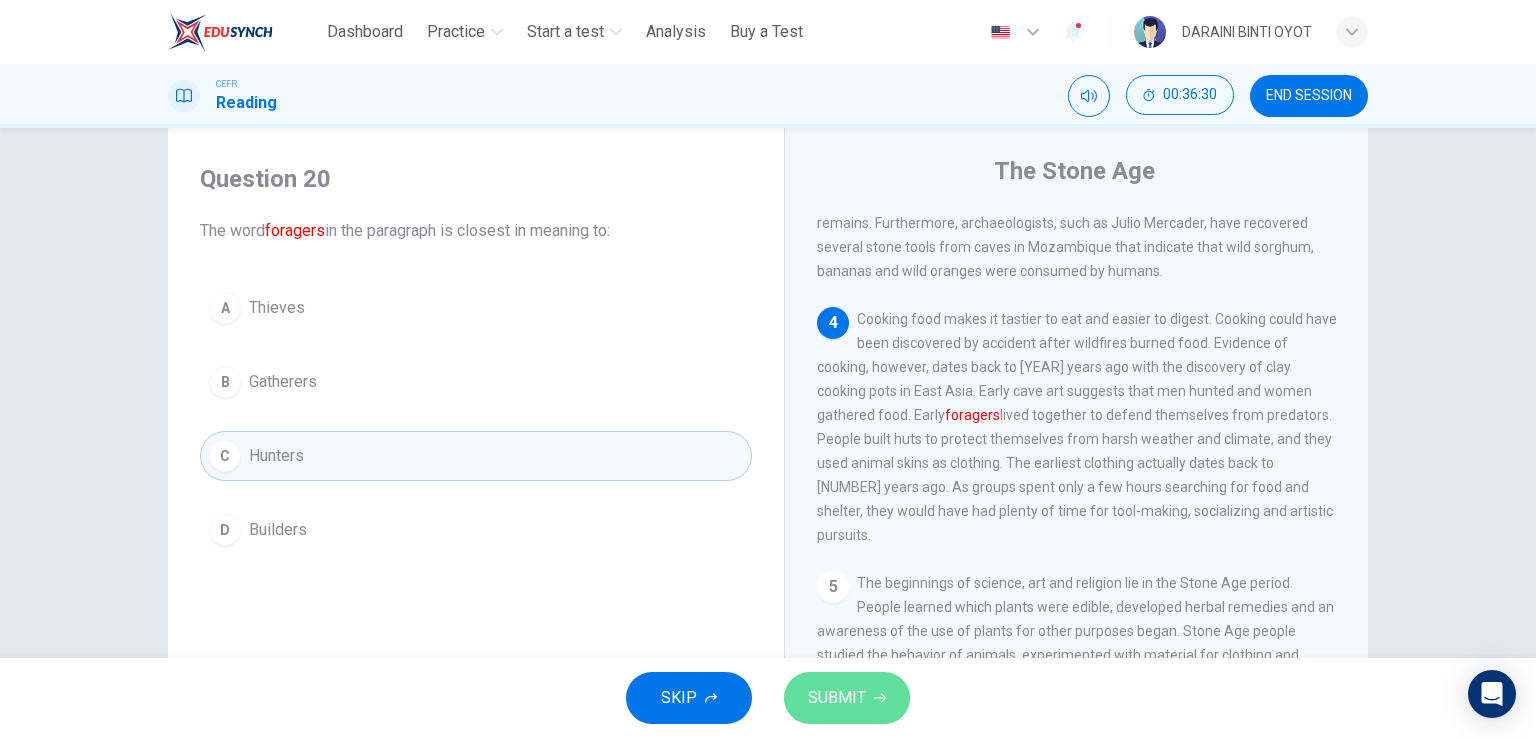 click on "SUBMIT" at bounding box center [837, 698] 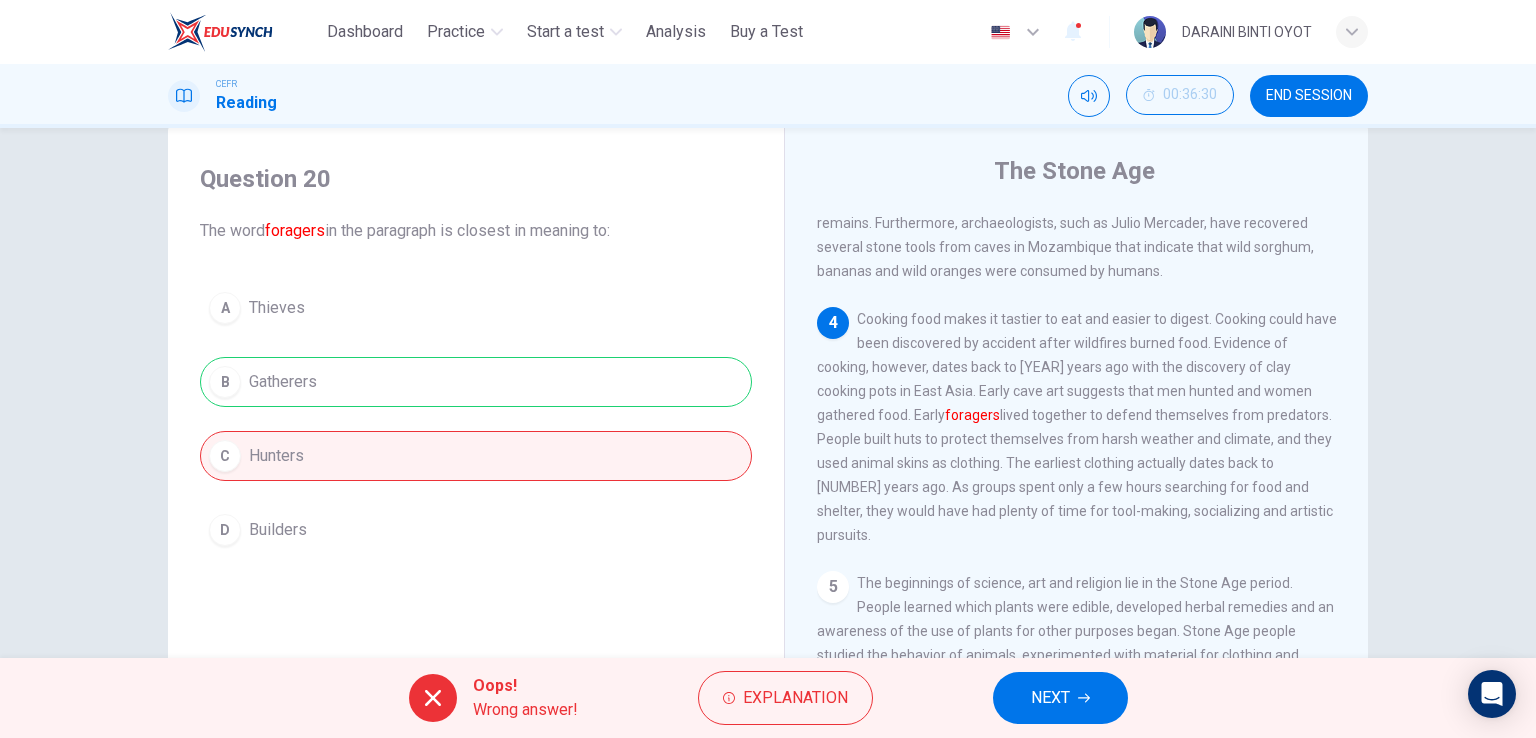 scroll, scrollTop: 145, scrollLeft: 0, axis: vertical 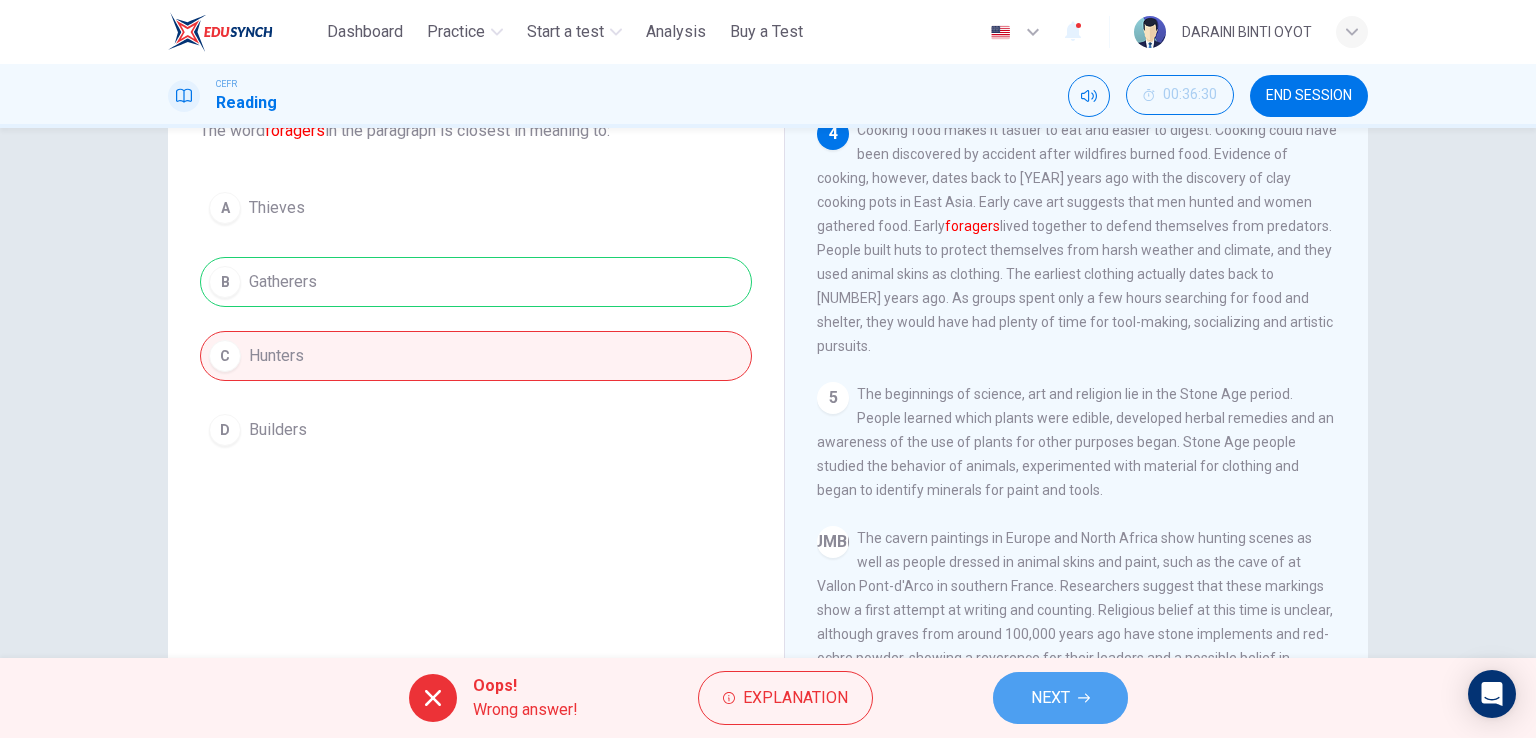 click on "NEXT" at bounding box center [1050, 698] 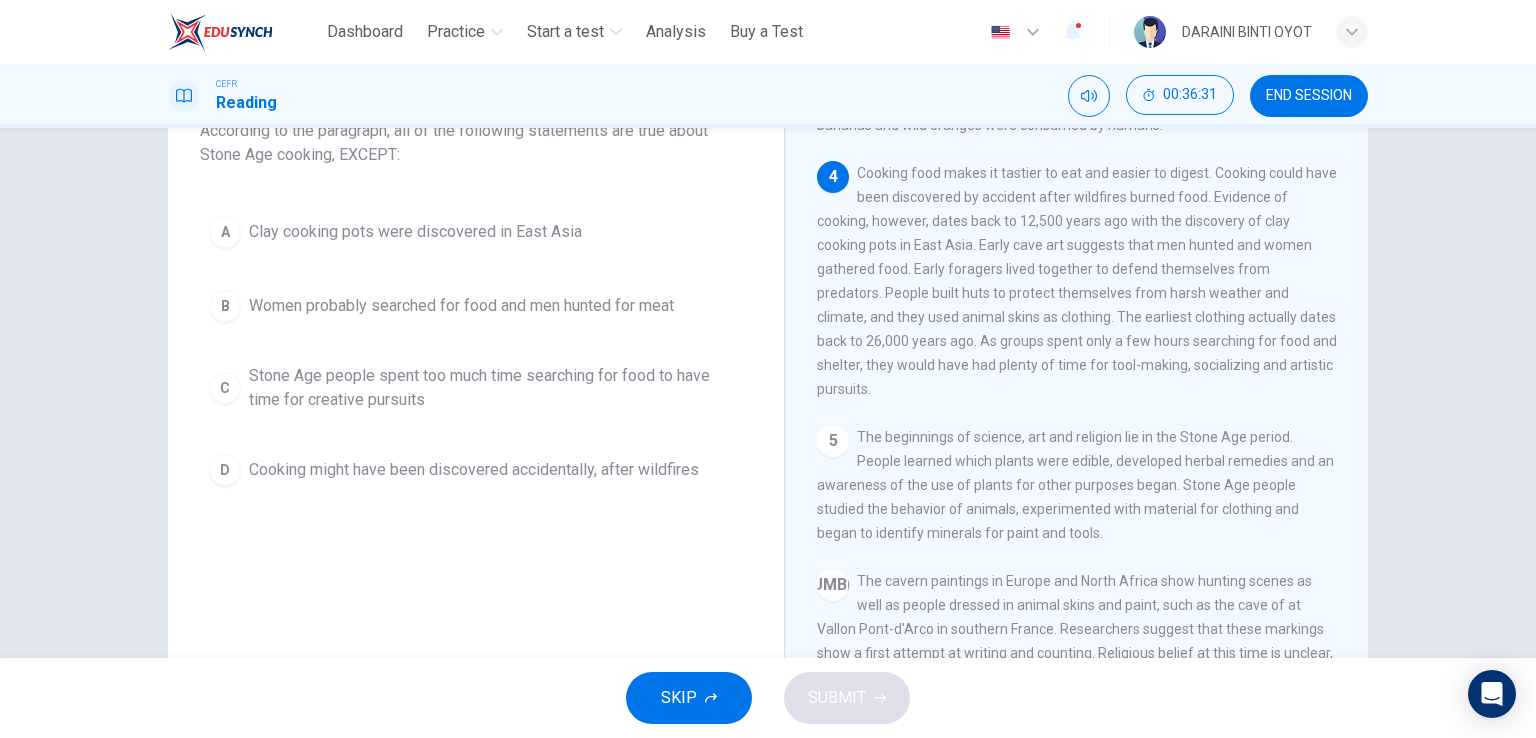 scroll, scrollTop: 600, scrollLeft: 0, axis: vertical 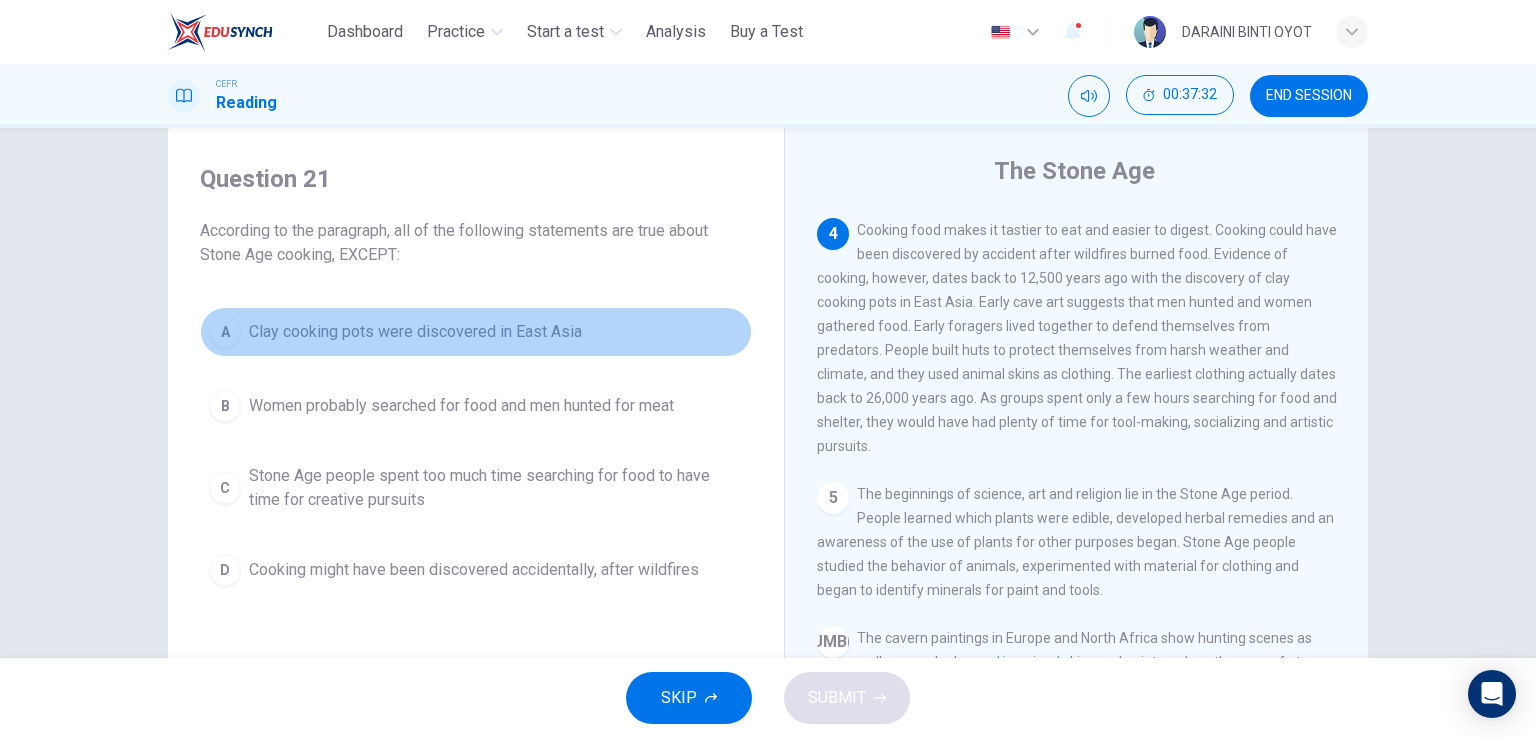 click on "Clay cooking pots were discovered in East Asia" at bounding box center [415, 332] 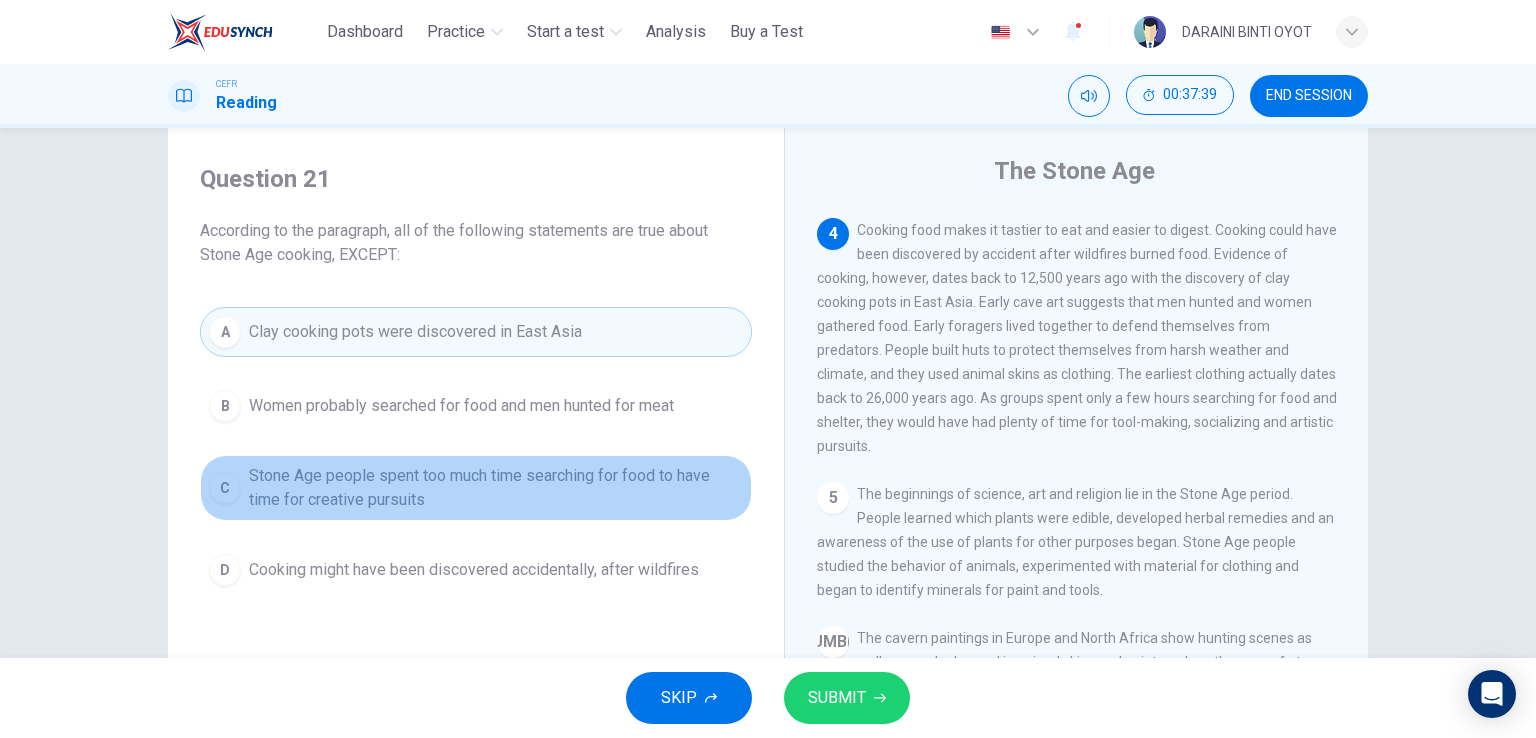 click on "Stone Age people spent too much time searching for food to have time for creative pursuits" at bounding box center (461, 406) 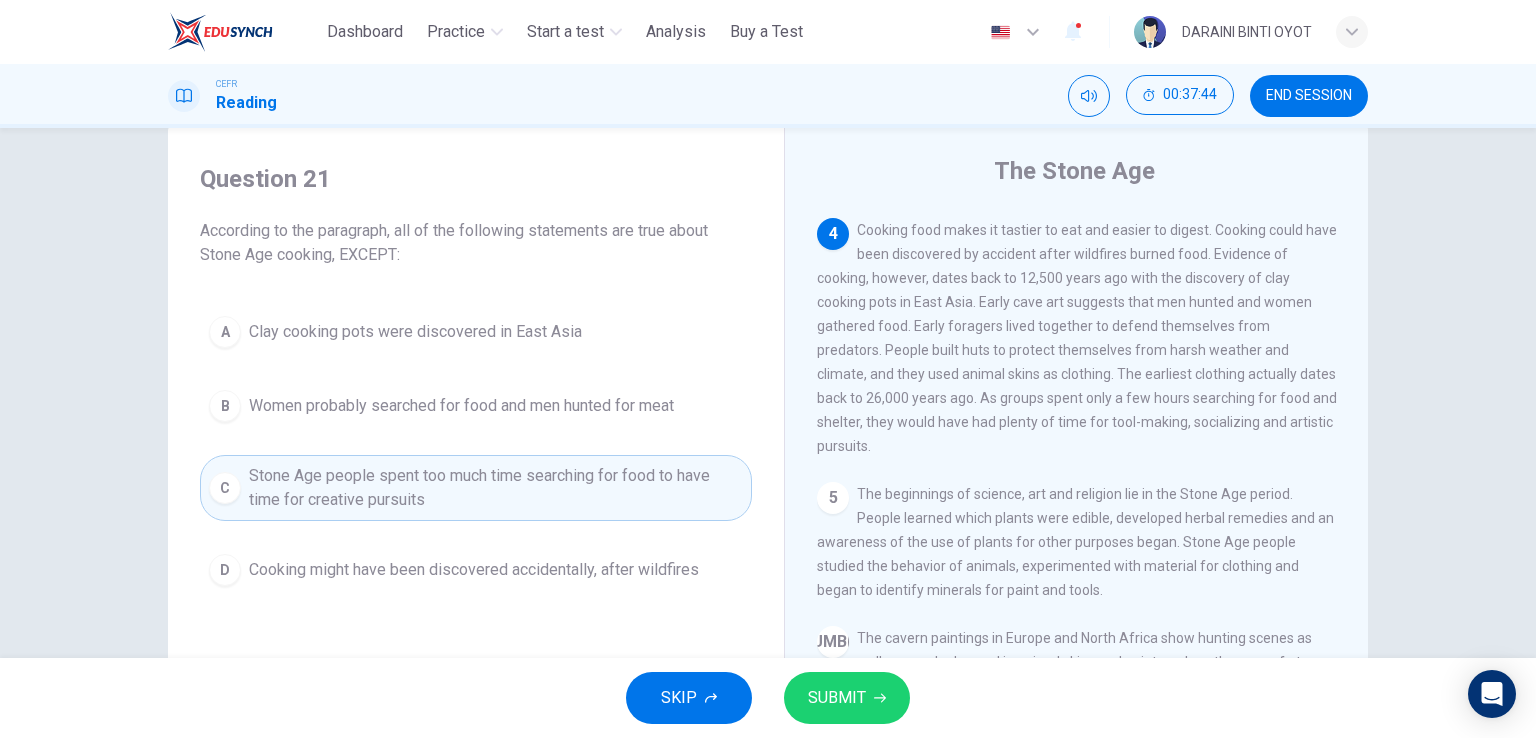 click on "SUBMIT" at bounding box center [837, 698] 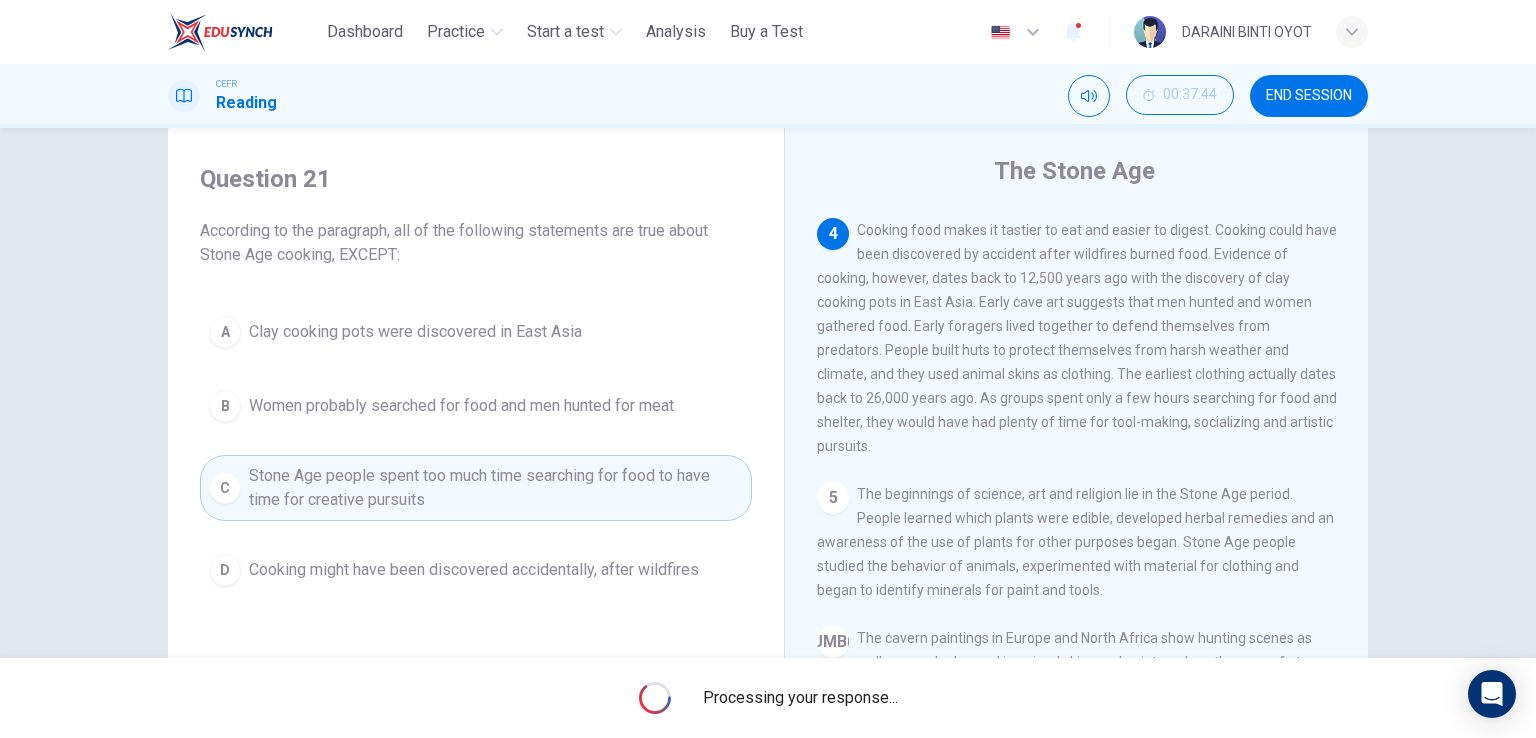 scroll, scrollTop: 245, scrollLeft: 0, axis: vertical 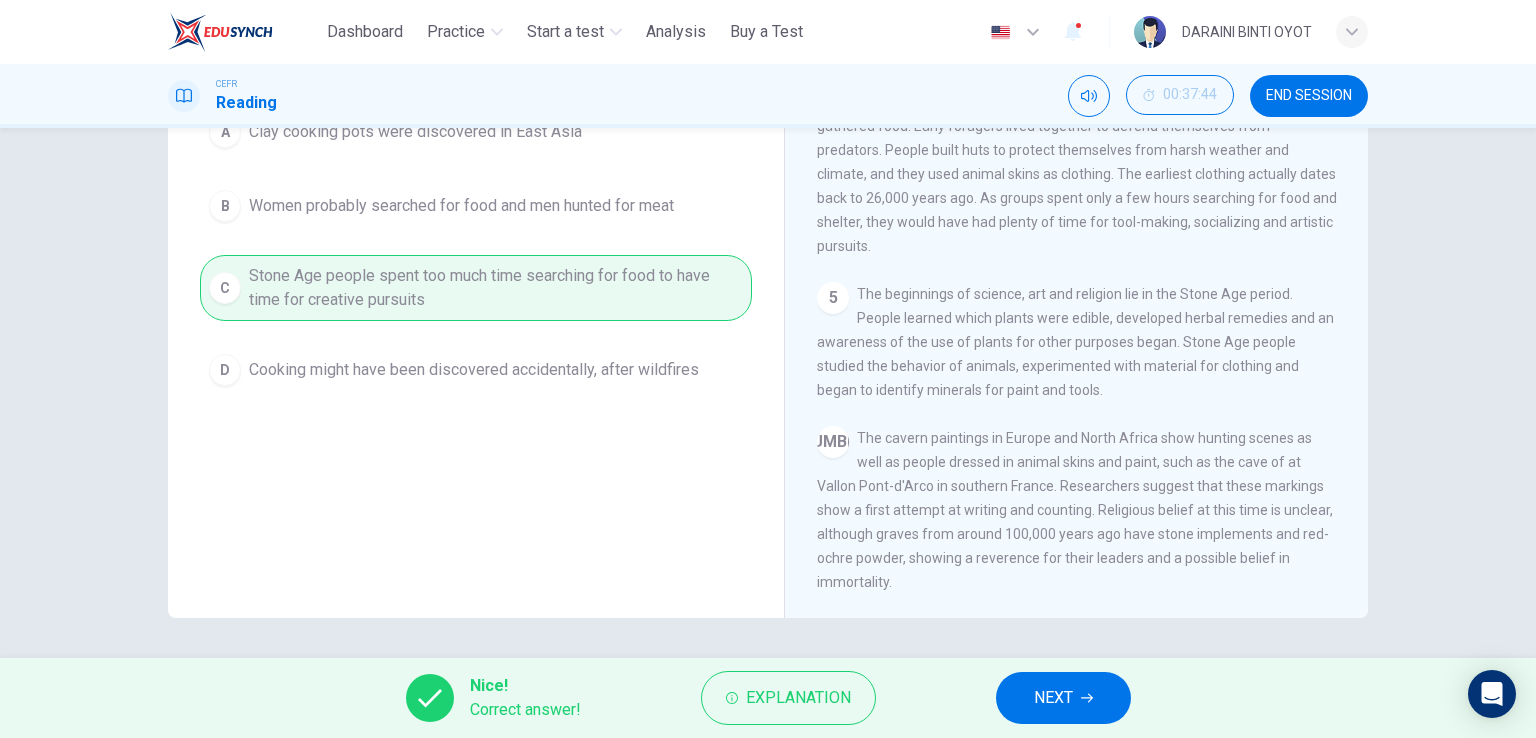 click on "NEXT" at bounding box center (1053, 698) 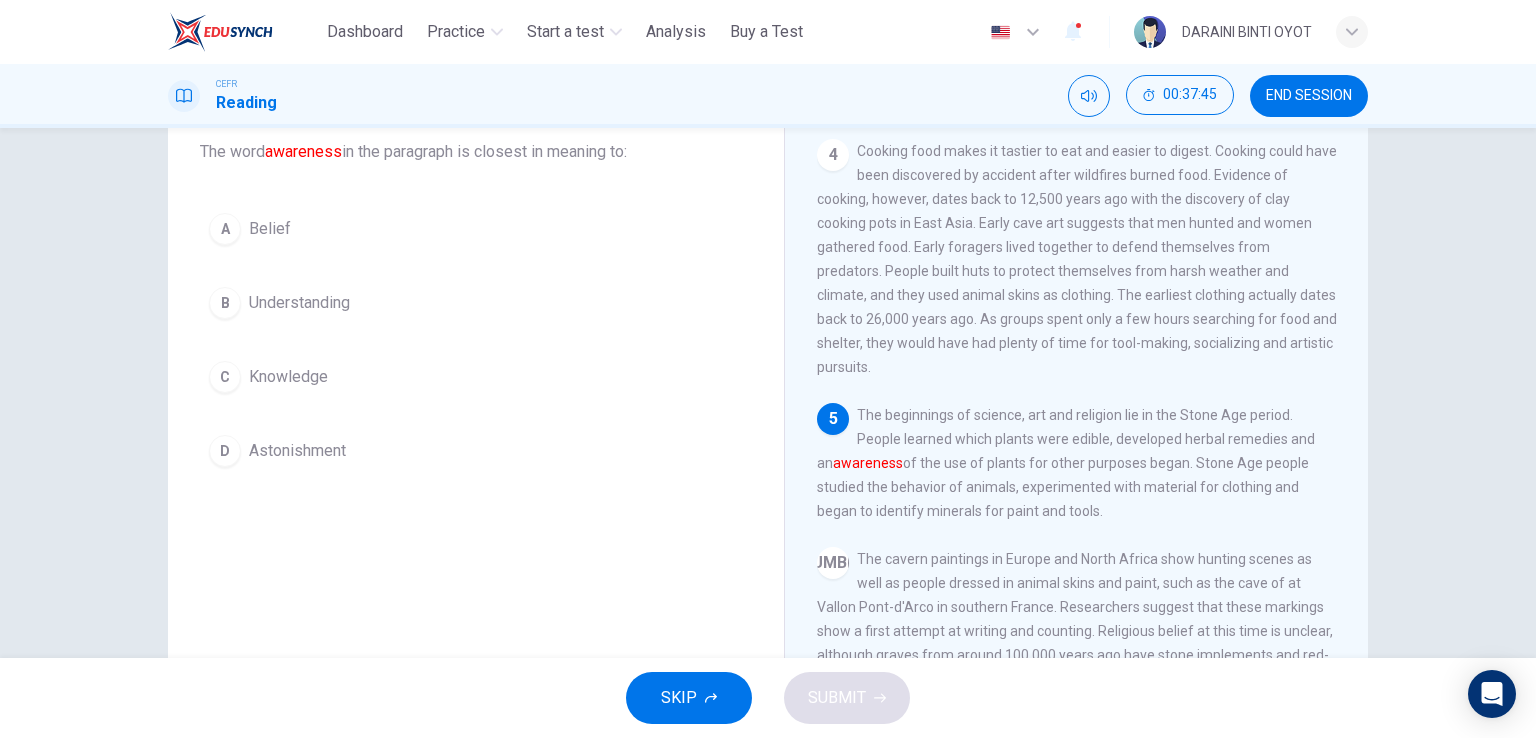 scroll, scrollTop: 21, scrollLeft: 0, axis: vertical 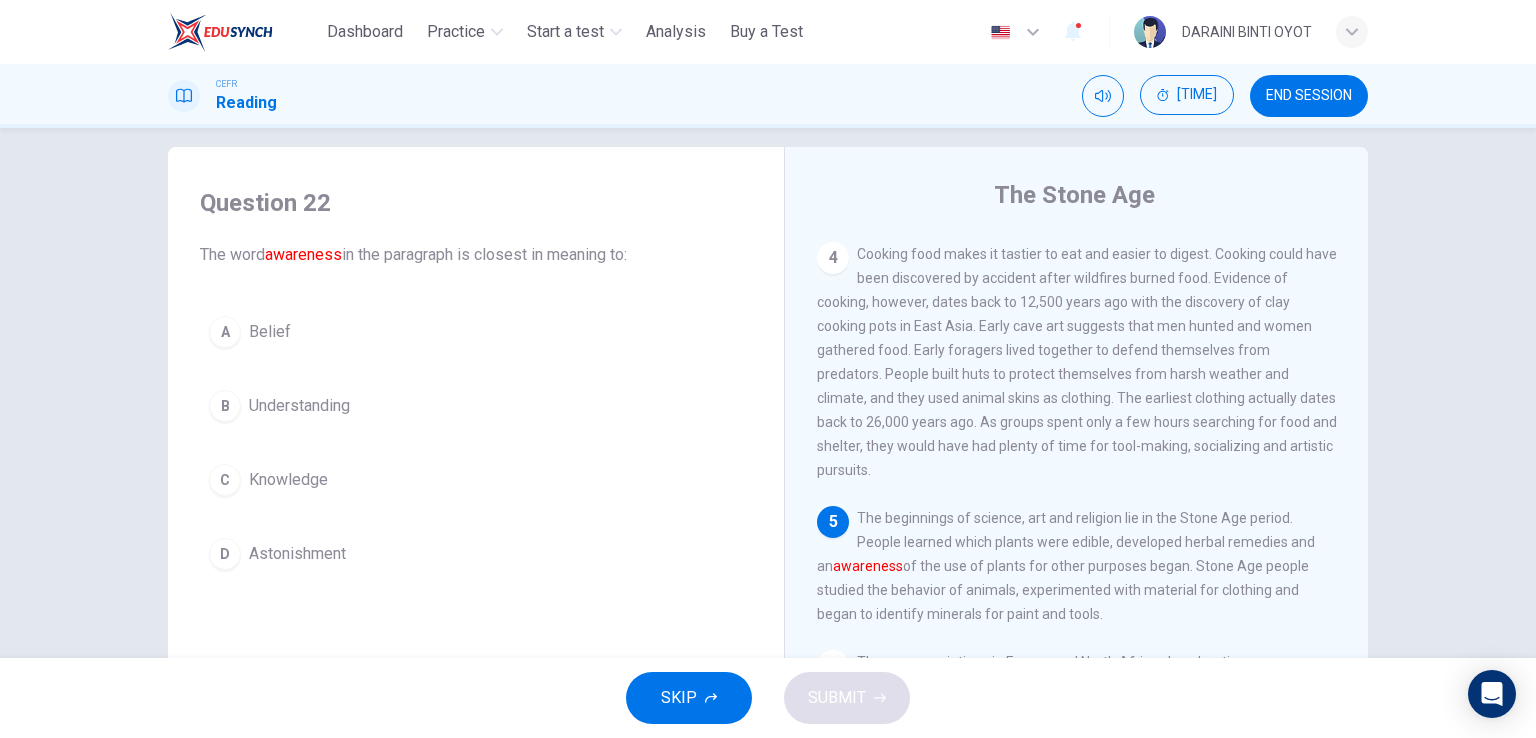 click on "Knowledge" at bounding box center (270, 332) 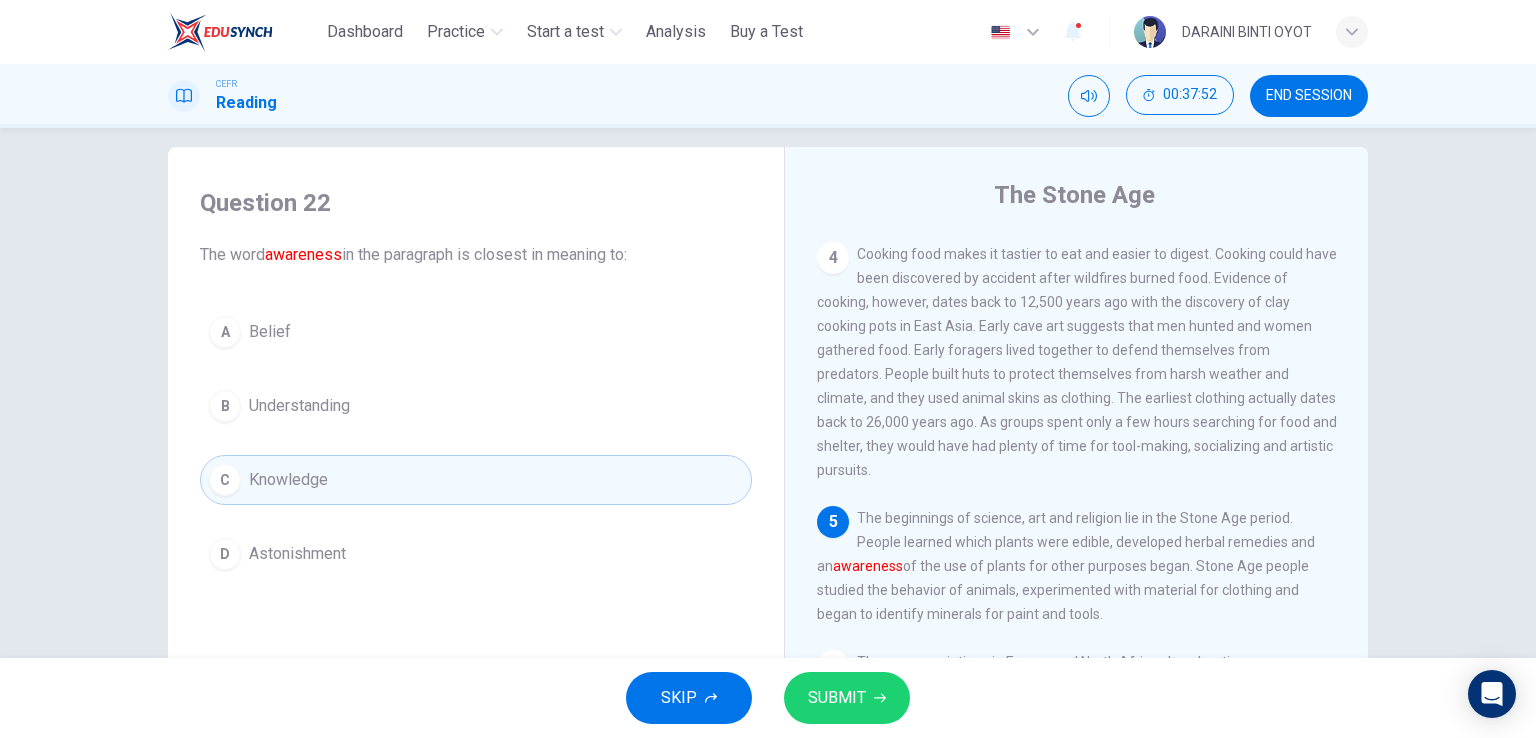 click on "SUBMIT" at bounding box center [847, 698] 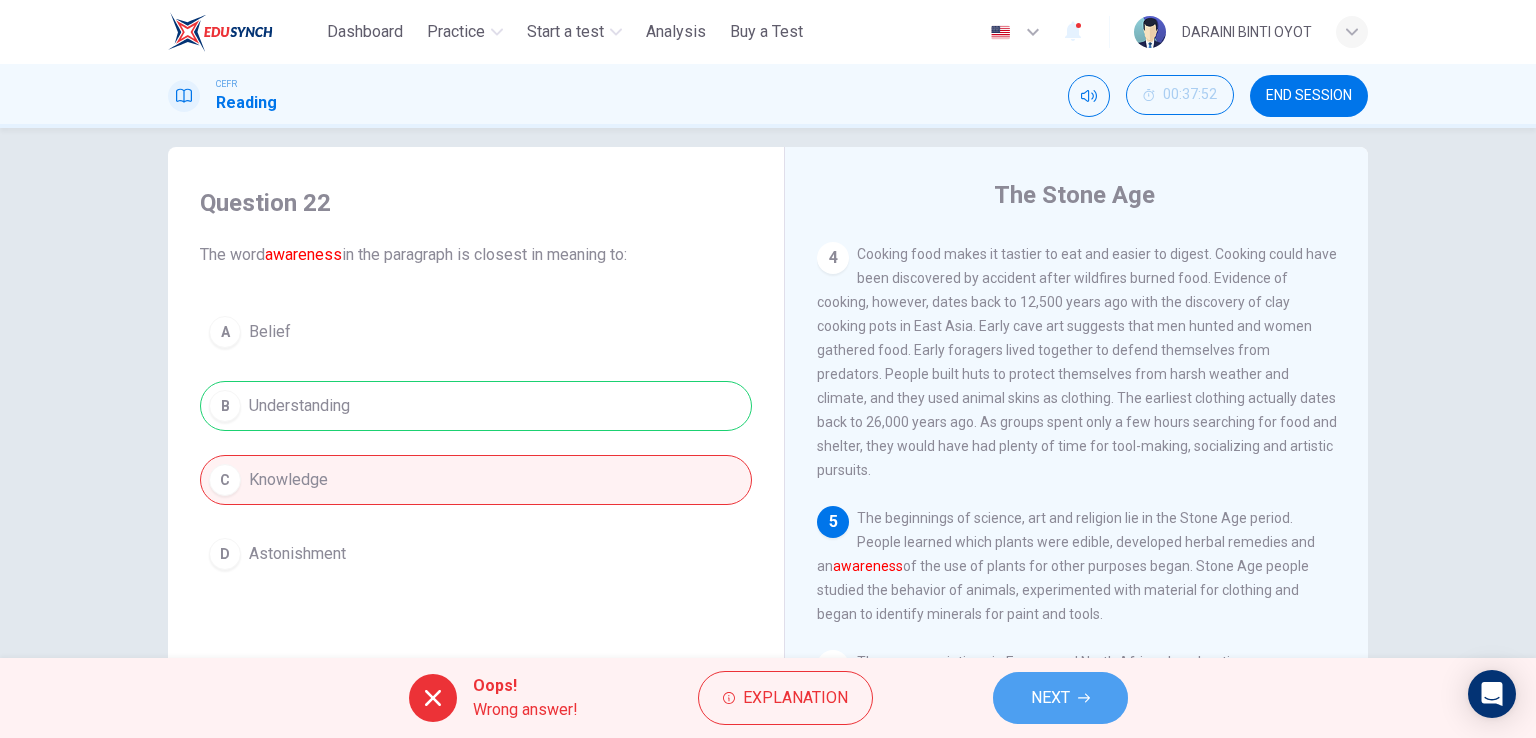 click on "NEXT" at bounding box center (1050, 698) 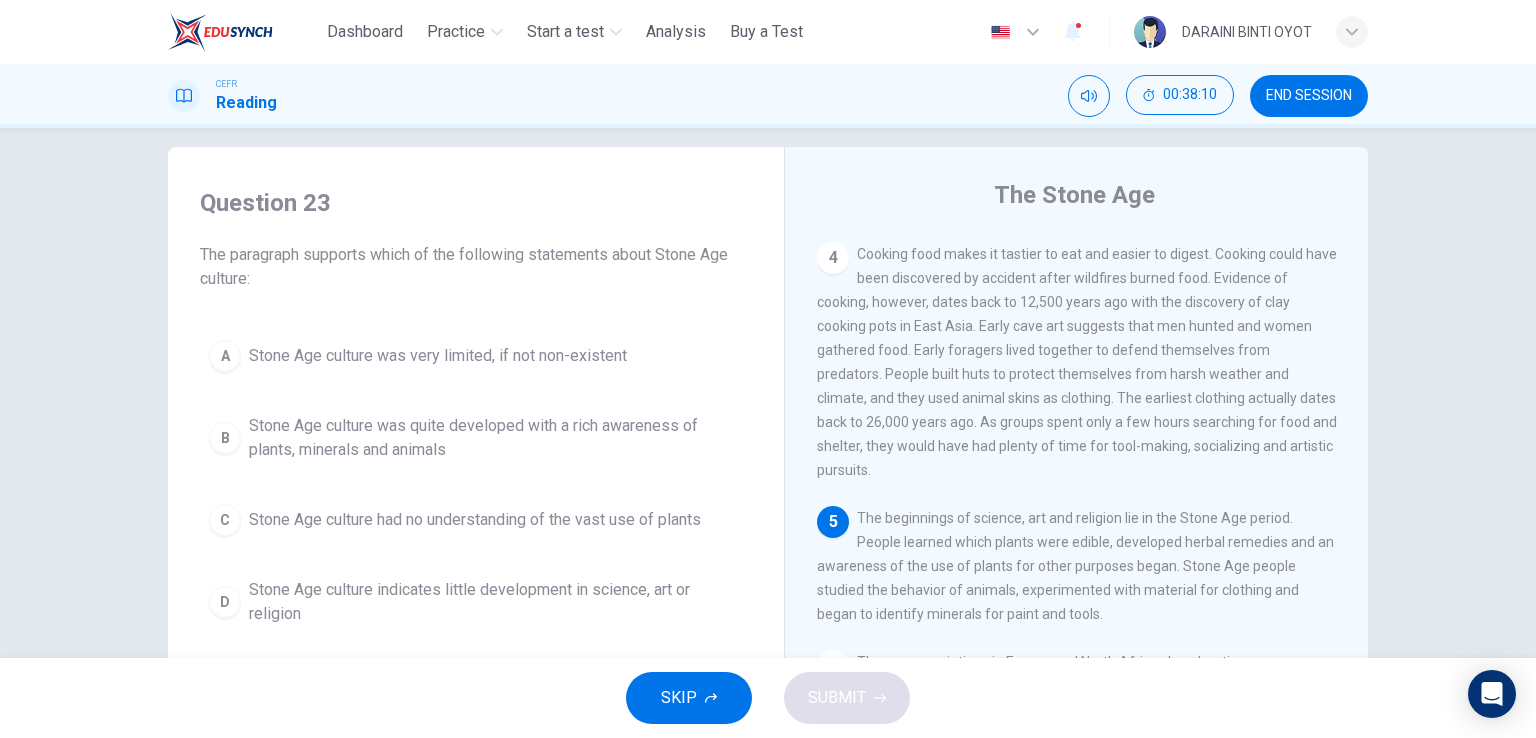 scroll, scrollTop: 702, scrollLeft: 0, axis: vertical 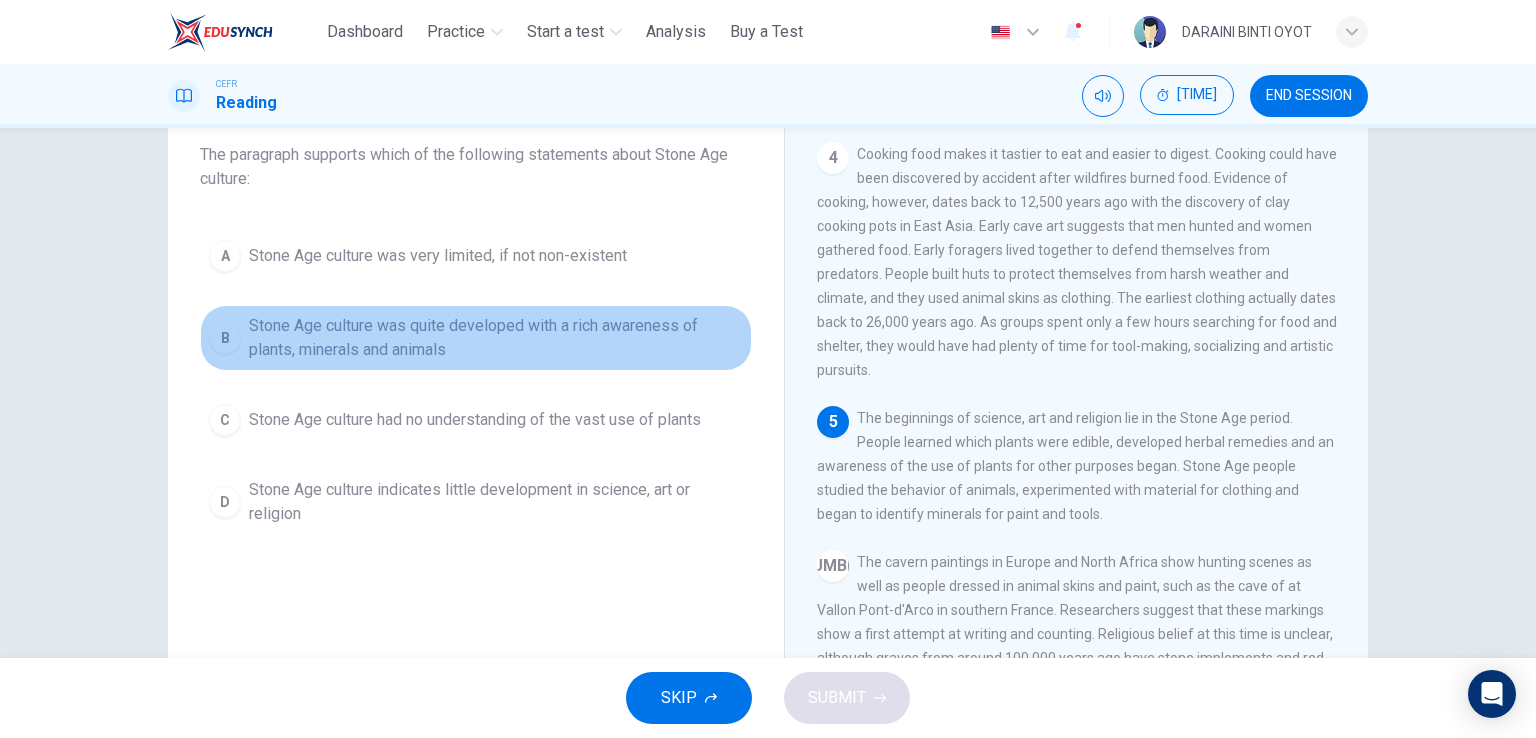 click on "Stone Age culture was quite developed with a rich awareness of plants, minerals and animals" at bounding box center [438, 256] 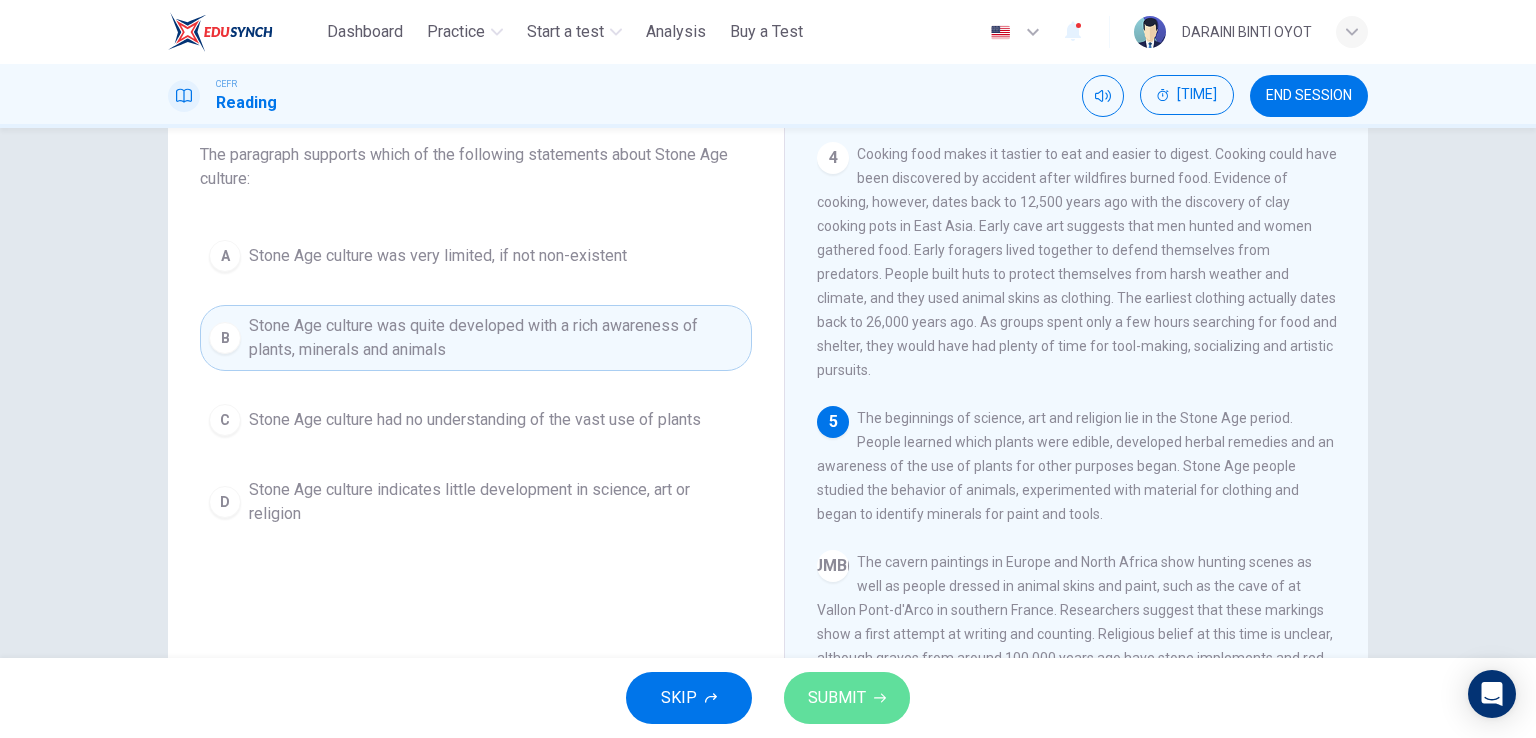click on "SUBMIT" at bounding box center [837, 698] 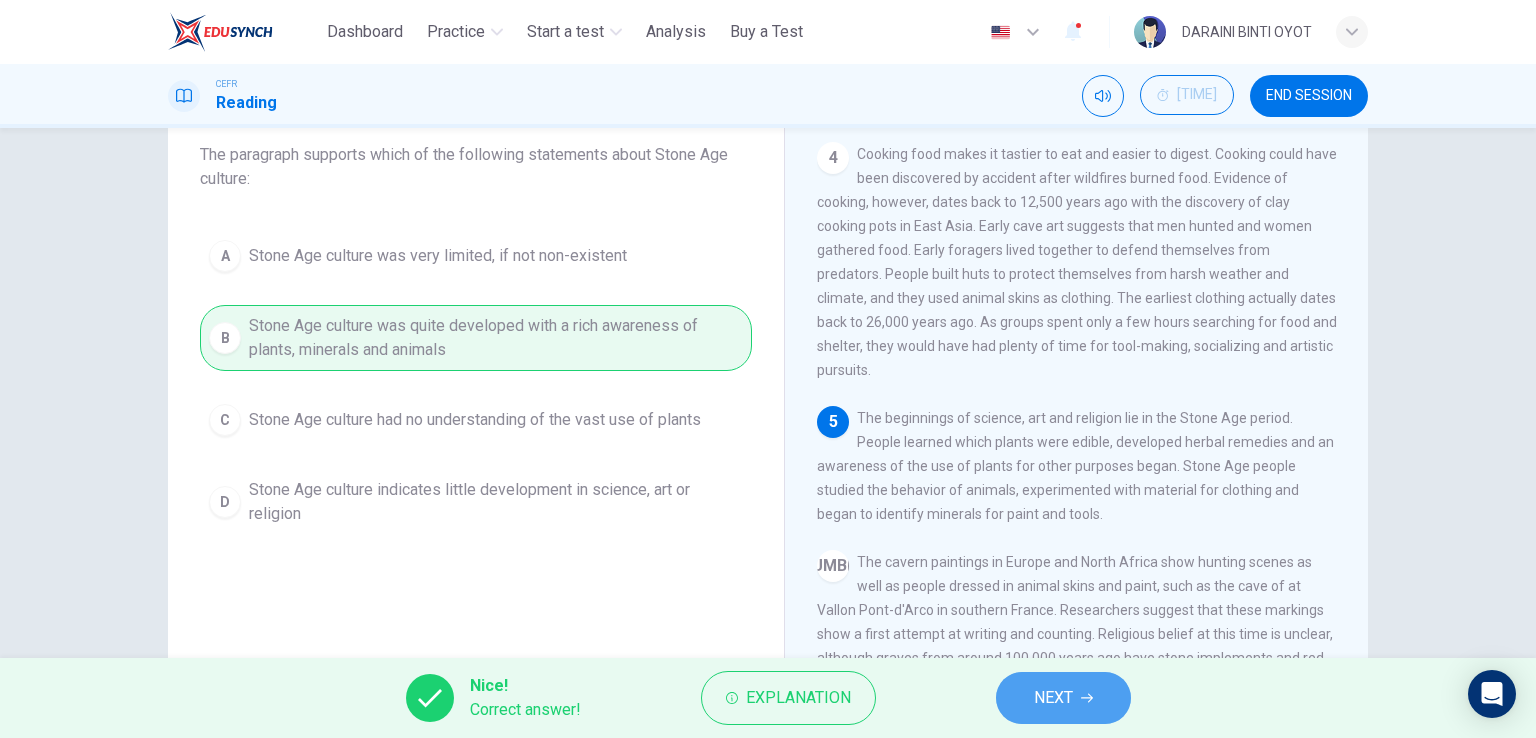 click on "NEXT" at bounding box center (1063, 698) 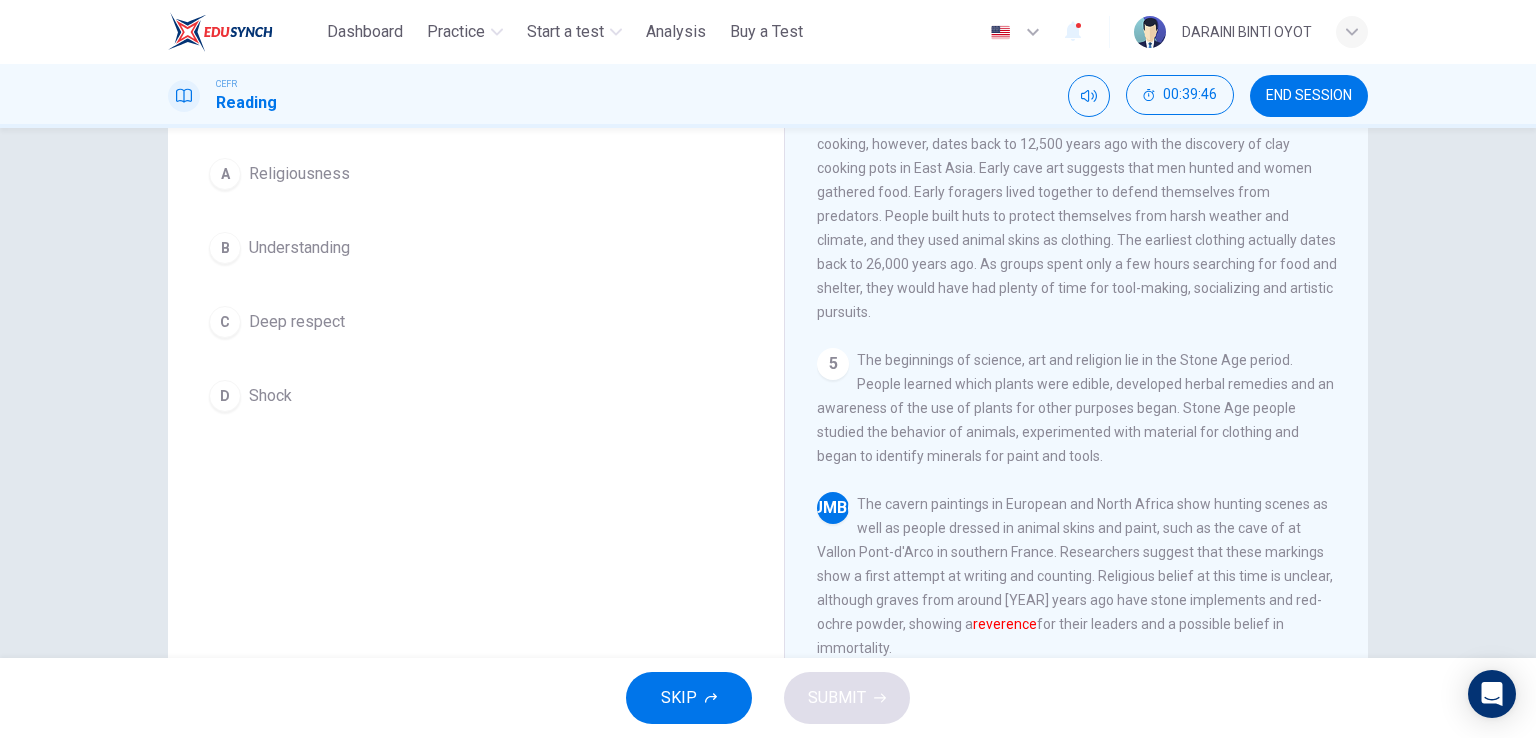 scroll, scrollTop: 145, scrollLeft: 0, axis: vertical 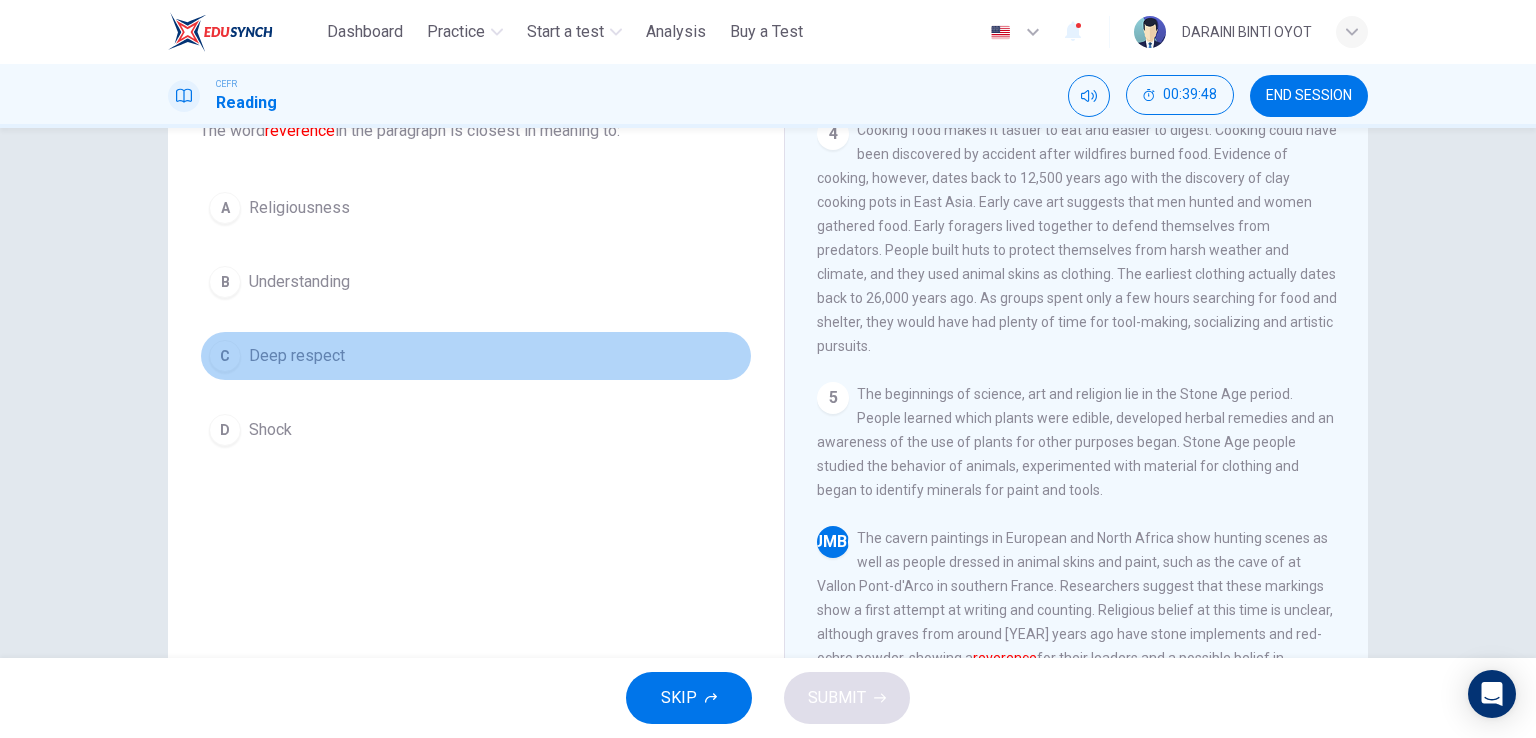 click on "Deep respect" at bounding box center (299, 208) 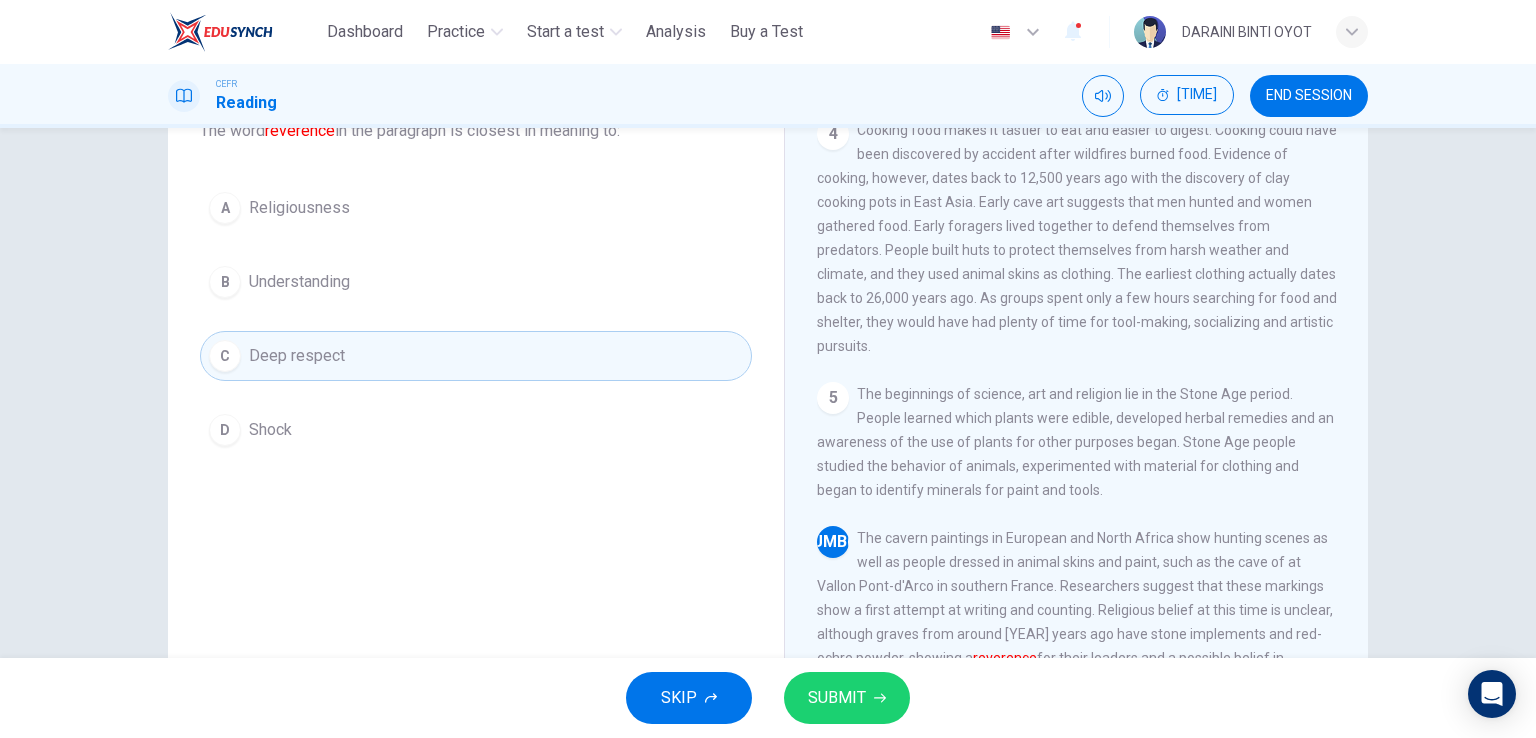 click on "SUBMIT" at bounding box center [837, 698] 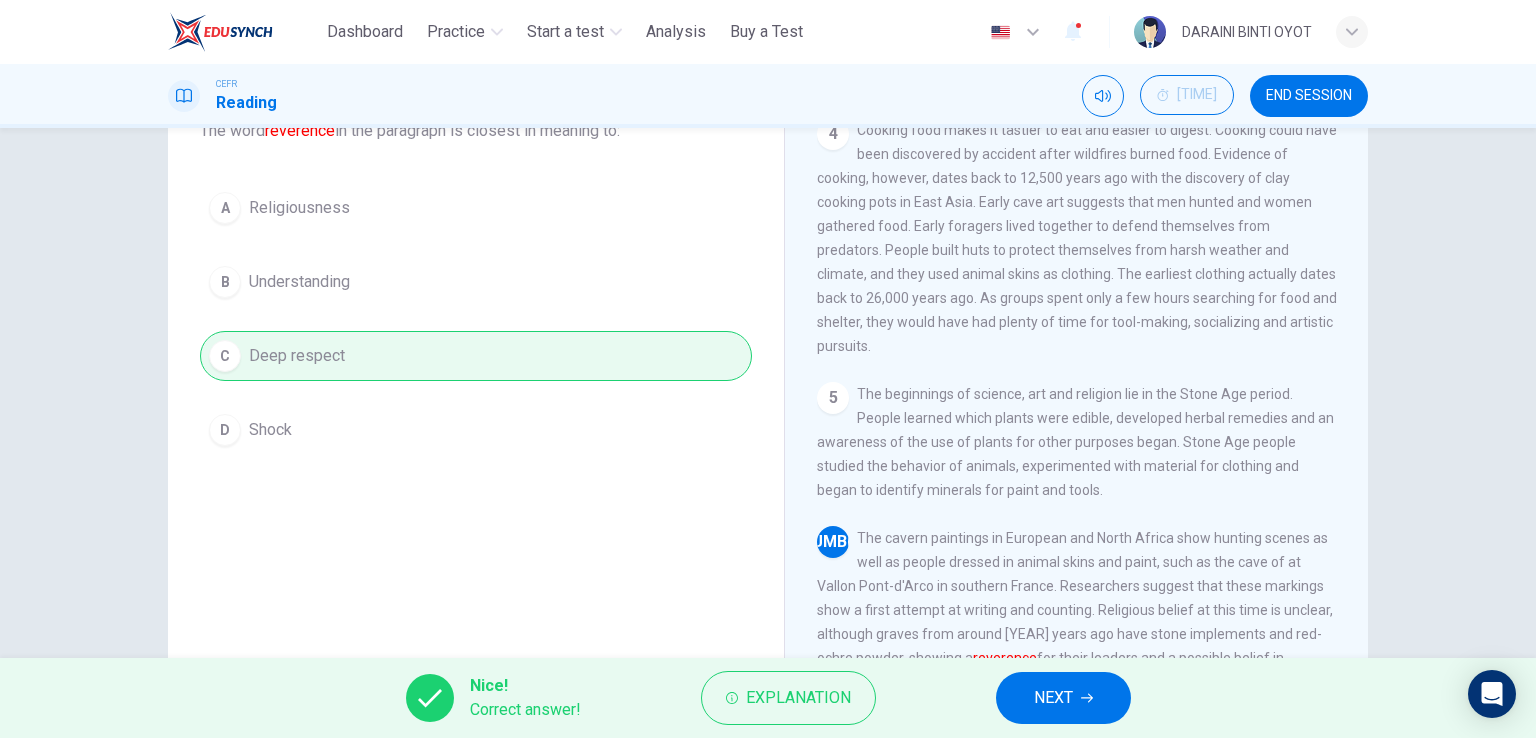 click on "NEXT" at bounding box center (1053, 698) 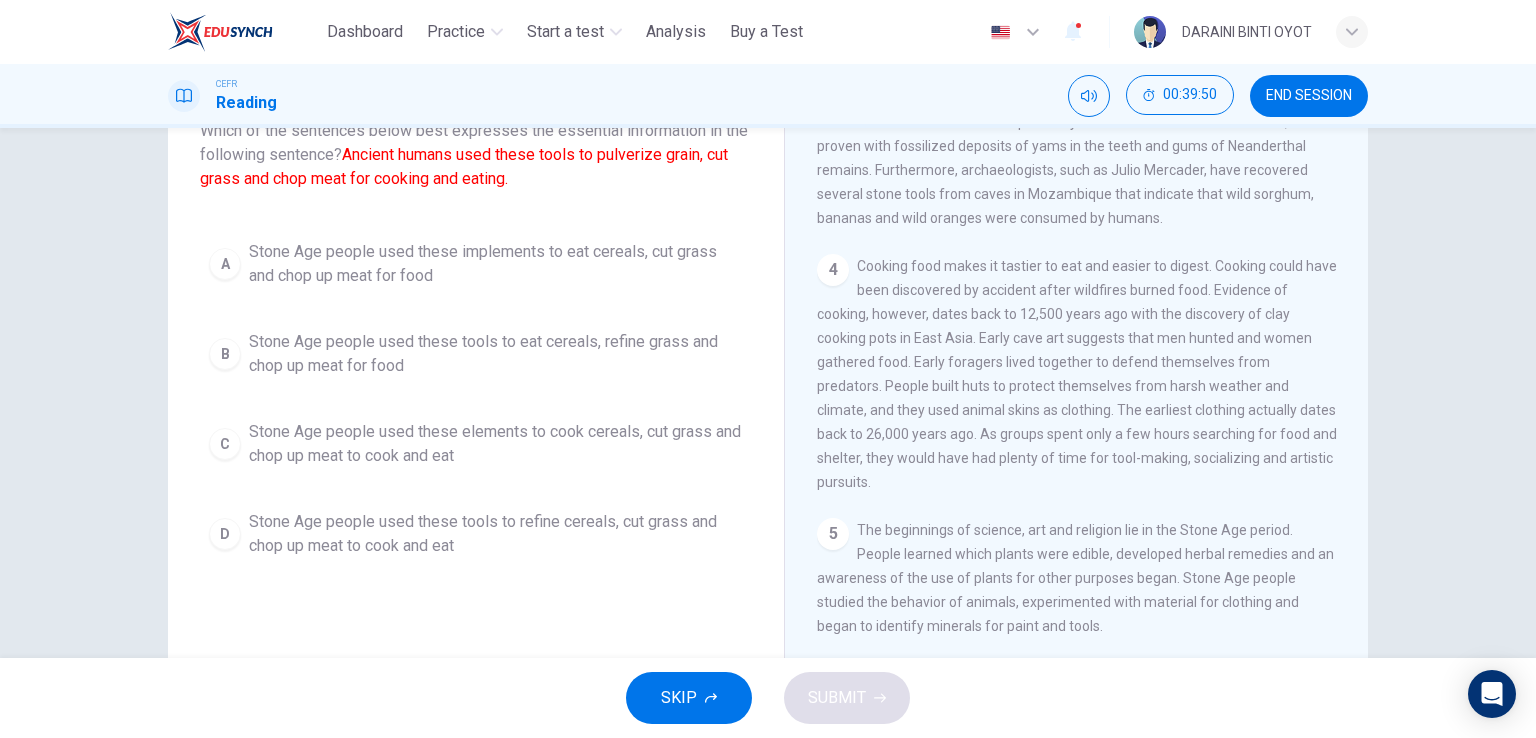 scroll, scrollTop: 502, scrollLeft: 0, axis: vertical 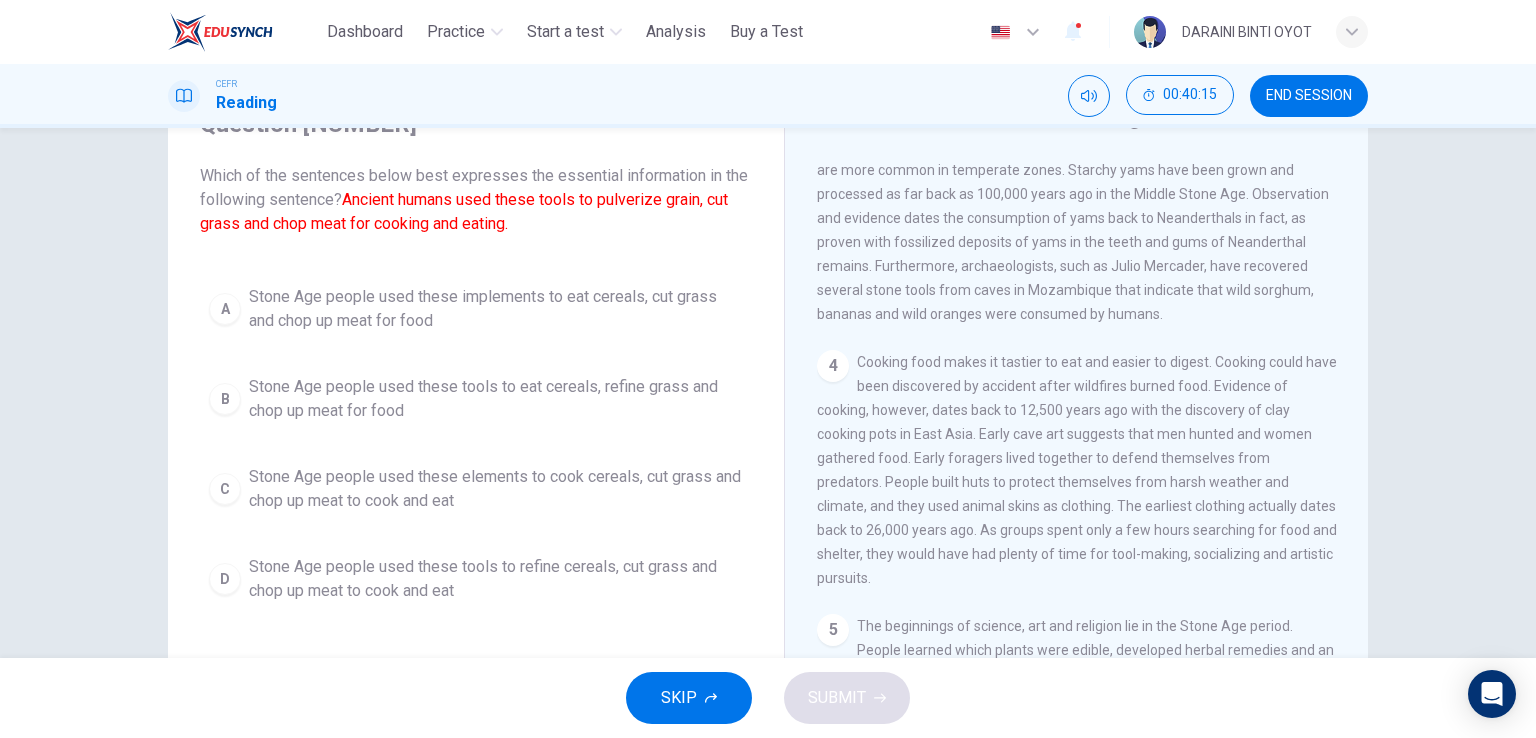 click on "Stone Age people used these tools to refine cereals, cut grass and chop up meat to cook and eat" at bounding box center [496, 309] 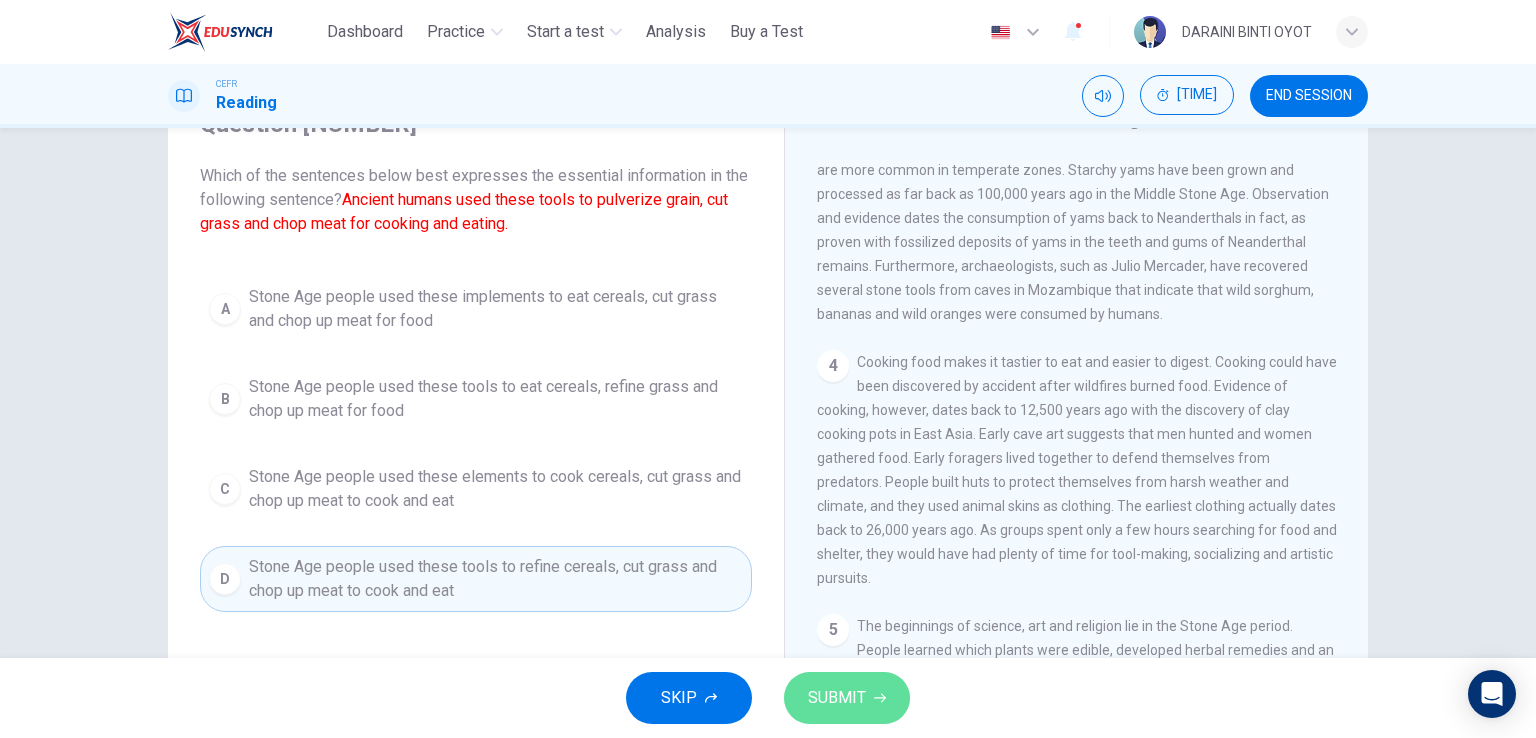 click on "SUBMIT" at bounding box center [847, 698] 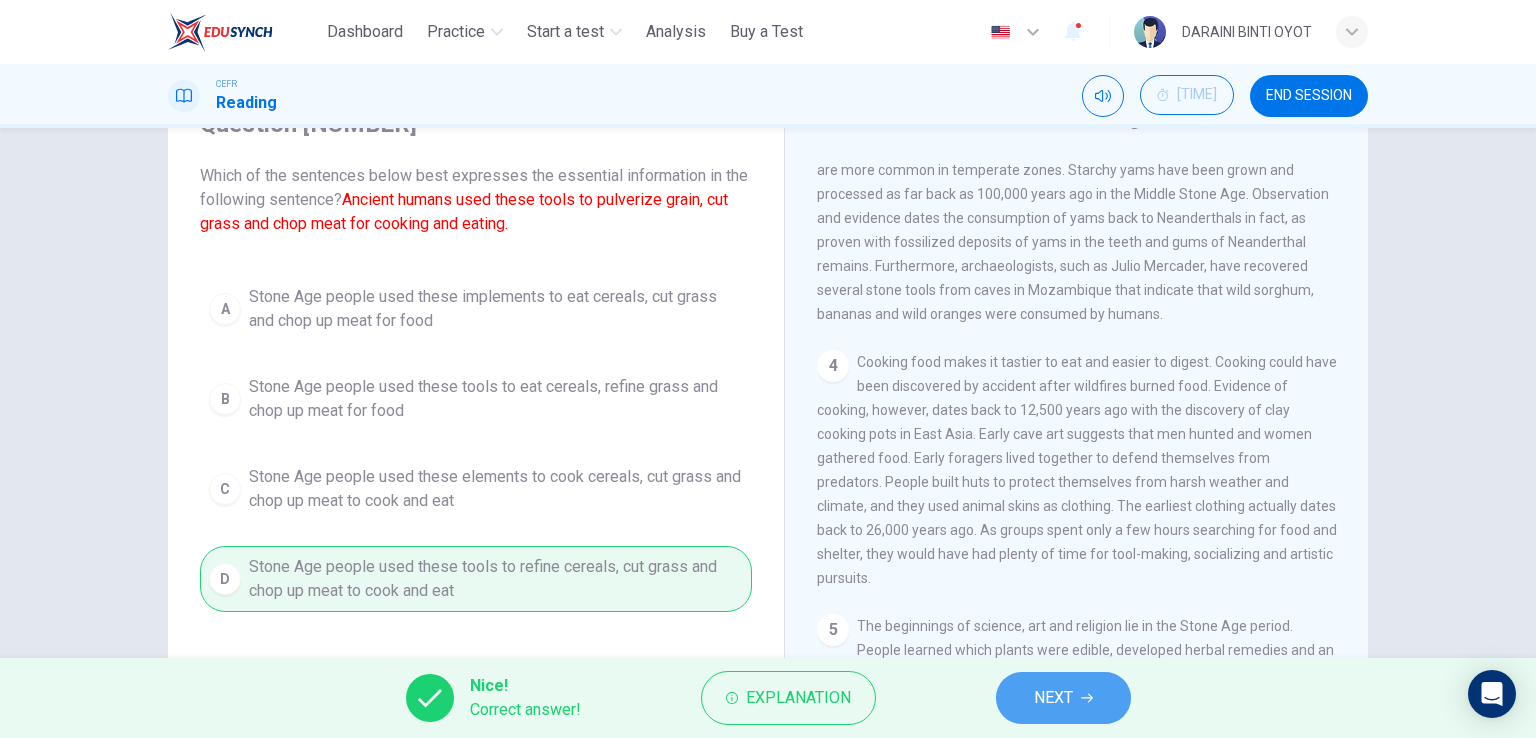 click on "NEXT" at bounding box center (1053, 698) 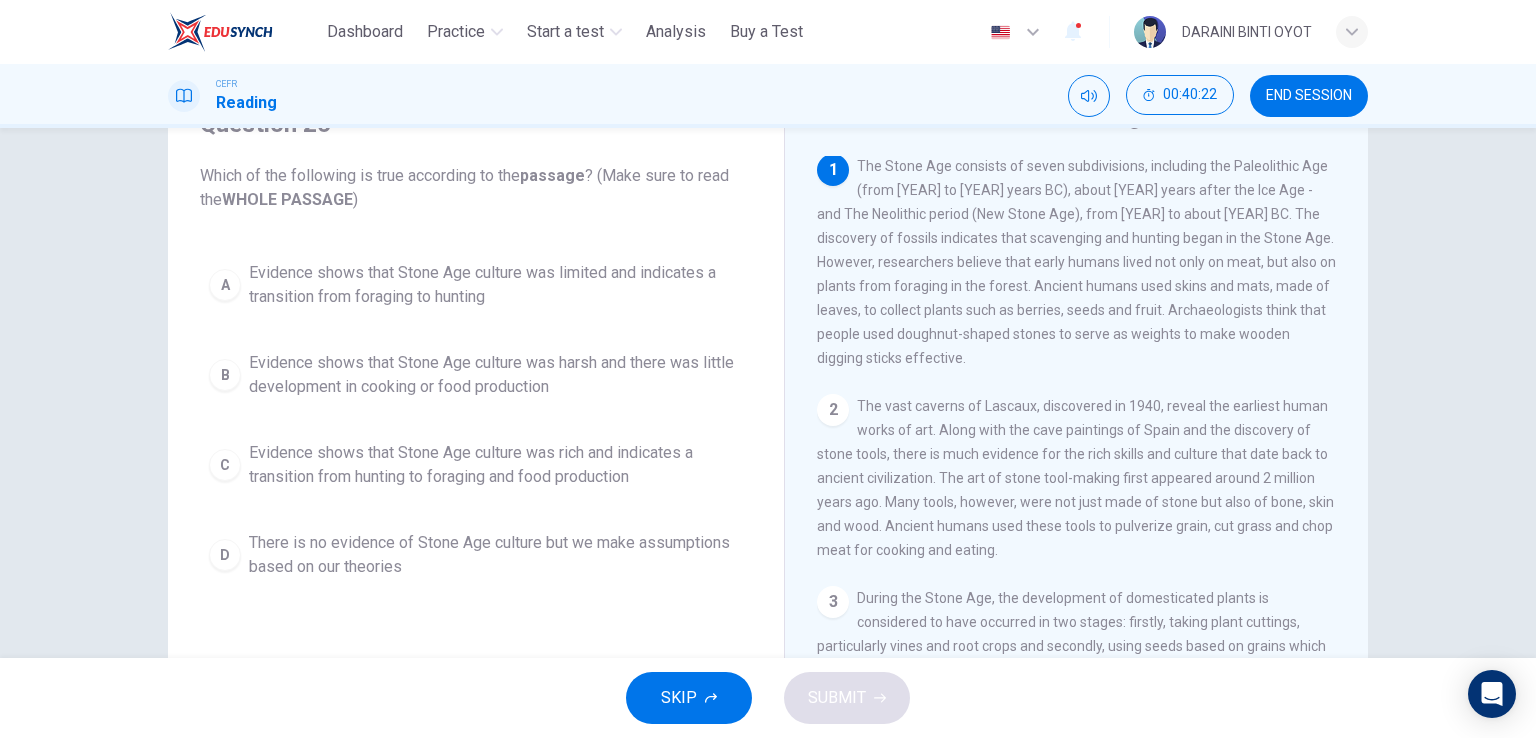 scroll, scrollTop: 0, scrollLeft: 0, axis: both 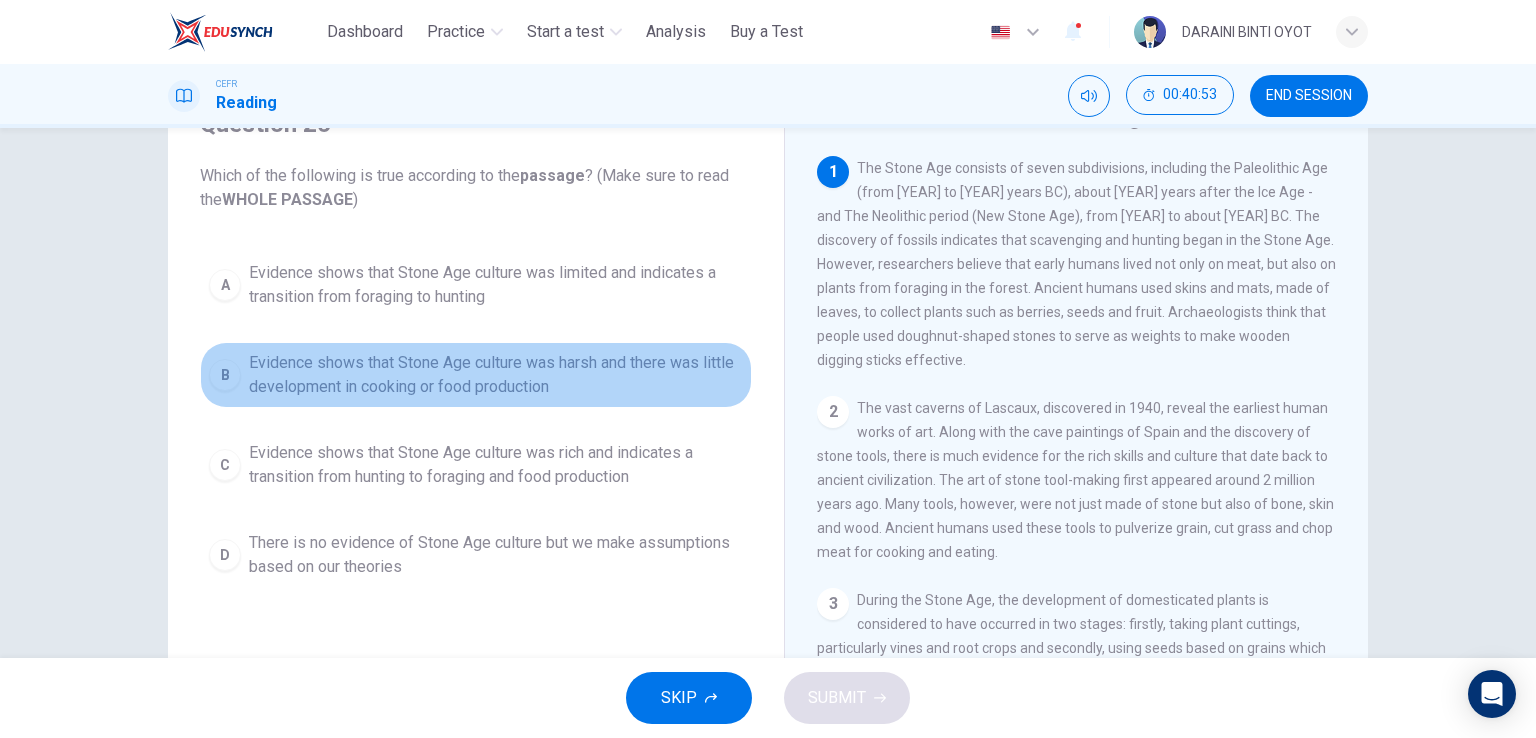 click on "Evidence shows that Stone Age culture was harsh and there was little development in cooking or food production" at bounding box center [496, 285] 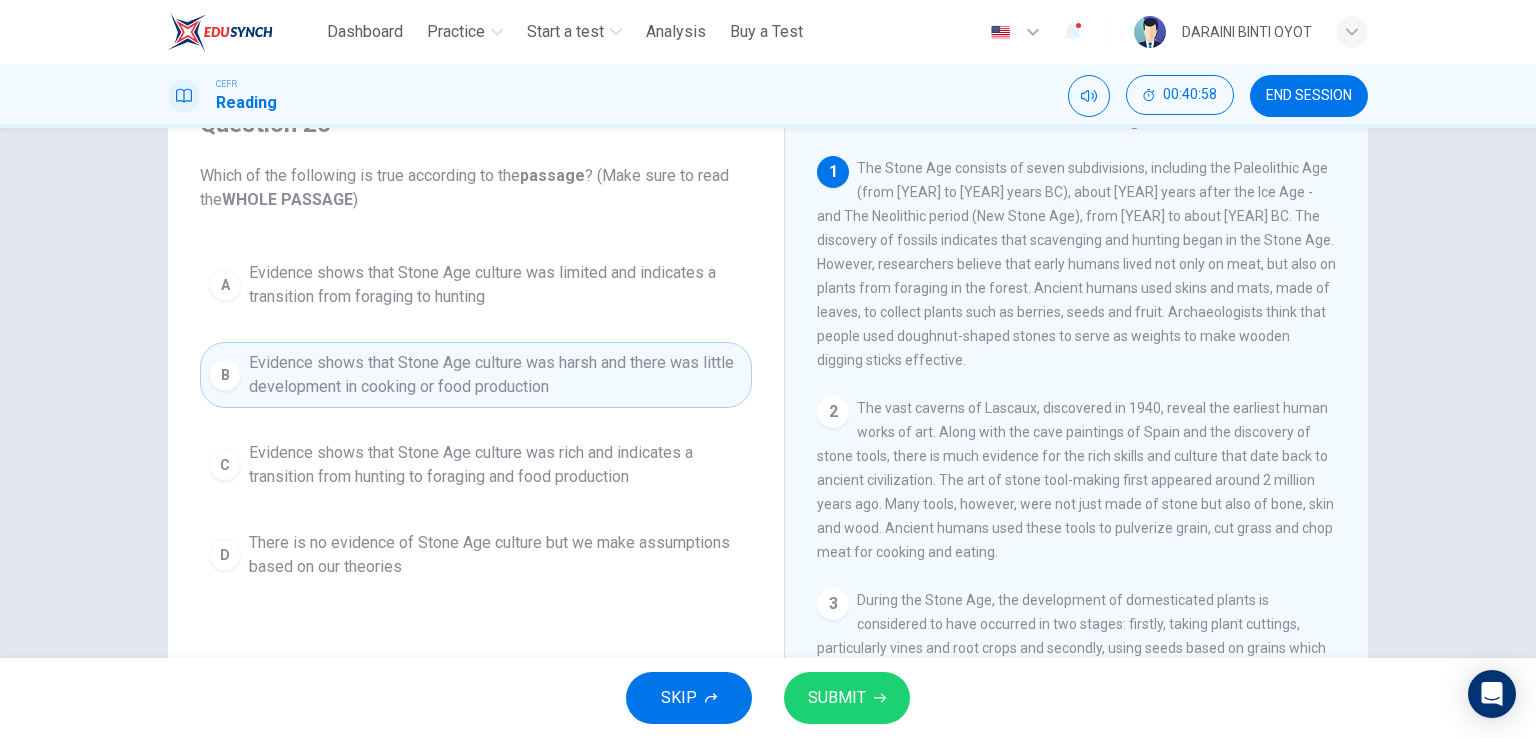 click on "SUBMIT" at bounding box center [837, 698] 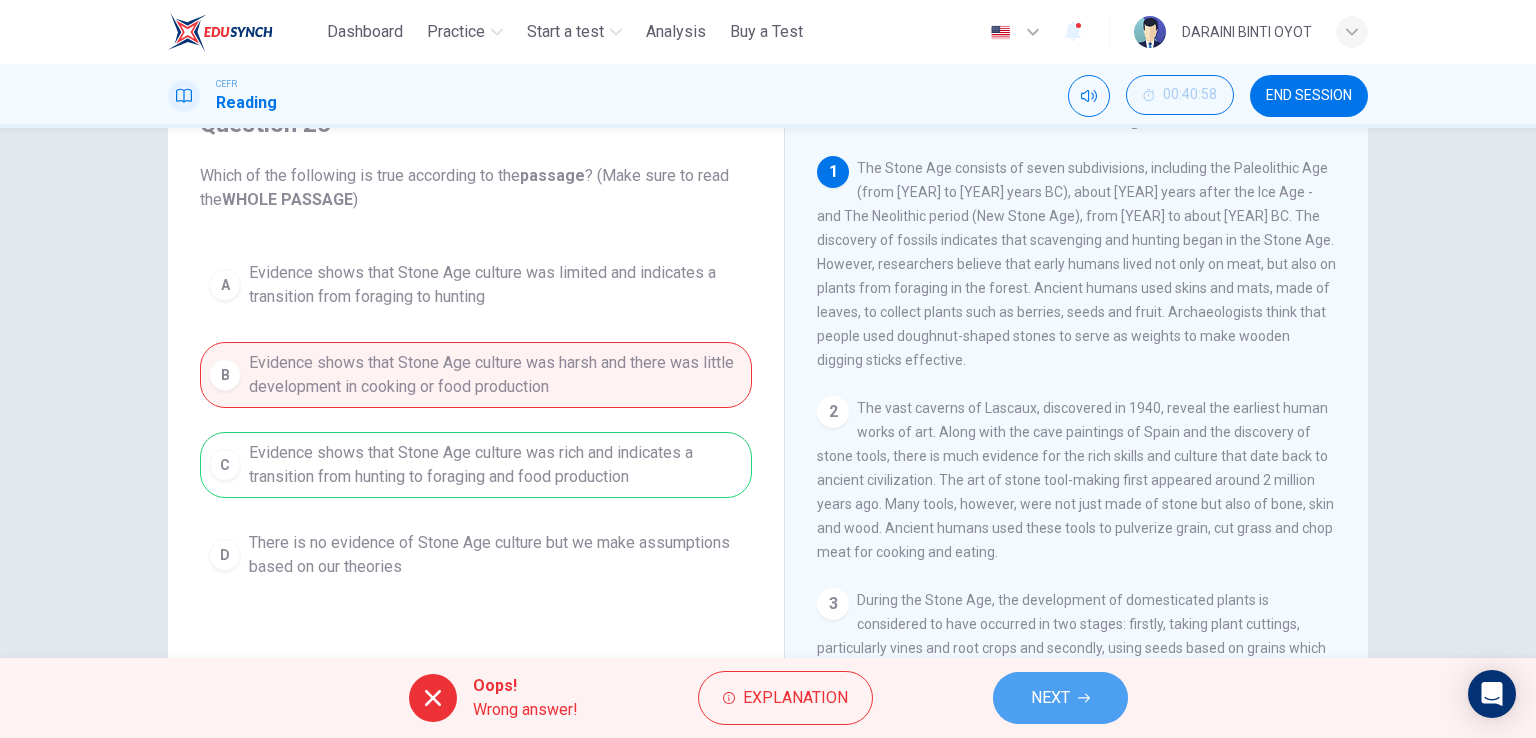 click on "NEXT" at bounding box center [1050, 698] 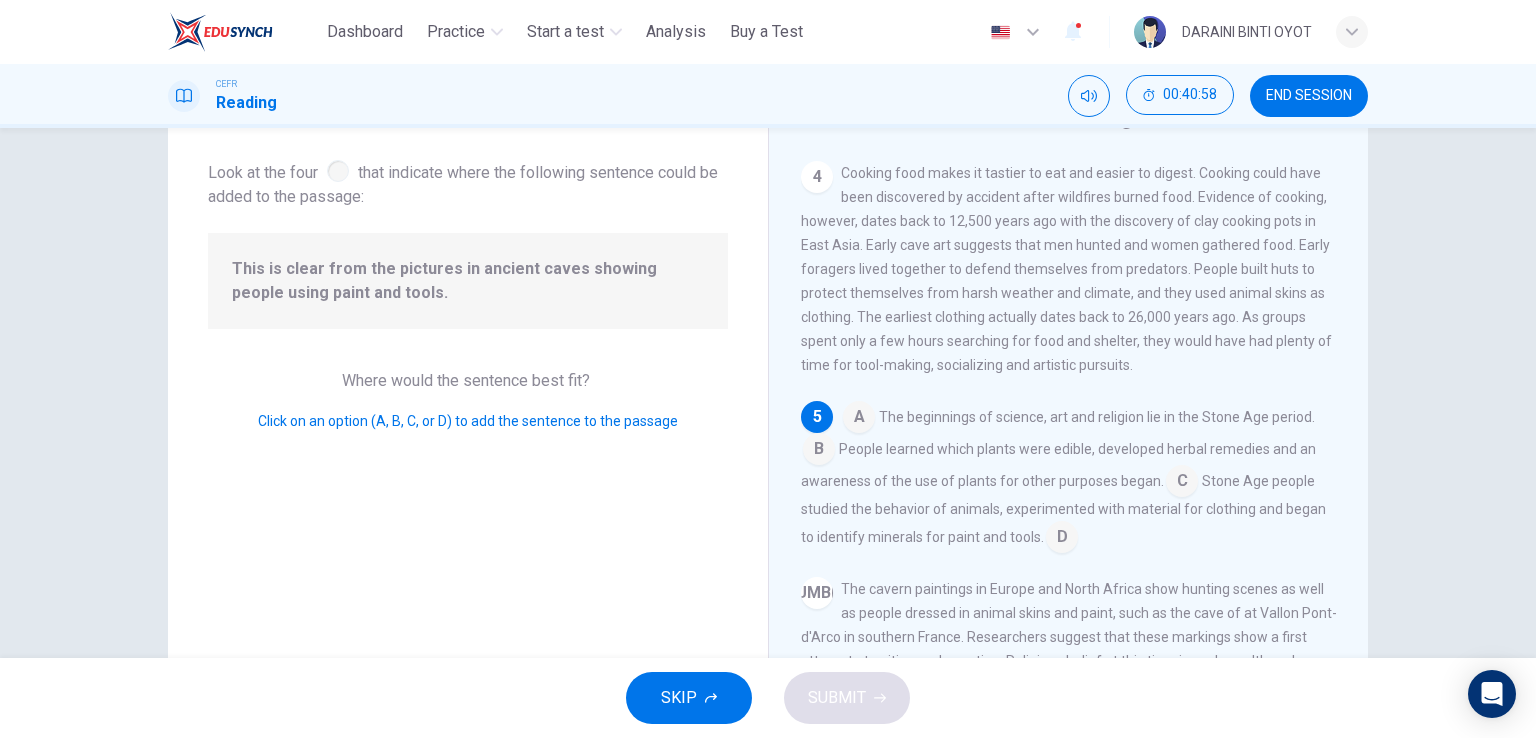 scroll, scrollTop: 737, scrollLeft: 0, axis: vertical 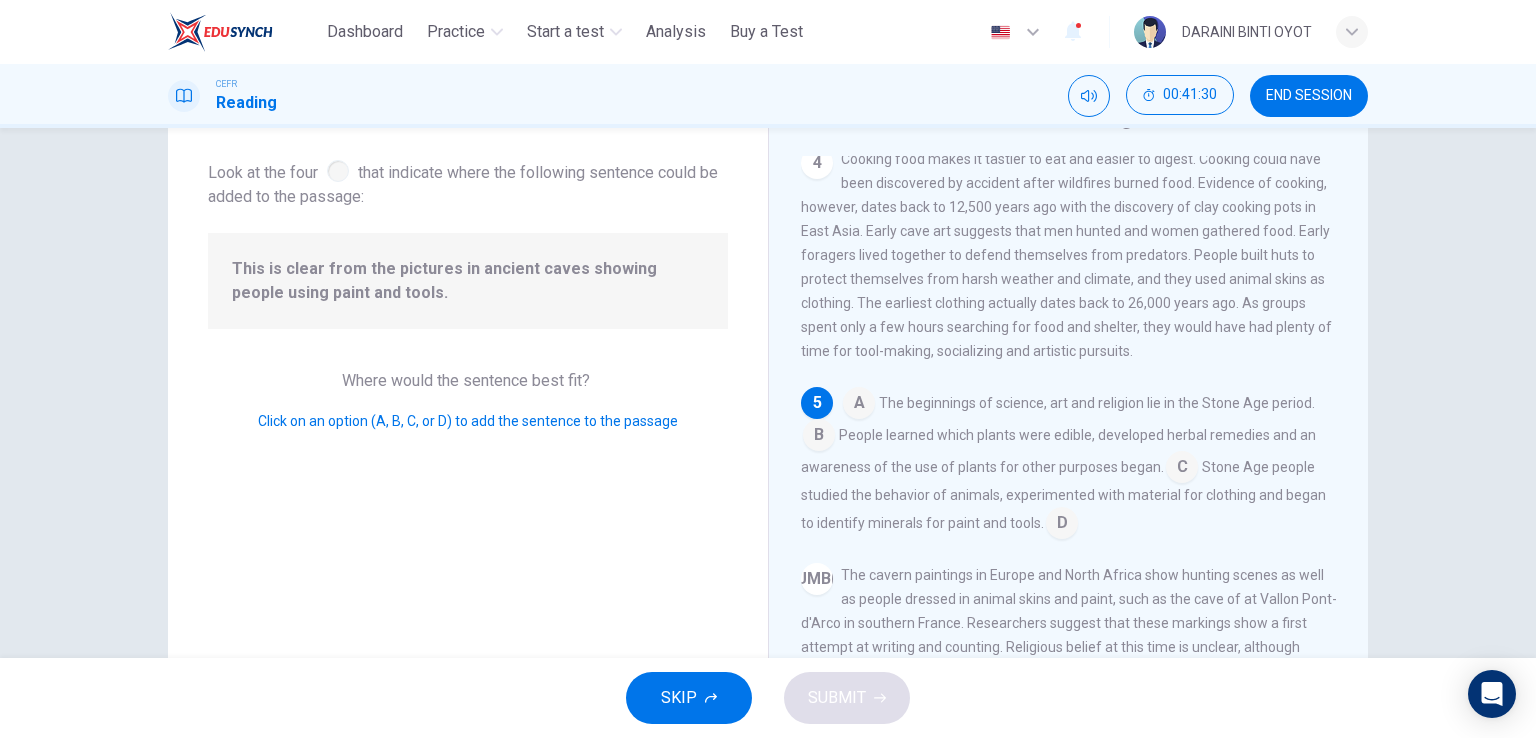 click at bounding box center [859, 405] 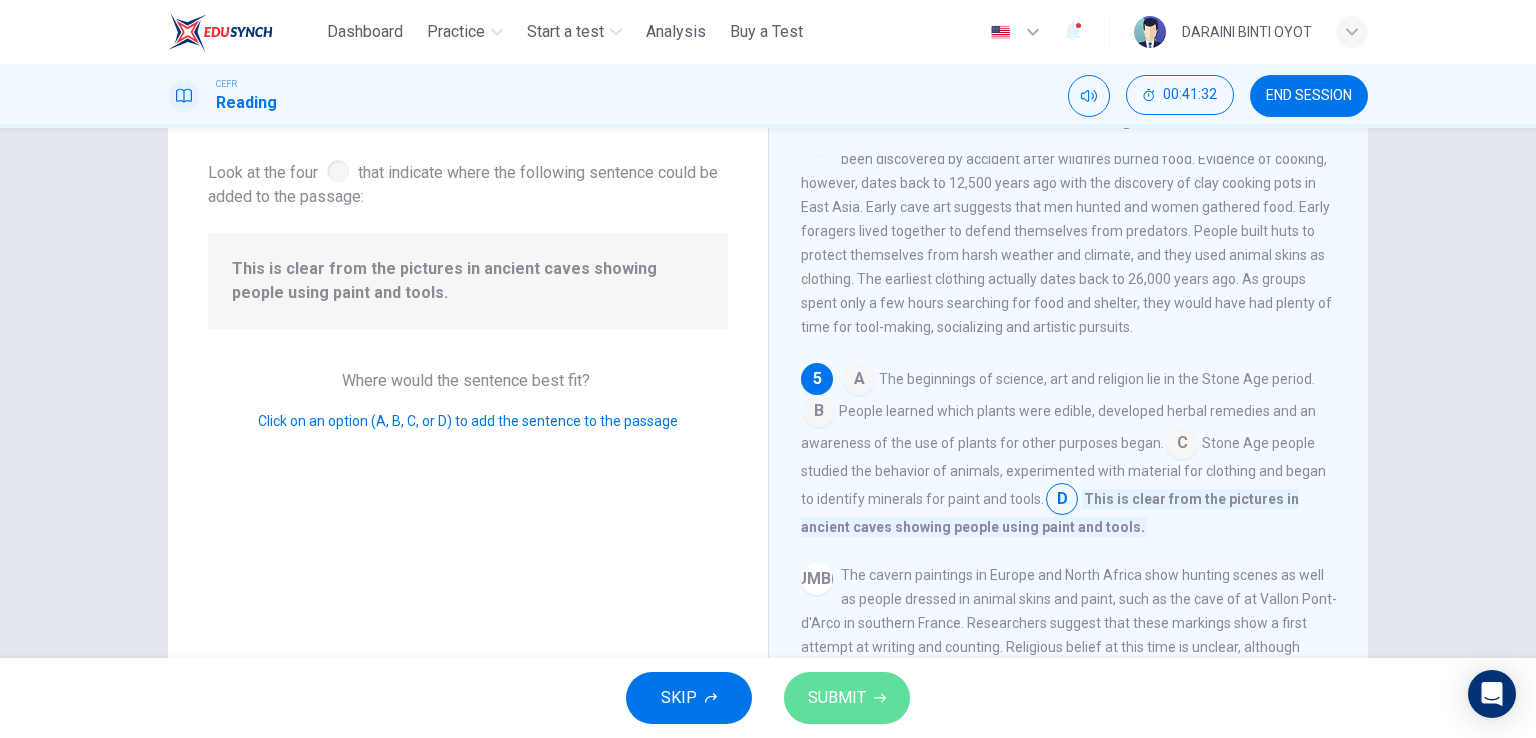 click on "SUBMIT" at bounding box center (847, 698) 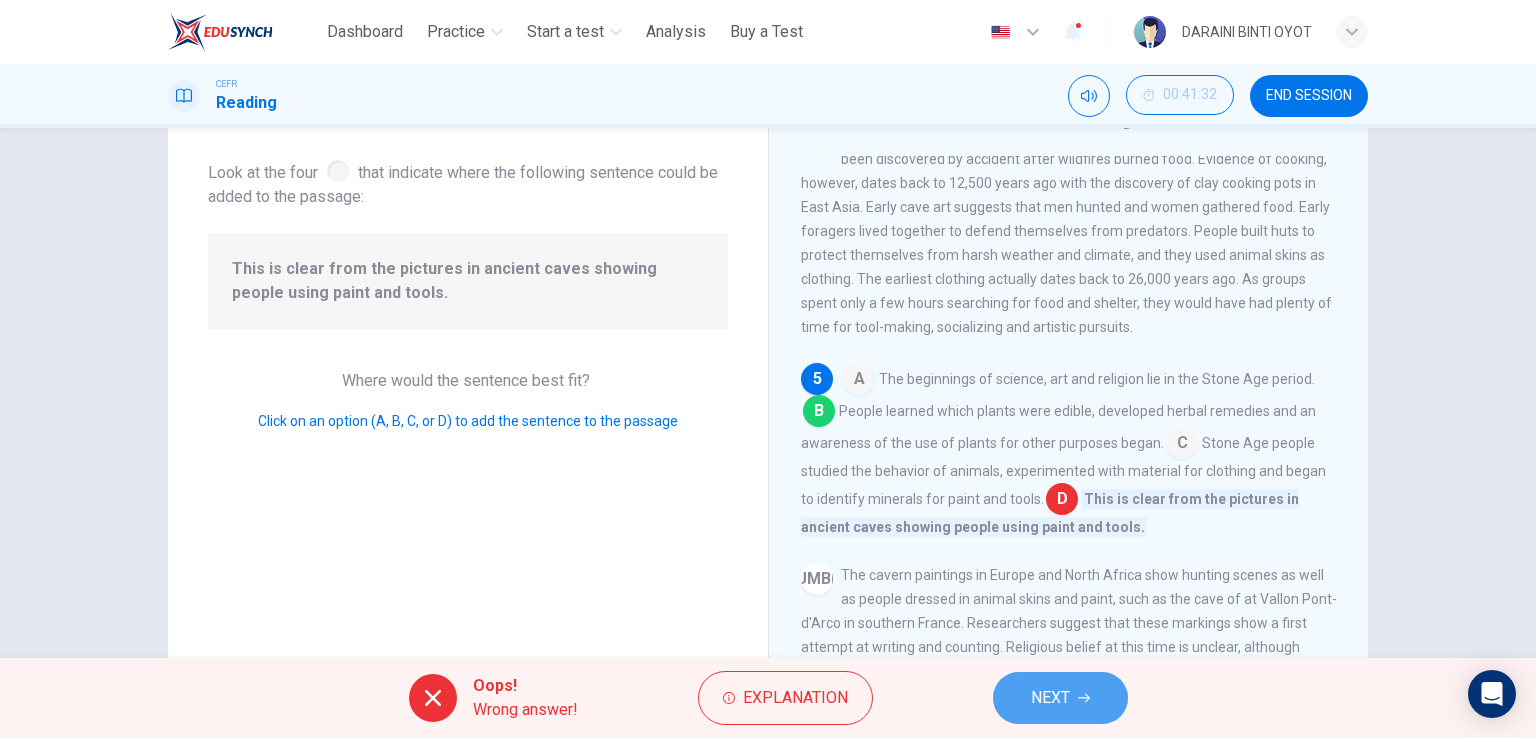 click on "NEXT" at bounding box center (1050, 698) 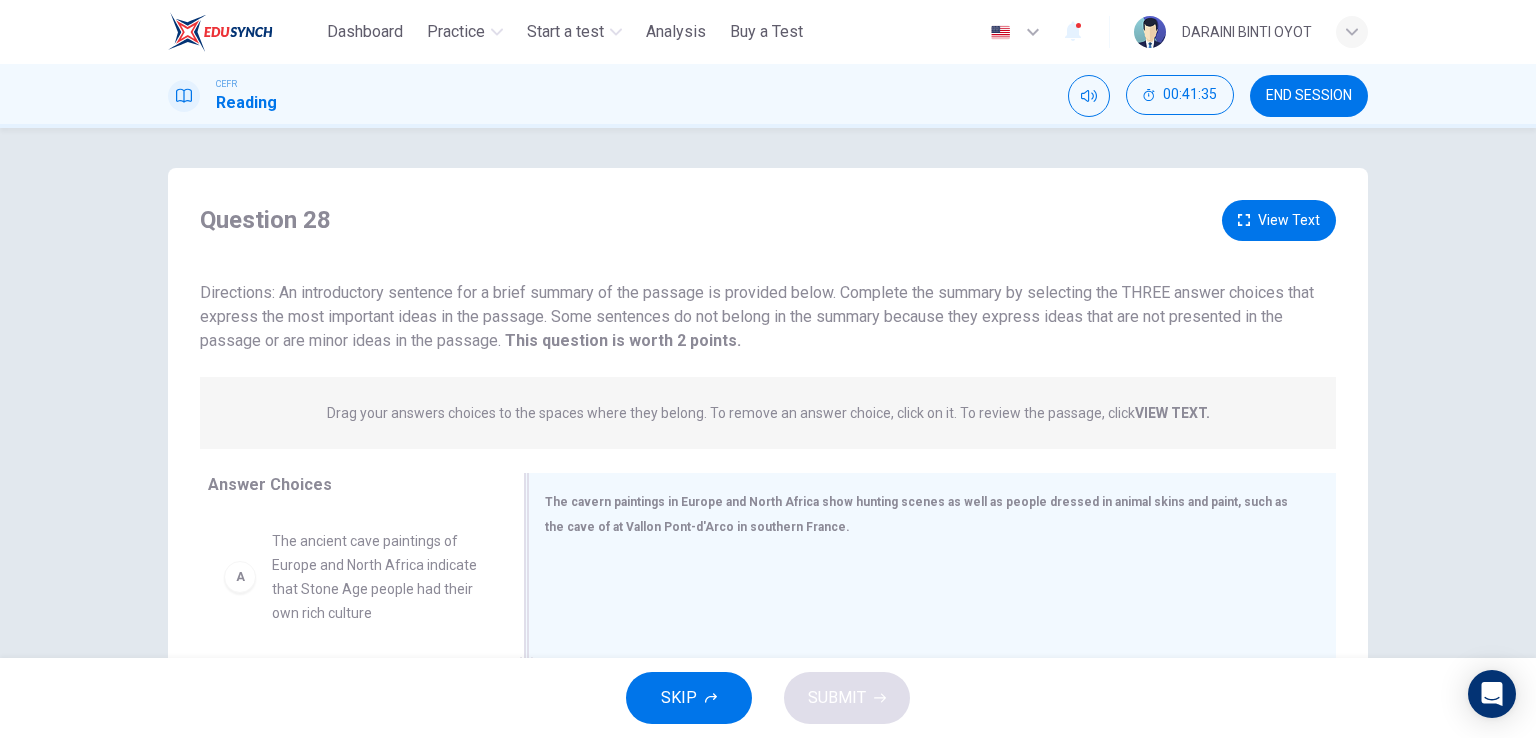 scroll, scrollTop: 0, scrollLeft: 0, axis: both 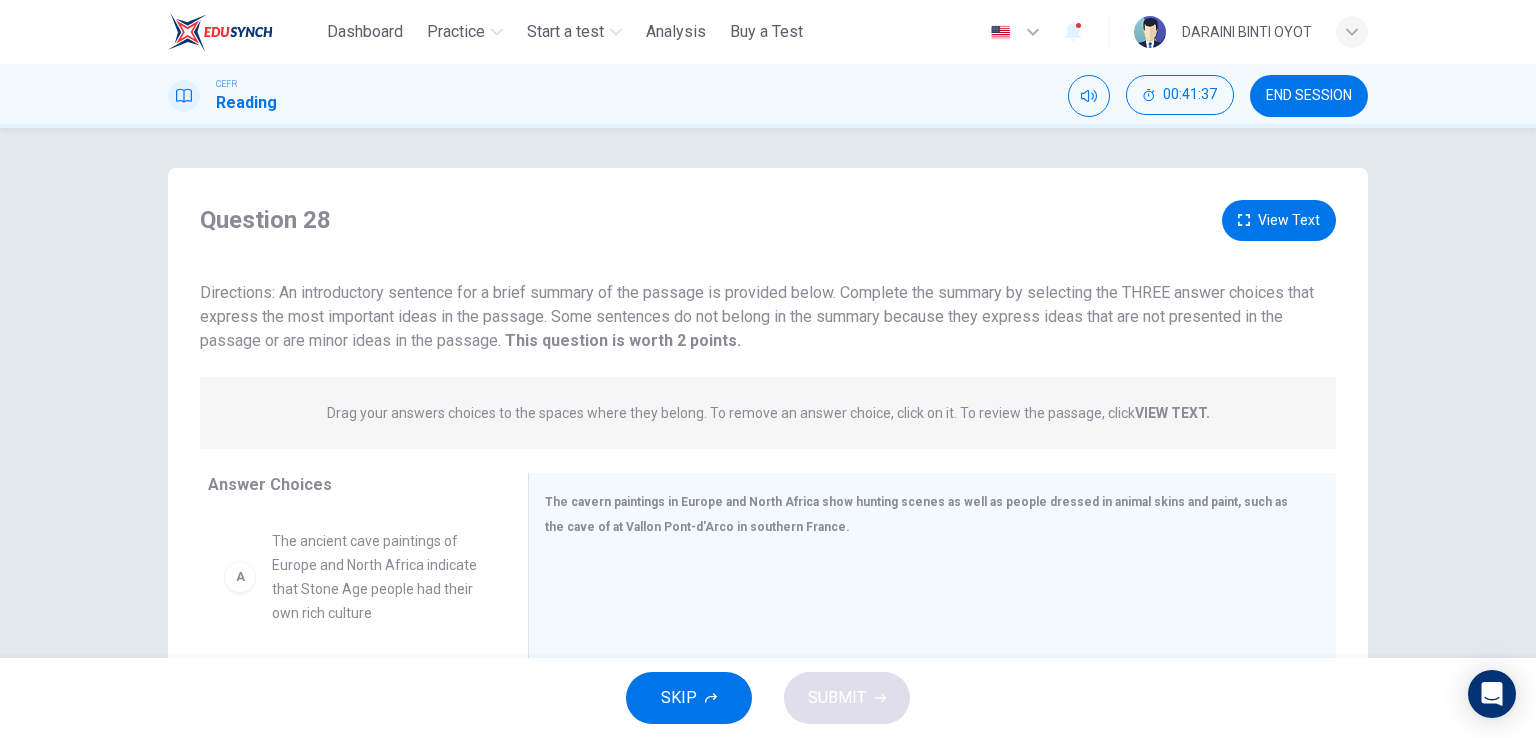 click on "END SESSION" at bounding box center (1309, 96) 